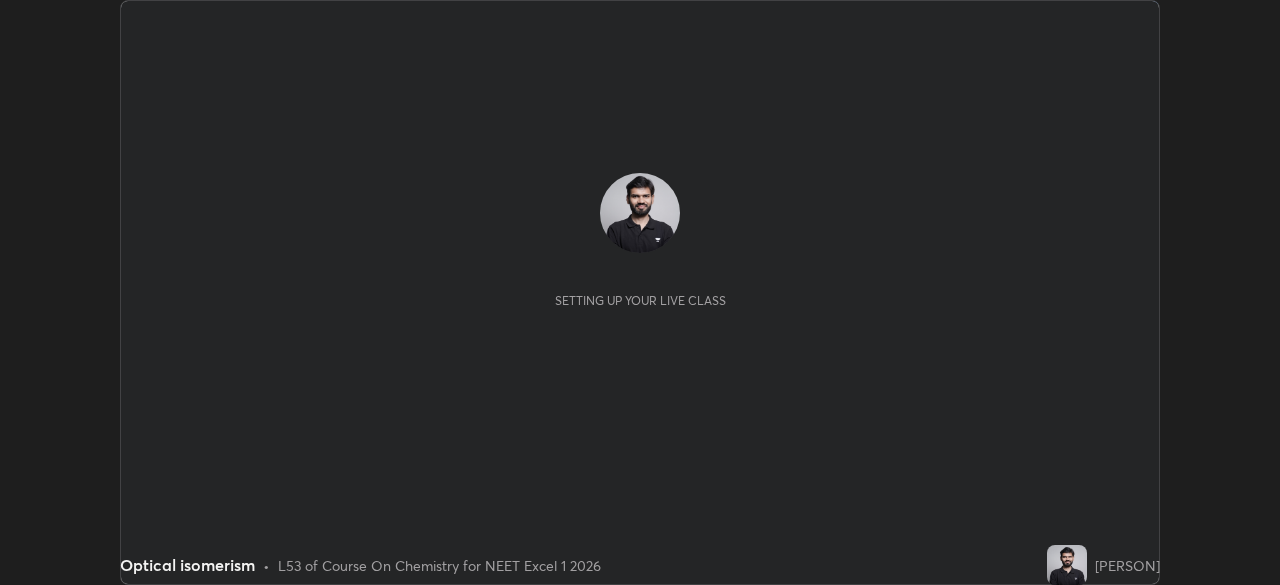scroll, scrollTop: 0, scrollLeft: 0, axis: both 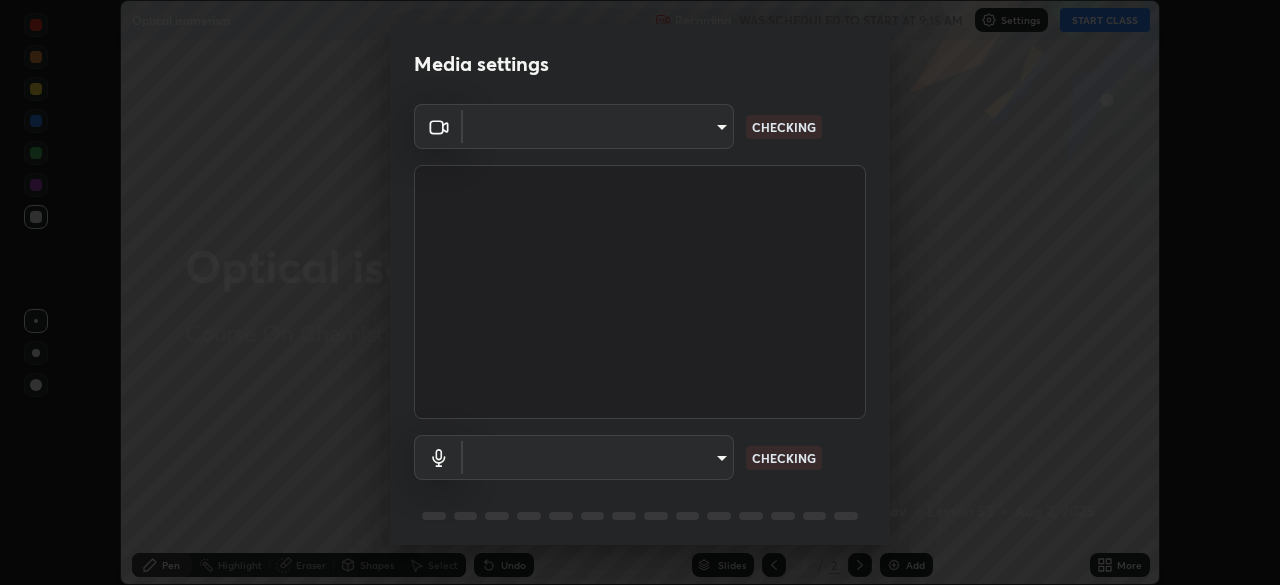 type on "d80aef5b27ce8457d2a8757d2bc0169c5cdb63db4b1383475c55a40ed8aa50ef" 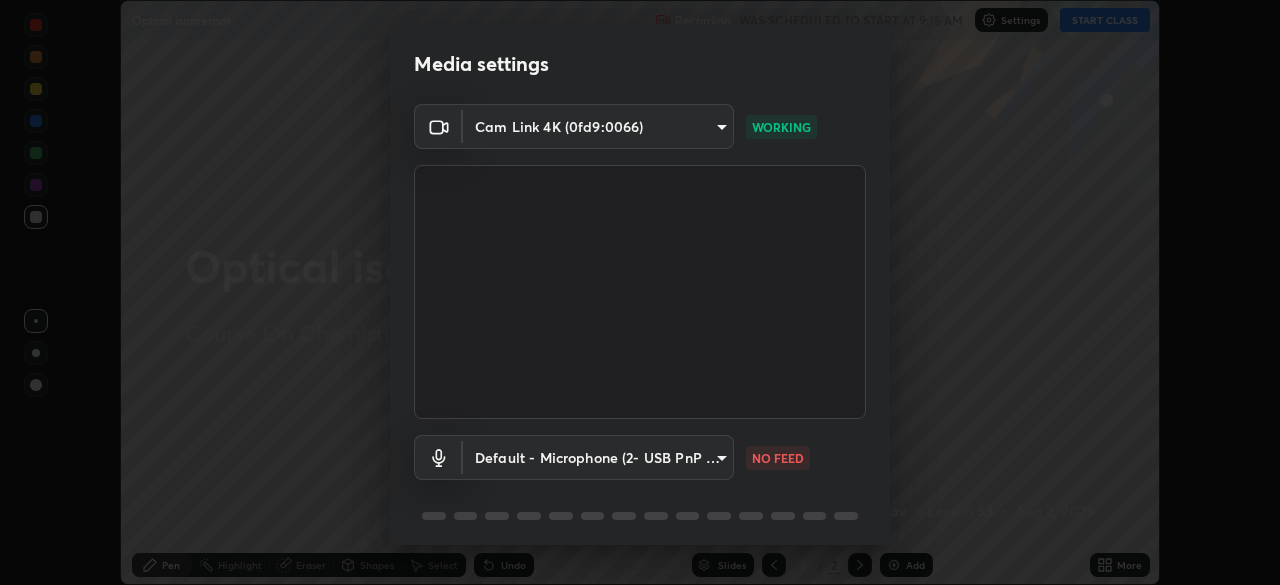 click on "Erase all Optical isomerism Recording WAS SCHEDULED TO START AT  9:15 AM Settings START CLASS Setting up your live class Optical isomerism • L53 of Course On Chemistry for NEET Excel 1 2026 Atul Yadav Pen Highlight Eraser Shapes Select Undo Slides 2 / 2 Add More No doubts shared Encourage your learners to ask a doubt for better clarity Report an issue Reason for reporting Buffering Chat not working Audio - Video sync issue Educator video quality low ​ Attach an image Report Media settings Cam Link 4K (0fd9:0066) d80aef5b27ce8457d2a8757d2bc0169c5cdb63db4b1383475c55a40ed8aa50ef WORKING Default - Microphone (2- USB PnP Sound Device) default NO FEED 1 / 5 Next" at bounding box center [640, 292] 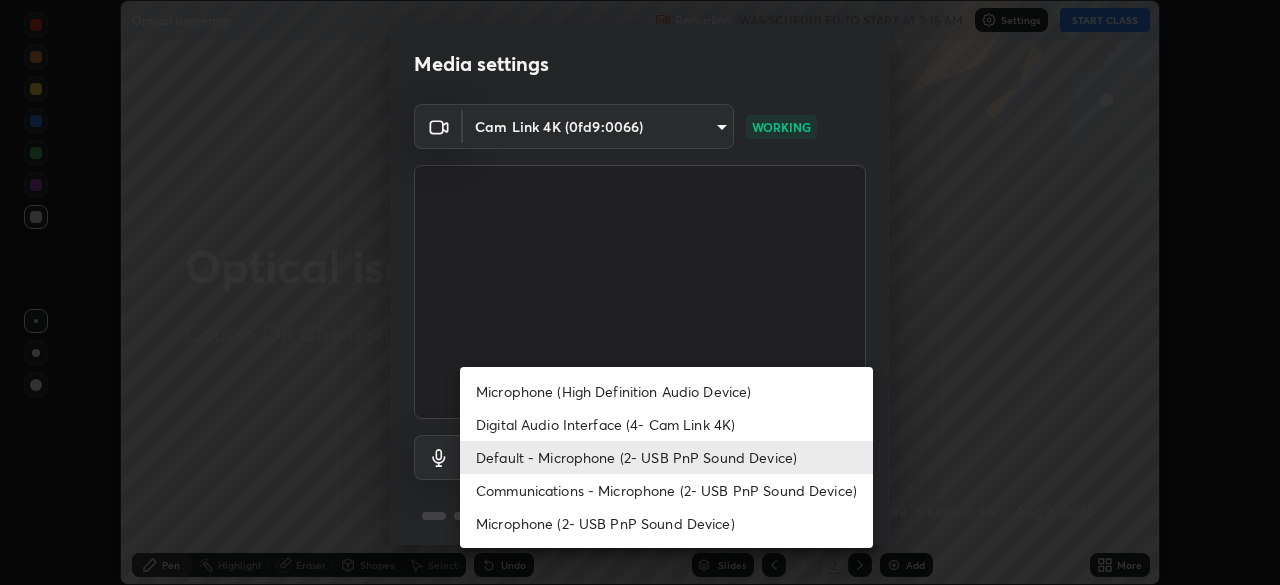 click on "Default - Microphone (2- USB PnP Sound Device)" at bounding box center (666, 457) 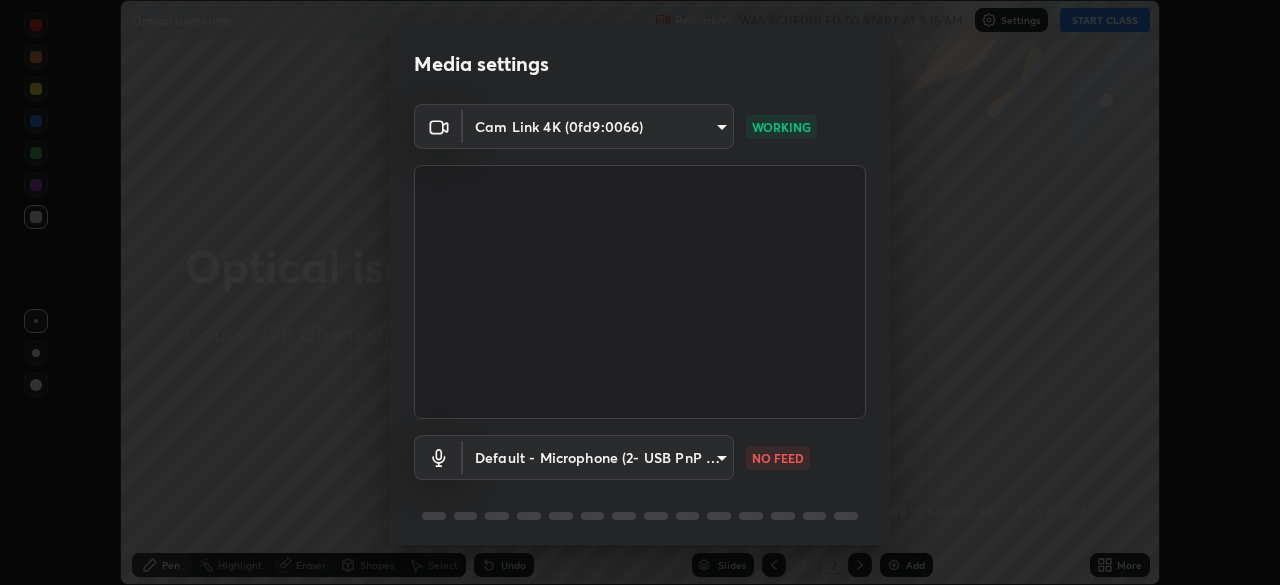 click on "Erase all Optical isomerism Recording WAS SCHEDULED TO START AT  9:15 AM Settings START CLASS Setting up your live class Optical isomerism • L53 of Course On Chemistry for NEET Excel 1 2026 Atul Yadav Pen Highlight Eraser Shapes Select Undo Slides 2 / 2 Add More No doubts shared Encourage your learners to ask a doubt for better clarity Report an issue Reason for reporting Buffering Chat not working Audio - Video sync issue Educator video quality low ​ Attach an image Report Media settings Cam Link 4K (0fd9:0066) d80aef5b27ce8457d2a8757d2bc0169c5cdb63db4b1383475c55a40ed8aa50ef WORKING Default - Microphone (2- USB PnP Sound Device) default NO FEED 1 / 5 Next" at bounding box center [640, 292] 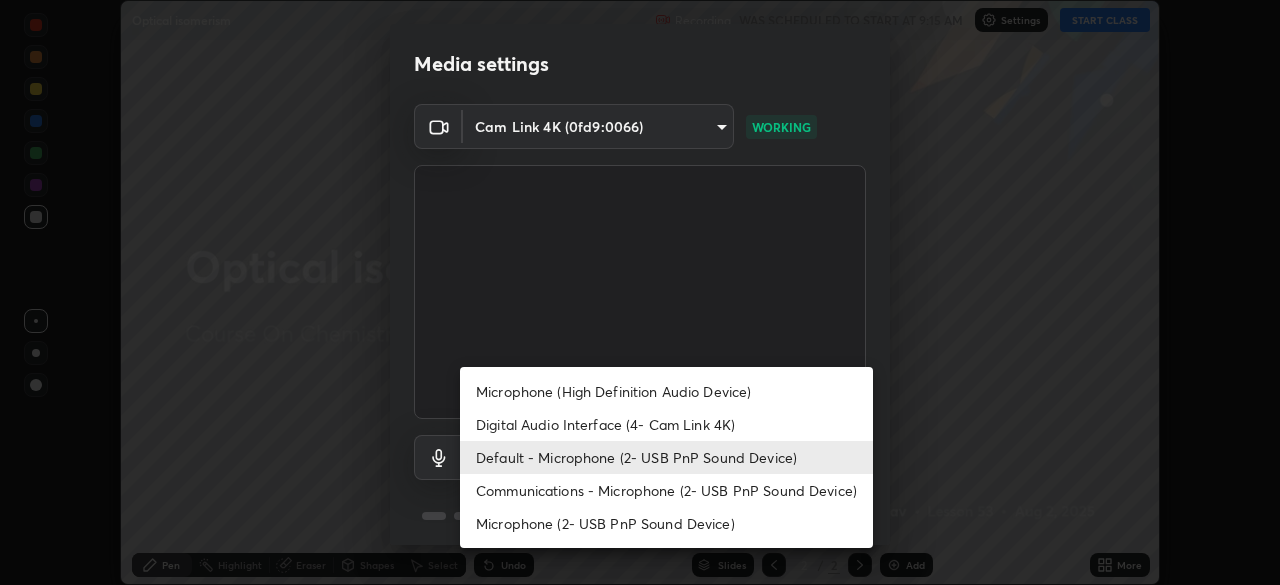 click on "Digital Audio Interface (4- Cam Link 4K)" at bounding box center [666, 424] 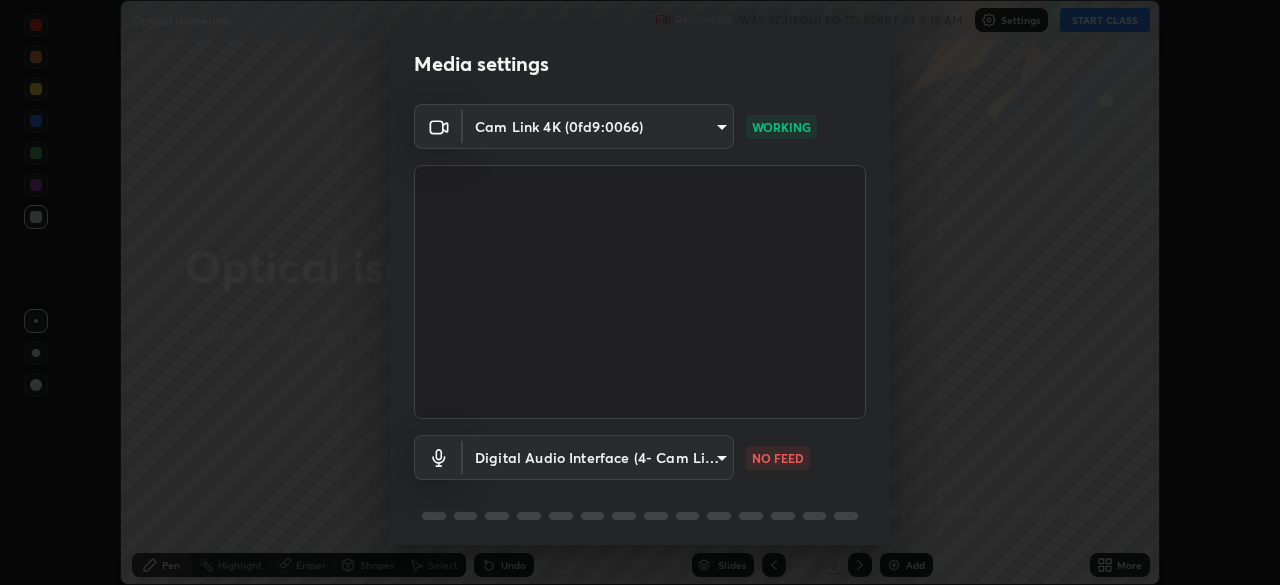 click on "Erase all Optical isomerism Recording WAS SCHEDULED TO START AT  9:15 AM Settings START CLASS Setting up your live class Optical isomerism • L53 of Course On Chemistry for NEET Excel 1 2026 Atul Yadav Pen Highlight Eraser Shapes Select Undo Slides 2 / 2 Add More No doubts shared Encourage your learners to ask a doubt for better clarity Report an issue Reason for reporting Buffering Chat not working Audio - Video sync issue Educator video quality low ​ Attach an image Report Media settings Cam Link 4K (0fd9:0066) d80aef5b27ce8457d2a8757d2bc0169c5cdb63db4b1383475c55a40ed8aa50ef WORKING Digital Audio Interface (4- Cam Link 4K) 244731165e21557466de8641422f02c7ee9064bd8c882c808c007c54f082ed12 NO FEED 1 / 5 Next" at bounding box center [640, 292] 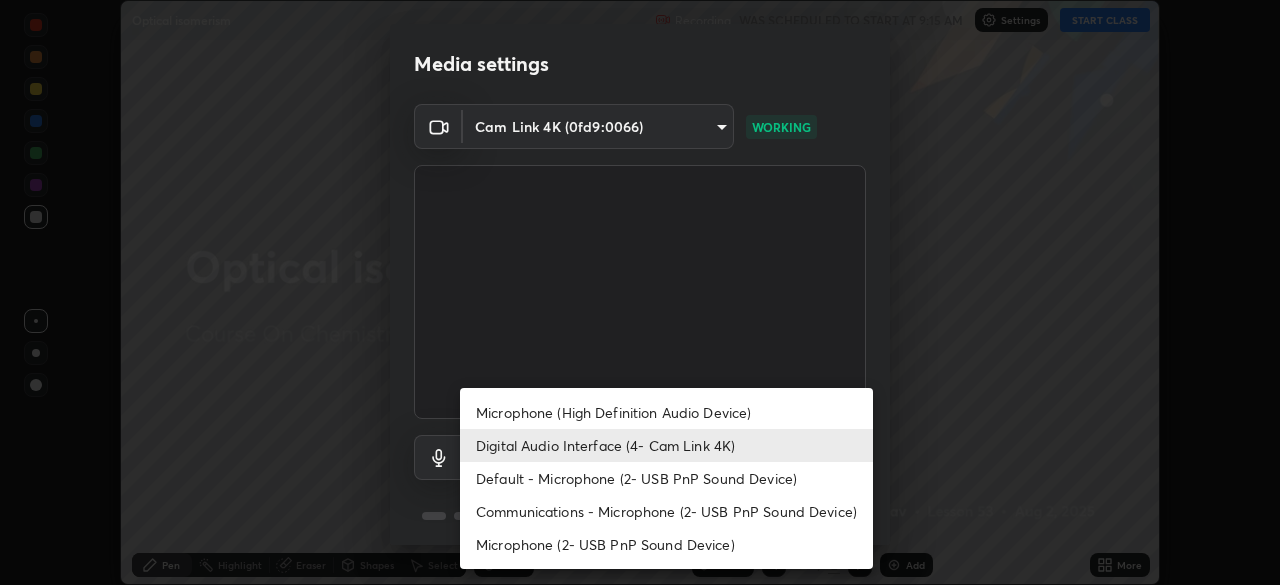 click on "Default - Microphone (2- USB PnP Sound Device)" at bounding box center [666, 478] 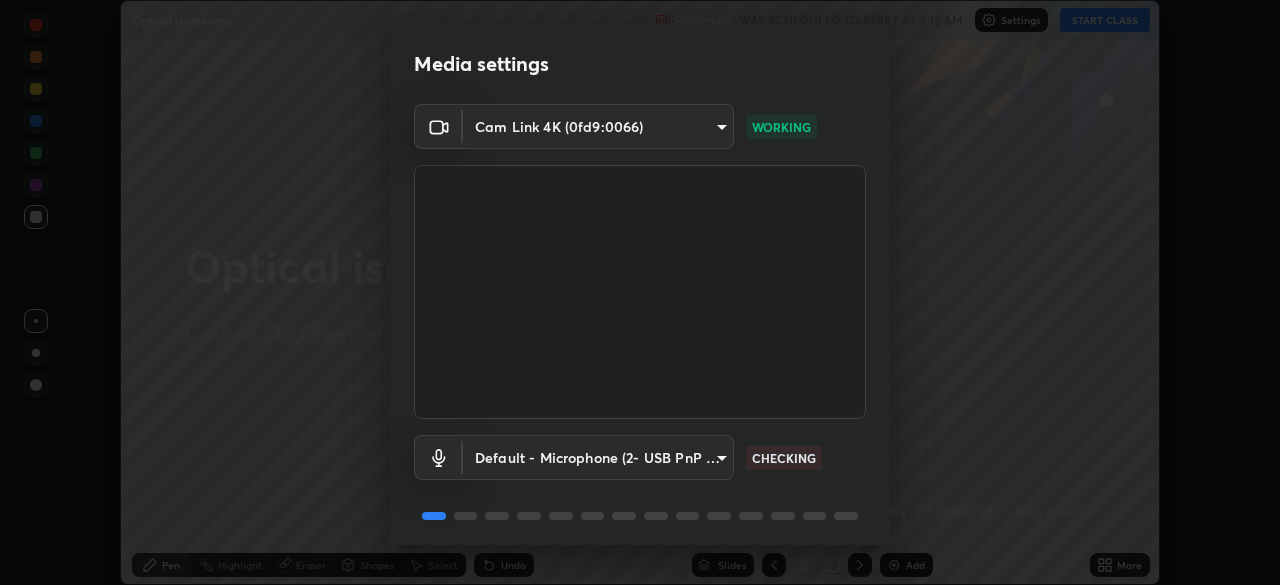 scroll, scrollTop: 71, scrollLeft: 0, axis: vertical 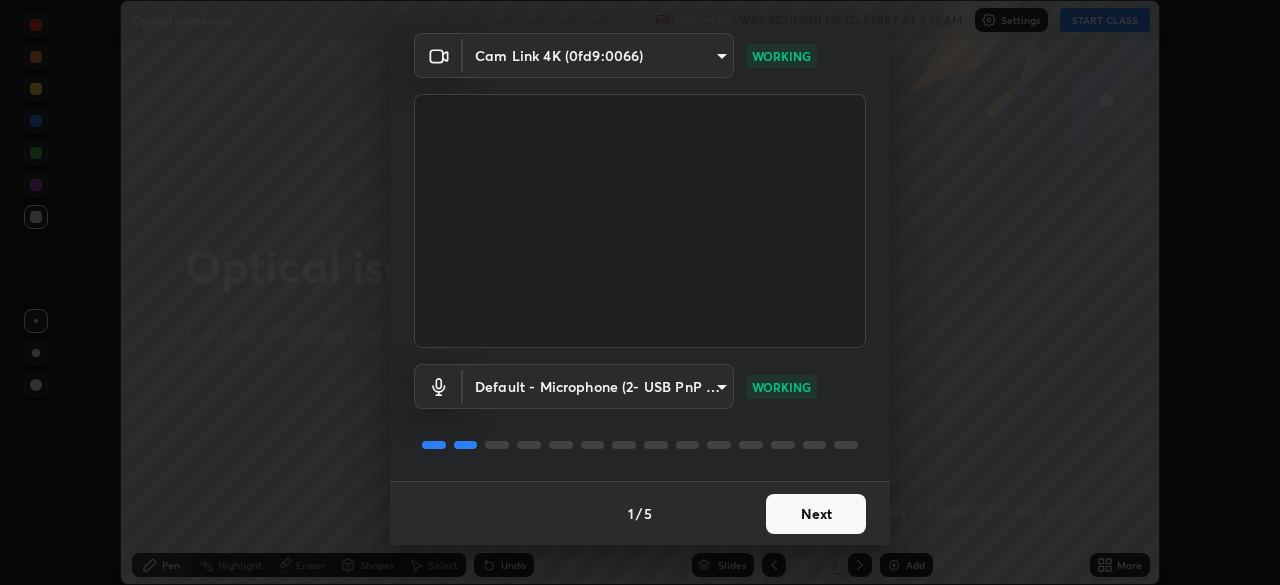 click on "Next" at bounding box center [816, 514] 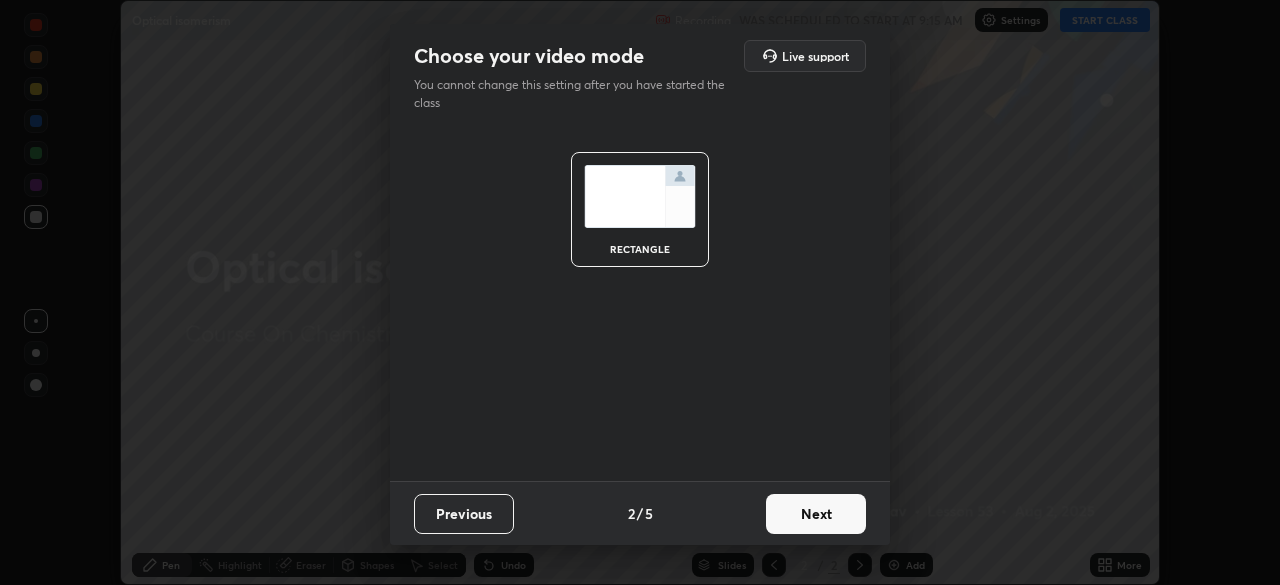 scroll, scrollTop: 0, scrollLeft: 0, axis: both 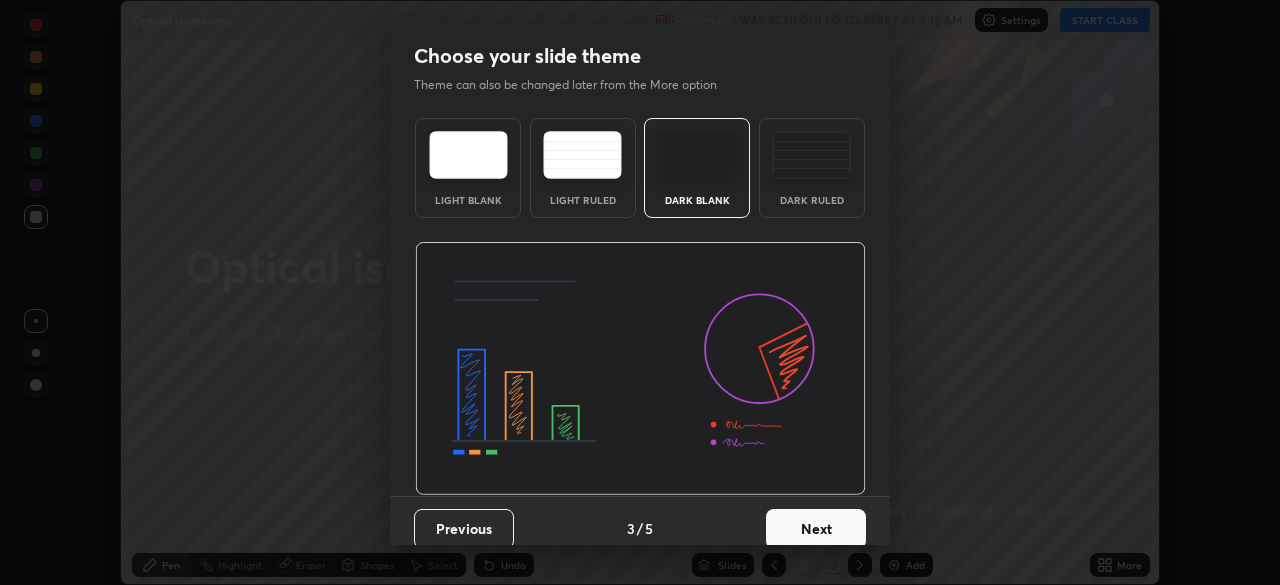 click on "Next" at bounding box center [816, 529] 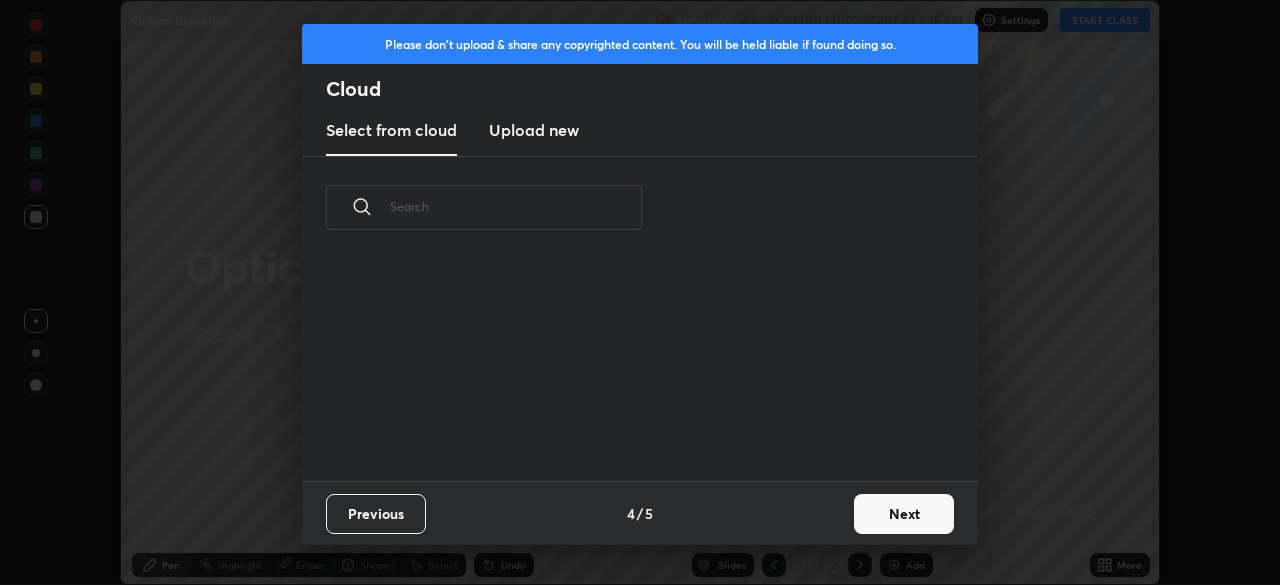 scroll, scrollTop: 222, scrollLeft: 642, axis: both 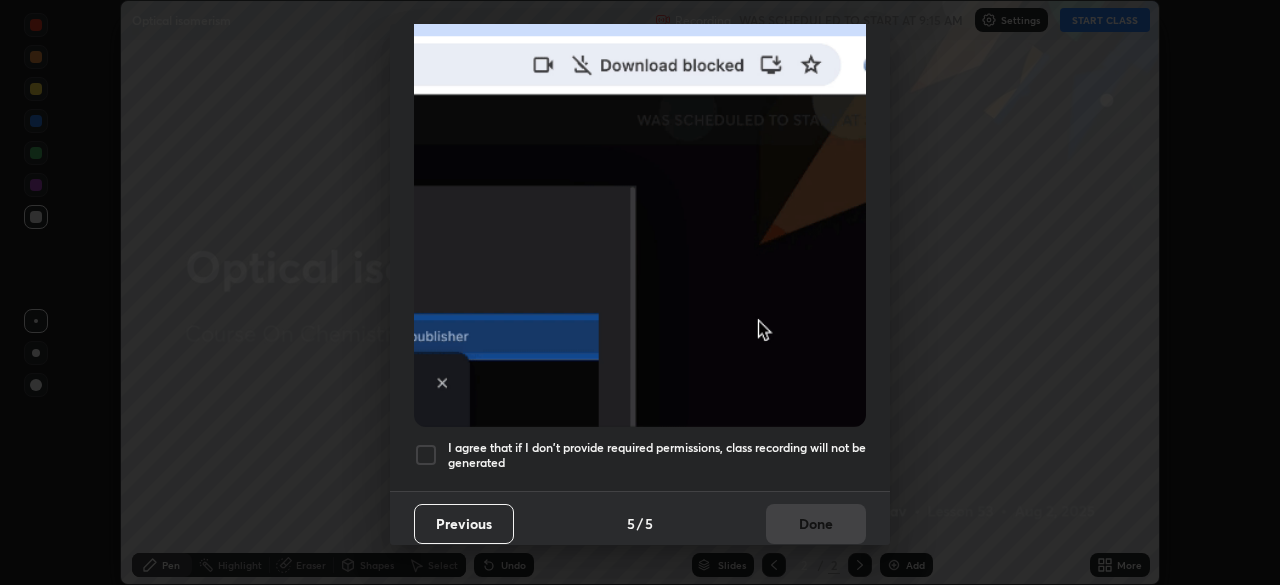 click on "I agree that if I don't provide required permissions, class recording will not be generated" at bounding box center (657, 455) 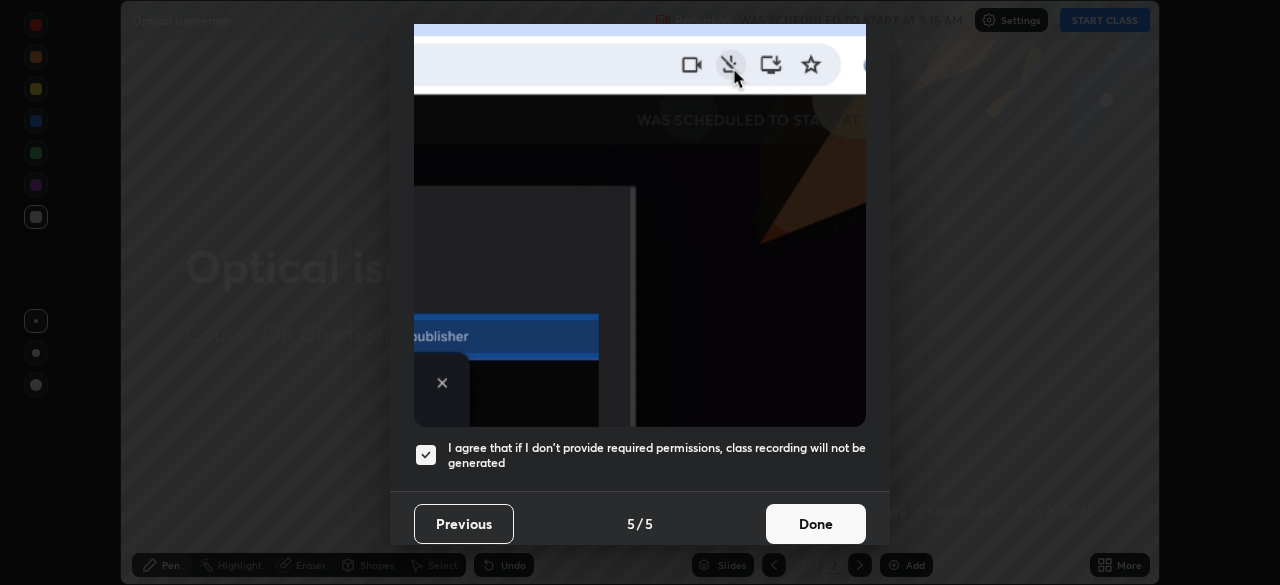 click on "Done" at bounding box center [816, 524] 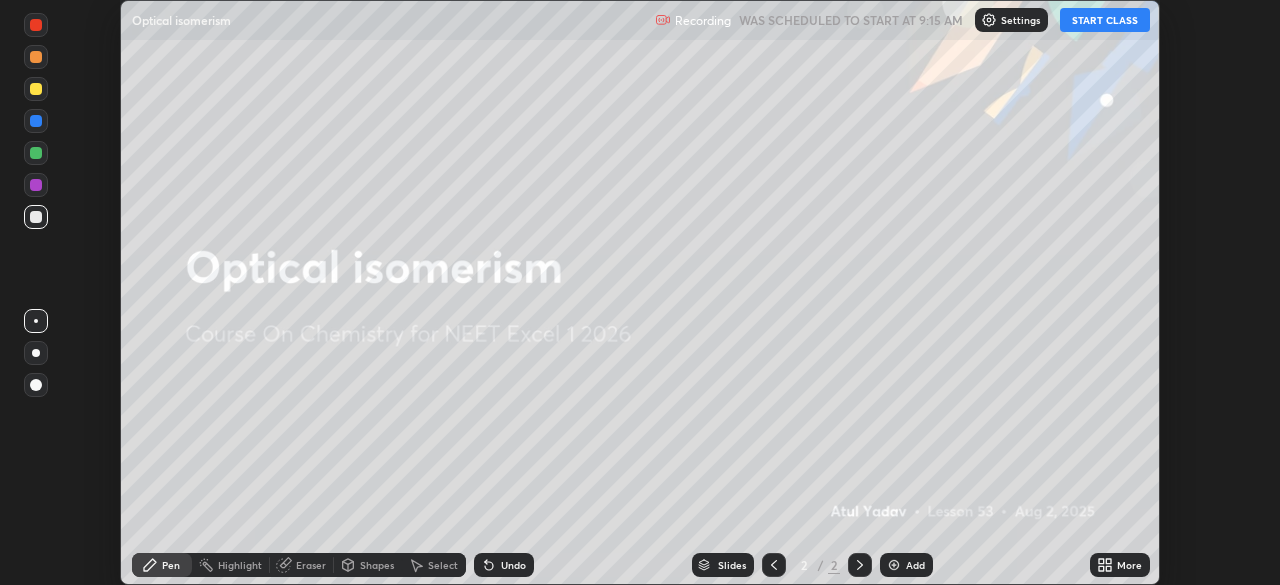 click on "START CLASS" at bounding box center [1105, 20] 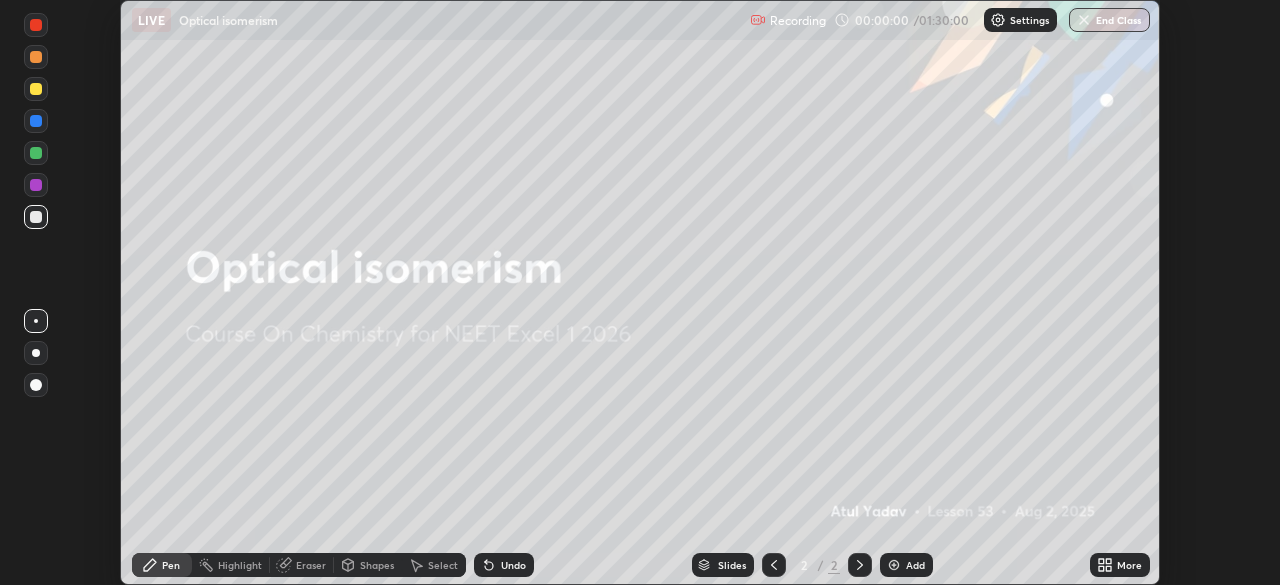 click 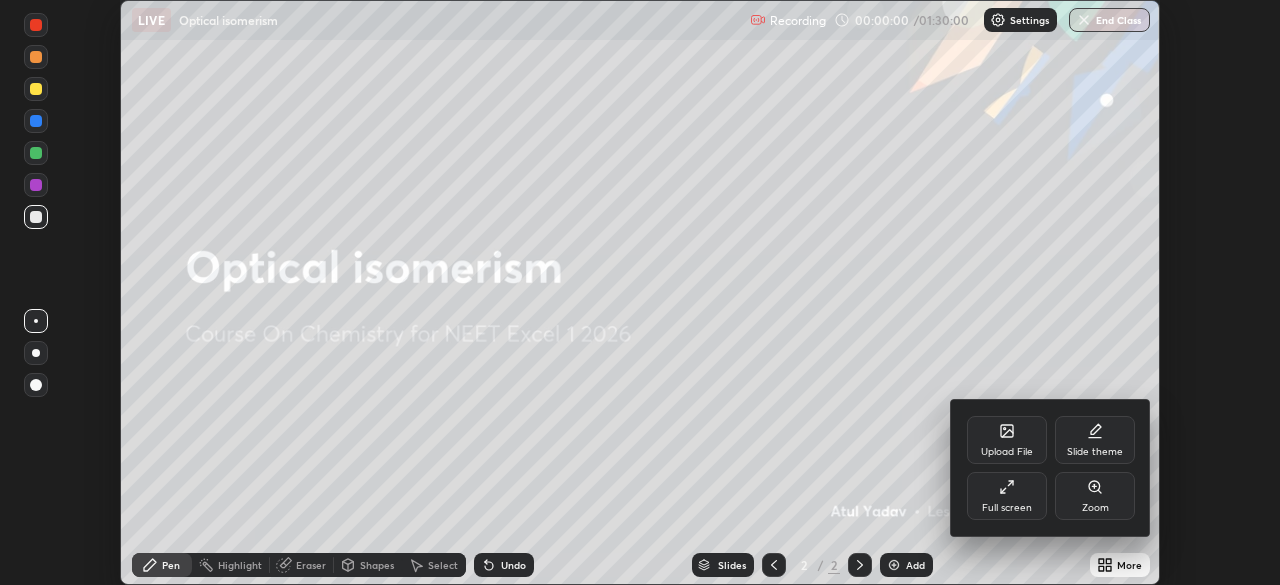 click on "Full screen" at bounding box center (1007, 496) 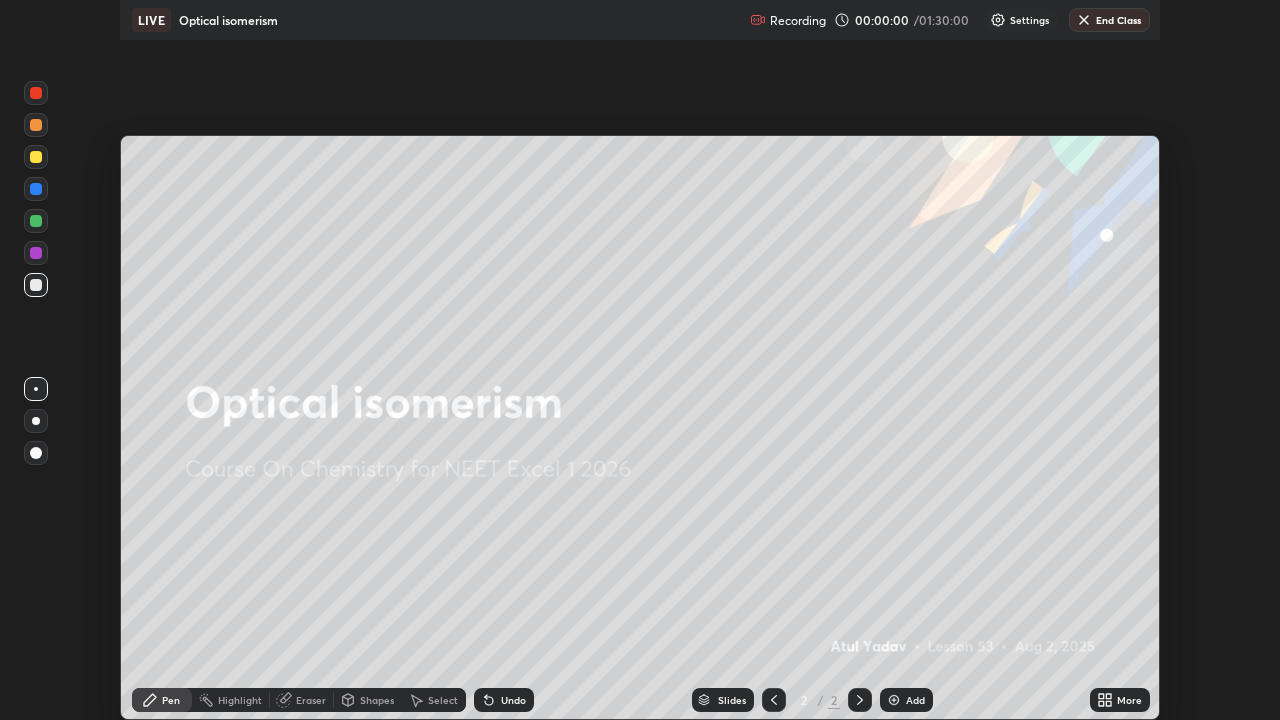 scroll, scrollTop: 99280, scrollLeft: 98720, axis: both 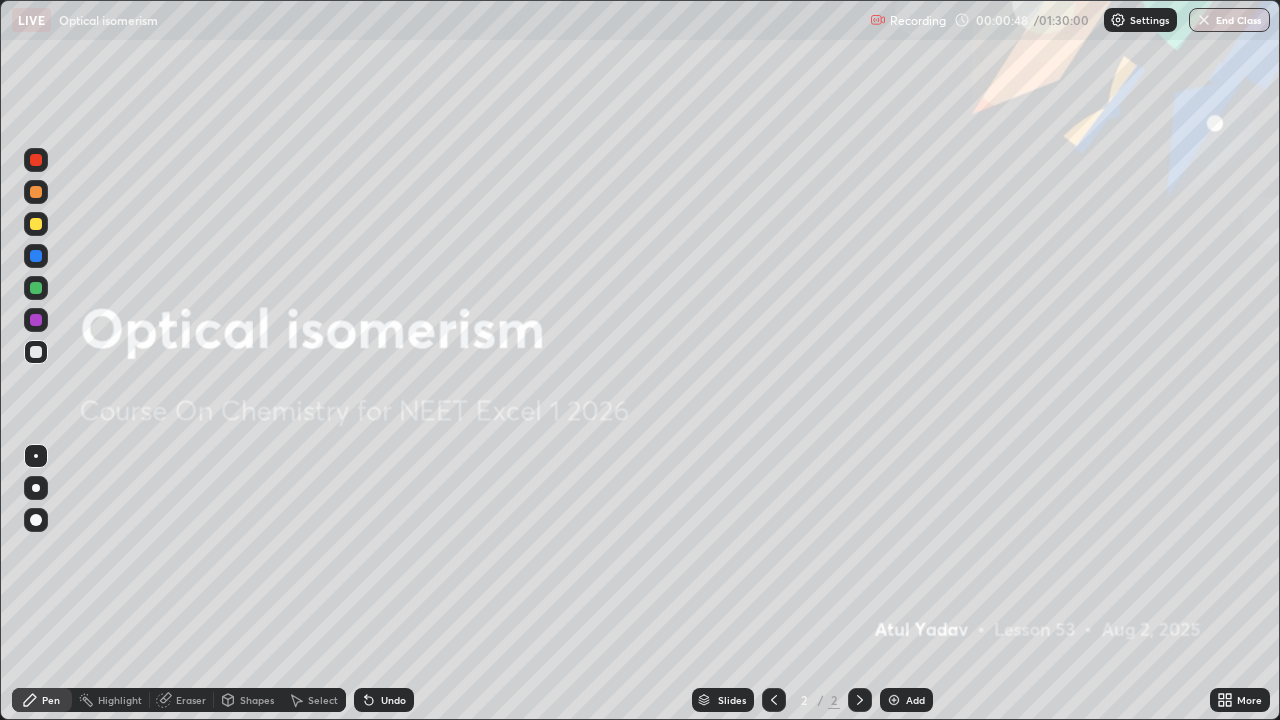 click at bounding box center [894, 700] 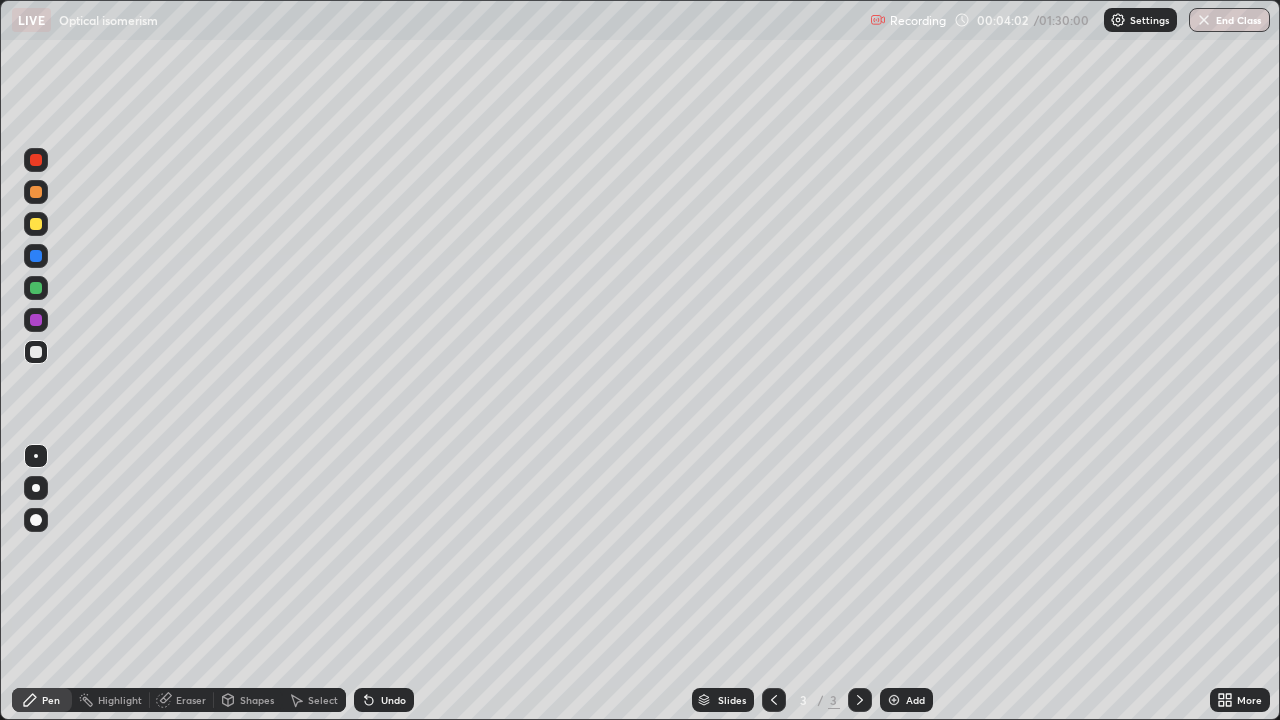 click on "Undo" at bounding box center [384, 700] 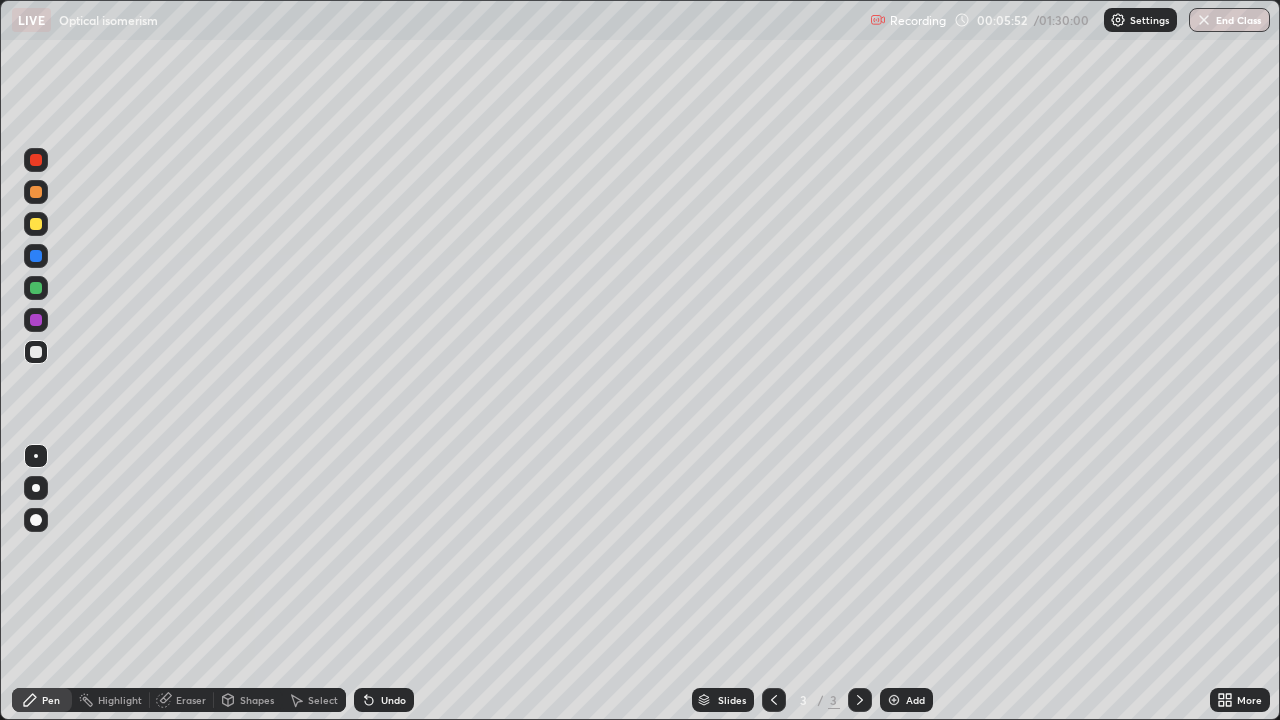 click at bounding box center (36, 320) 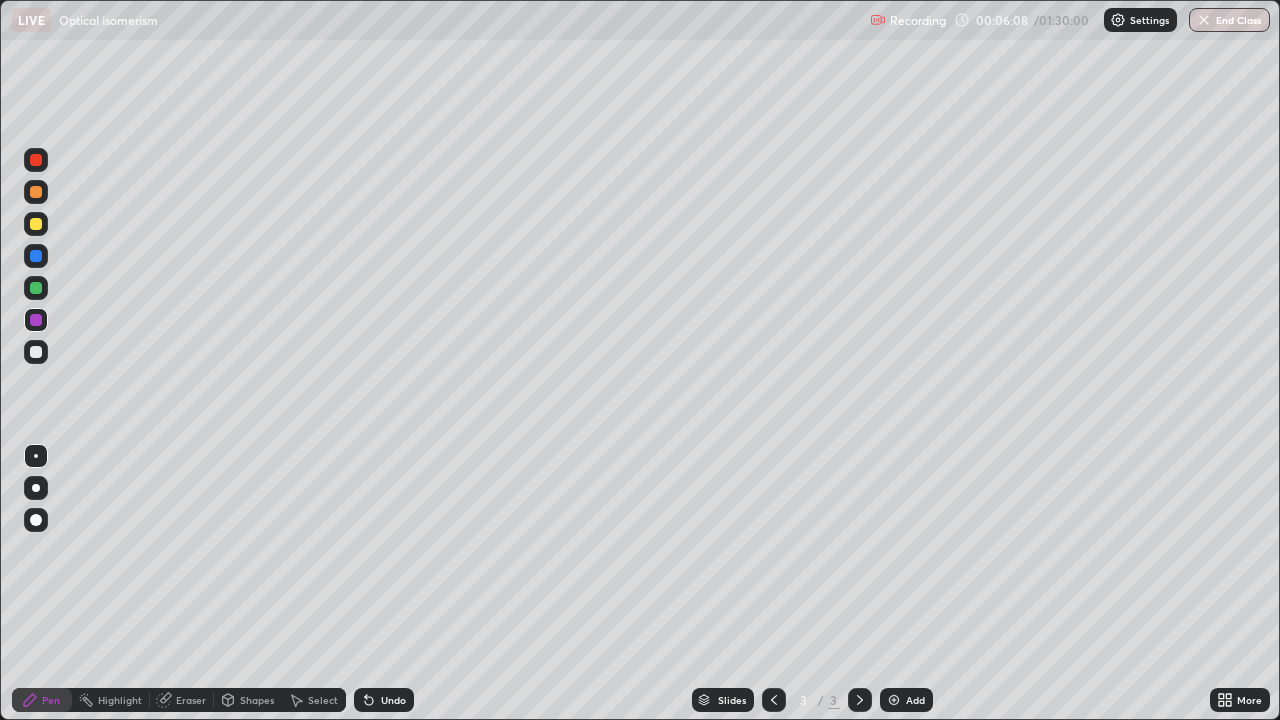 click on "Undo" at bounding box center [393, 700] 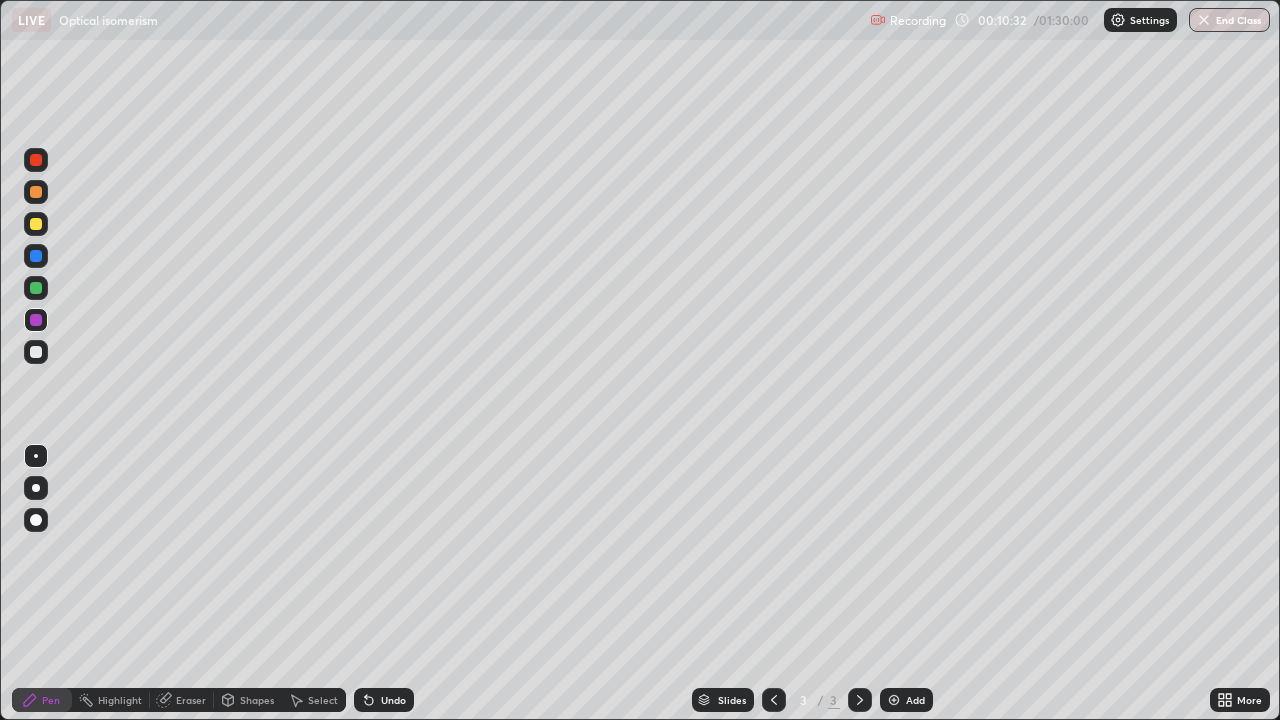 click at bounding box center [894, 700] 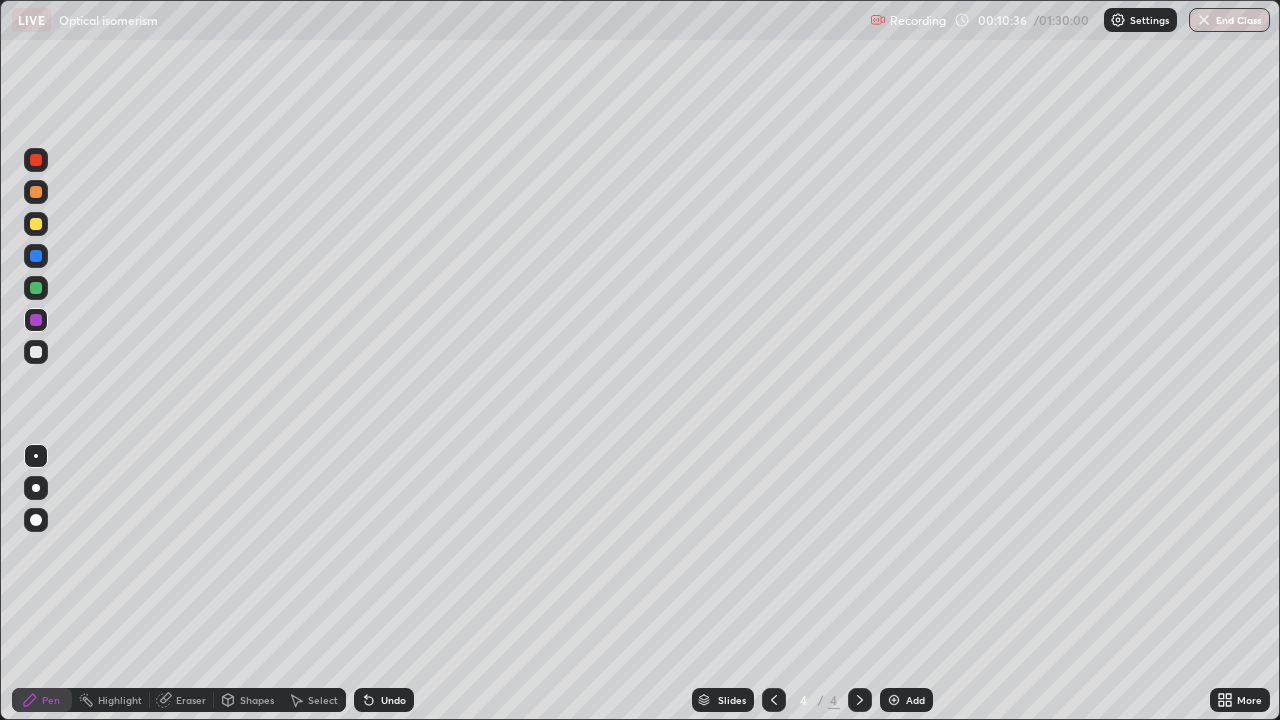 click at bounding box center (774, 700) 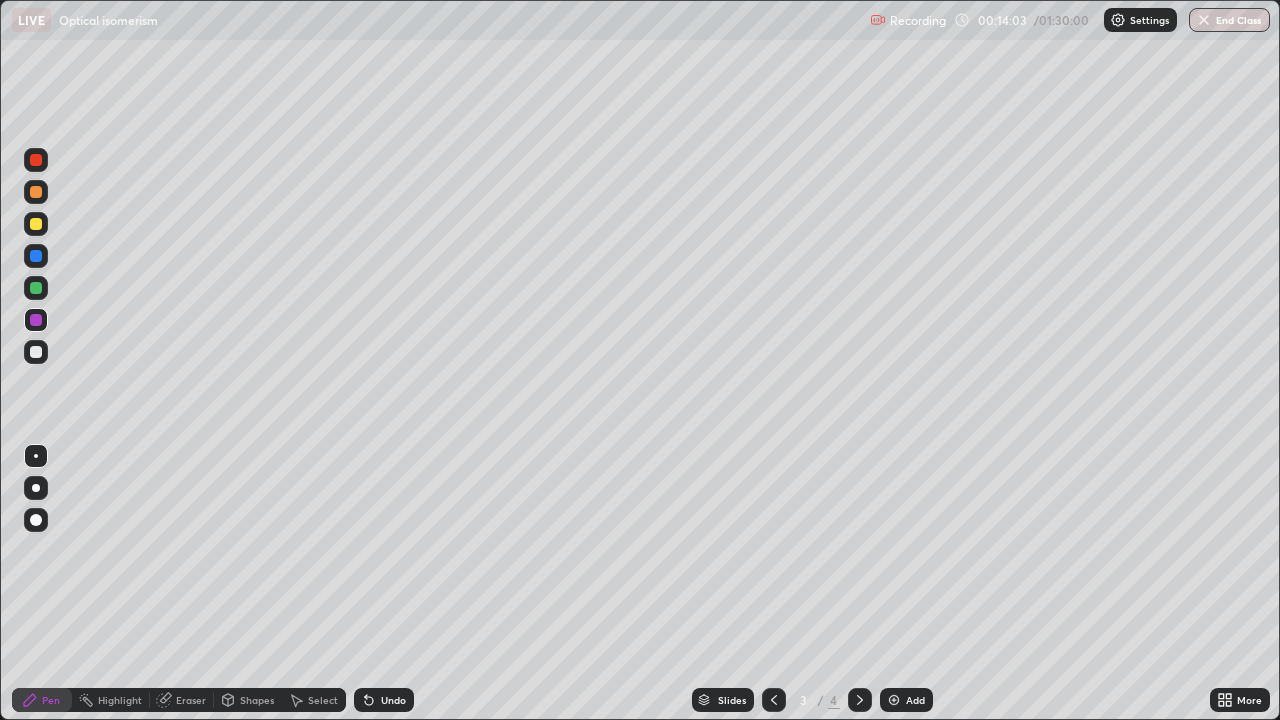 click at bounding box center (860, 700) 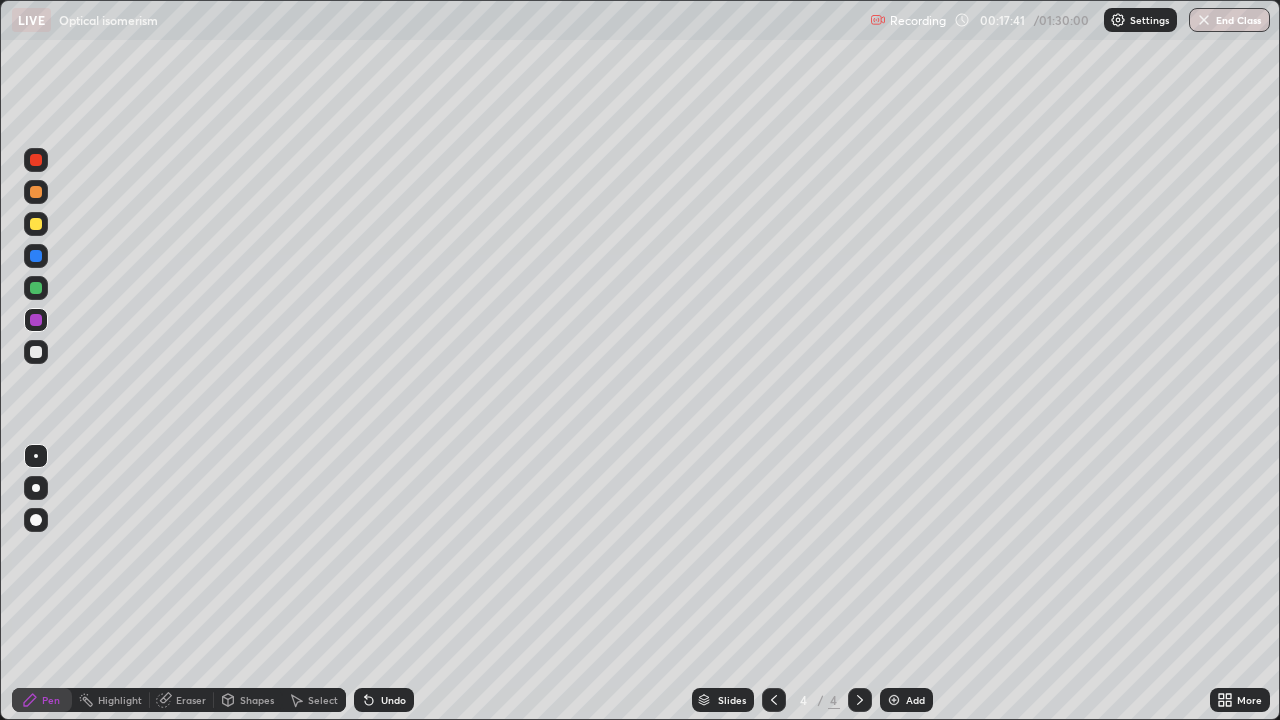 click at bounding box center [36, 288] 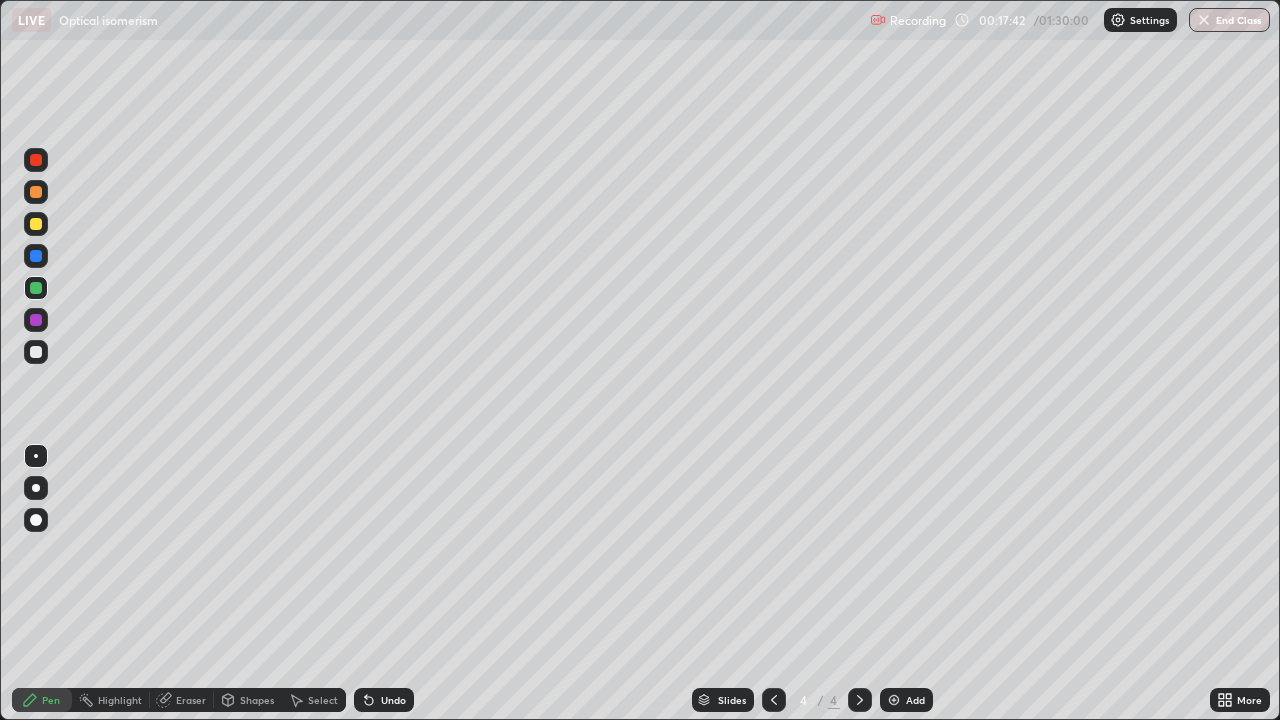 click at bounding box center (36, 488) 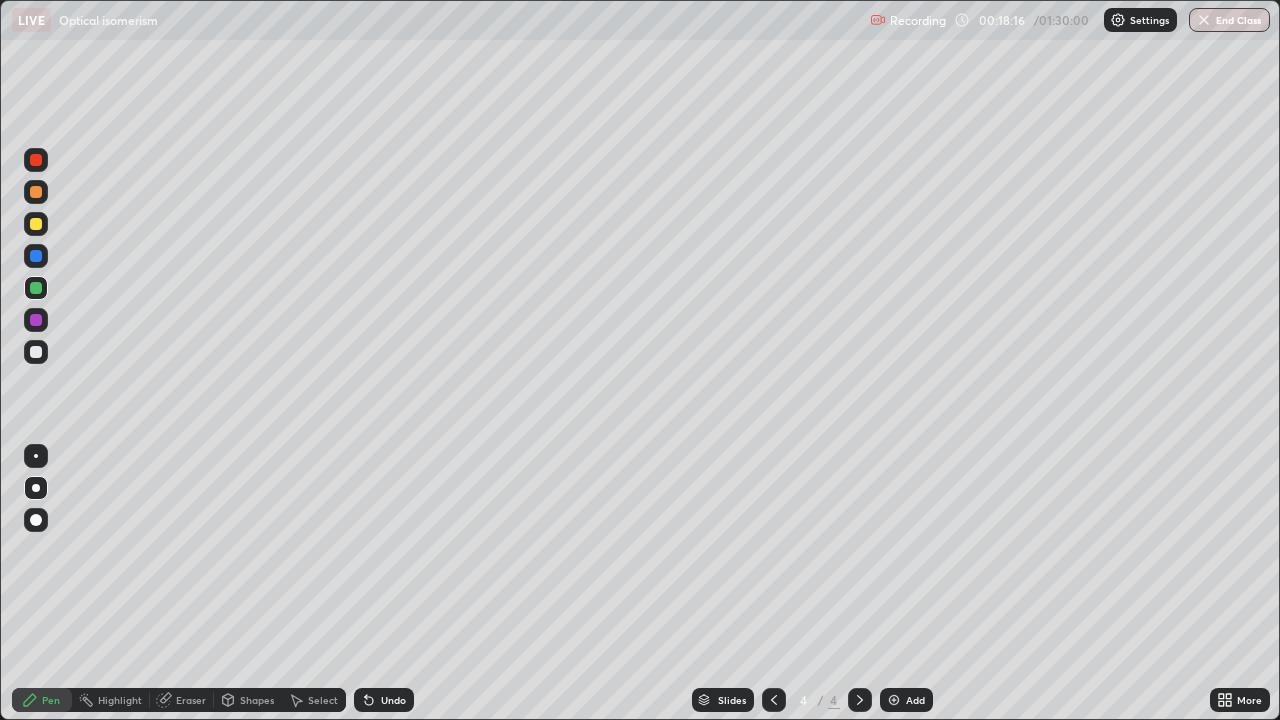 click on "Eraser" at bounding box center (191, 700) 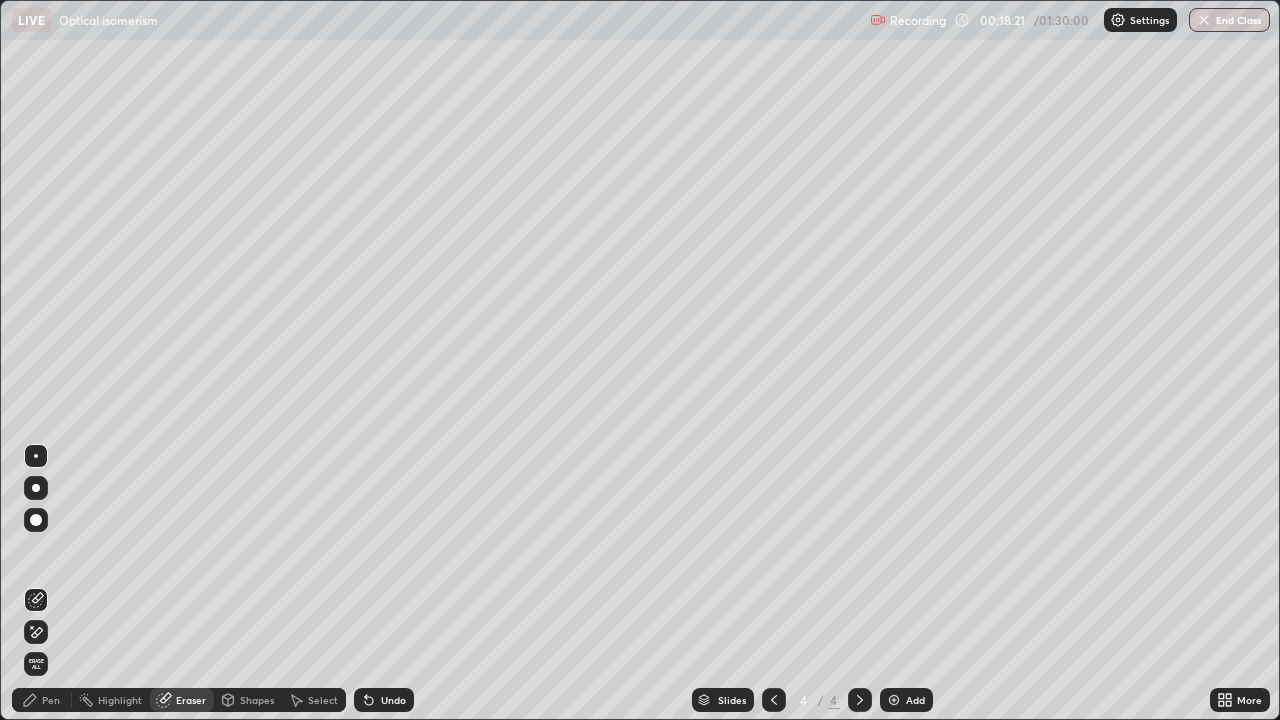 click on "Pen" at bounding box center [51, 700] 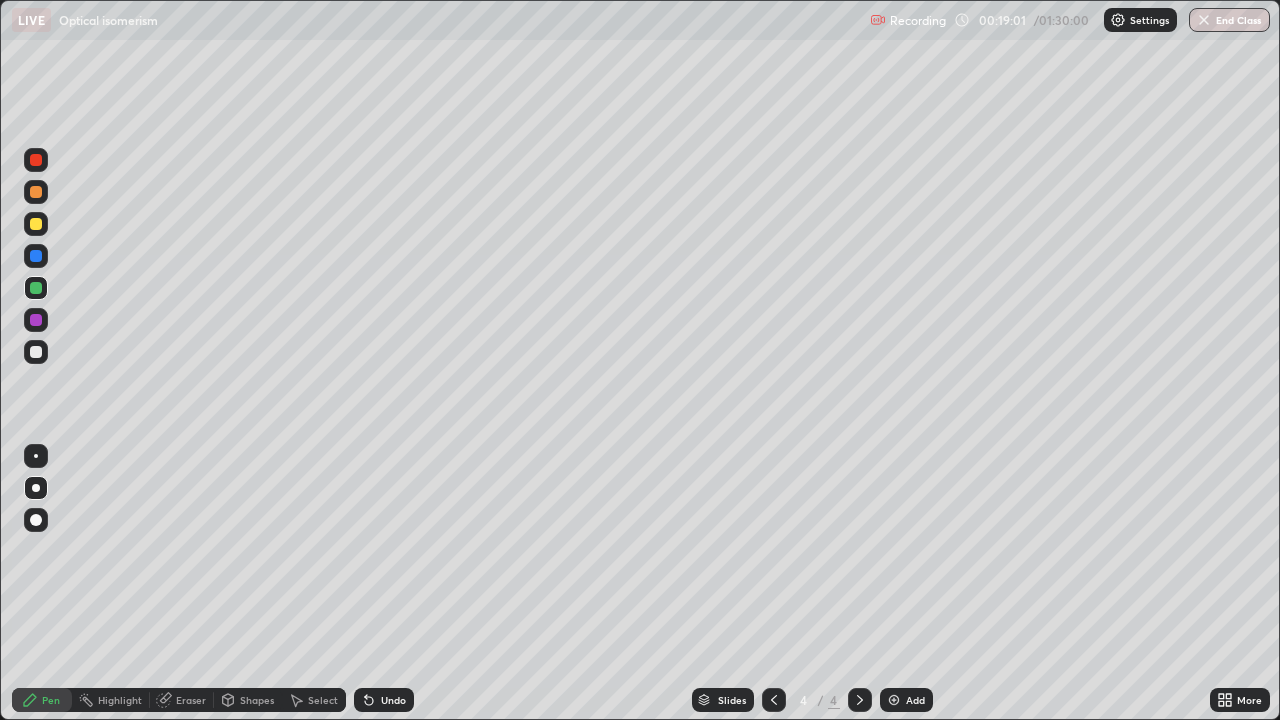 click at bounding box center (36, 352) 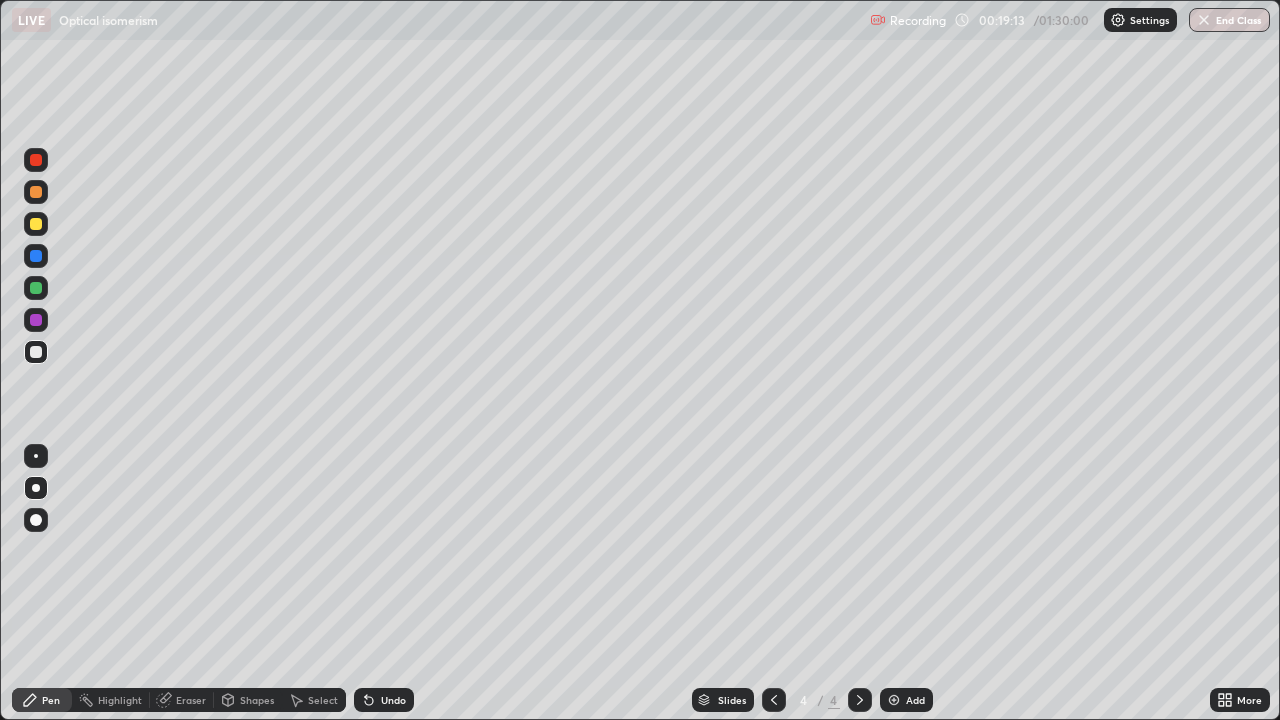 click on "Undo" at bounding box center (393, 700) 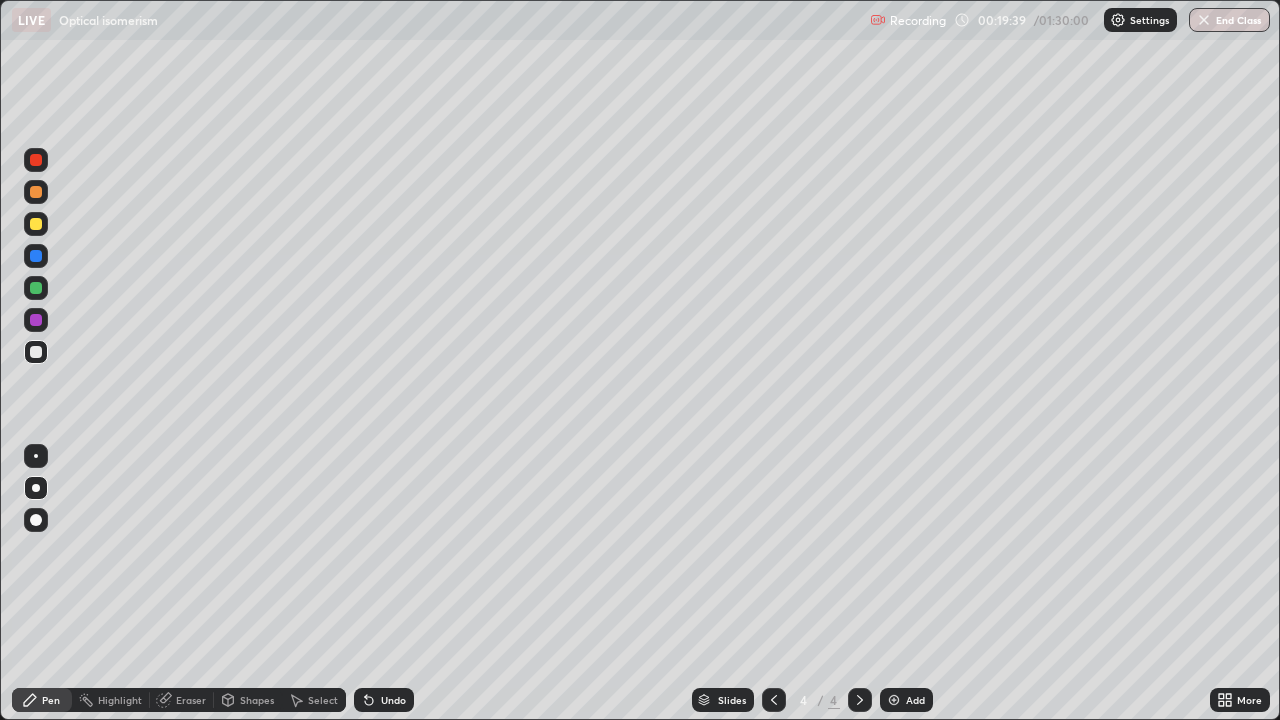 click at bounding box center (36, 320) 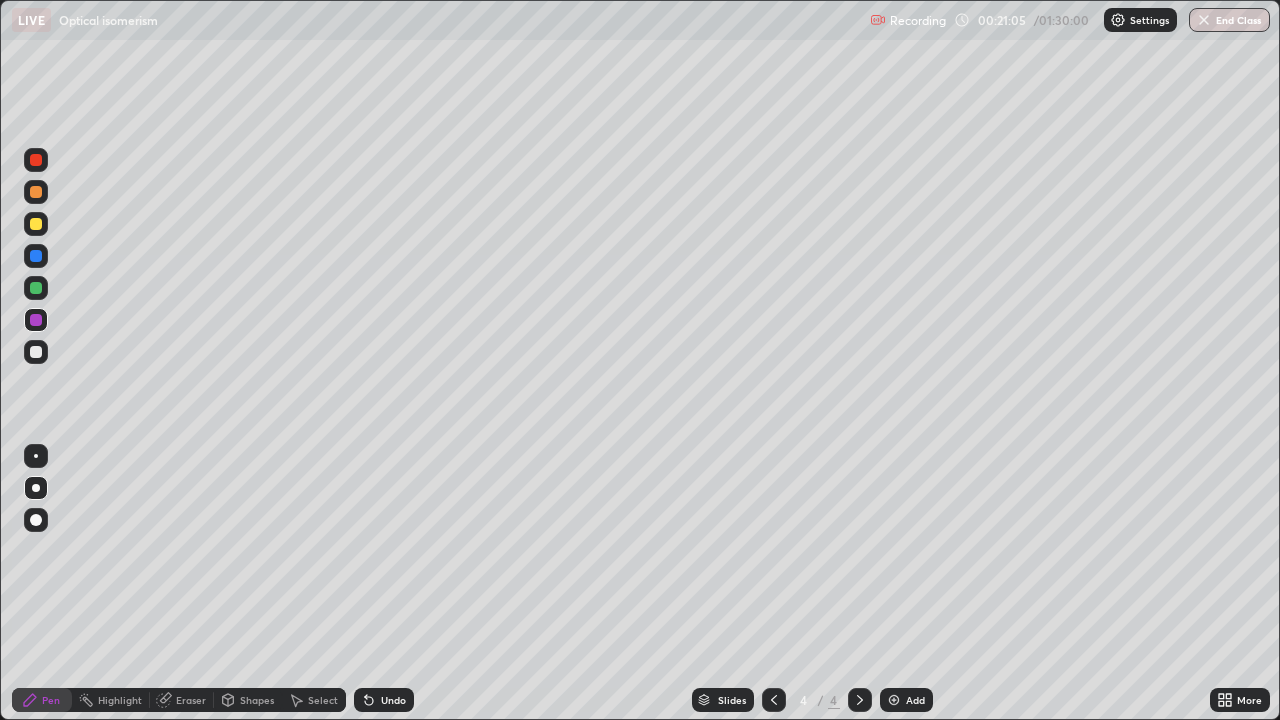 click at bounding box center [36, 288] 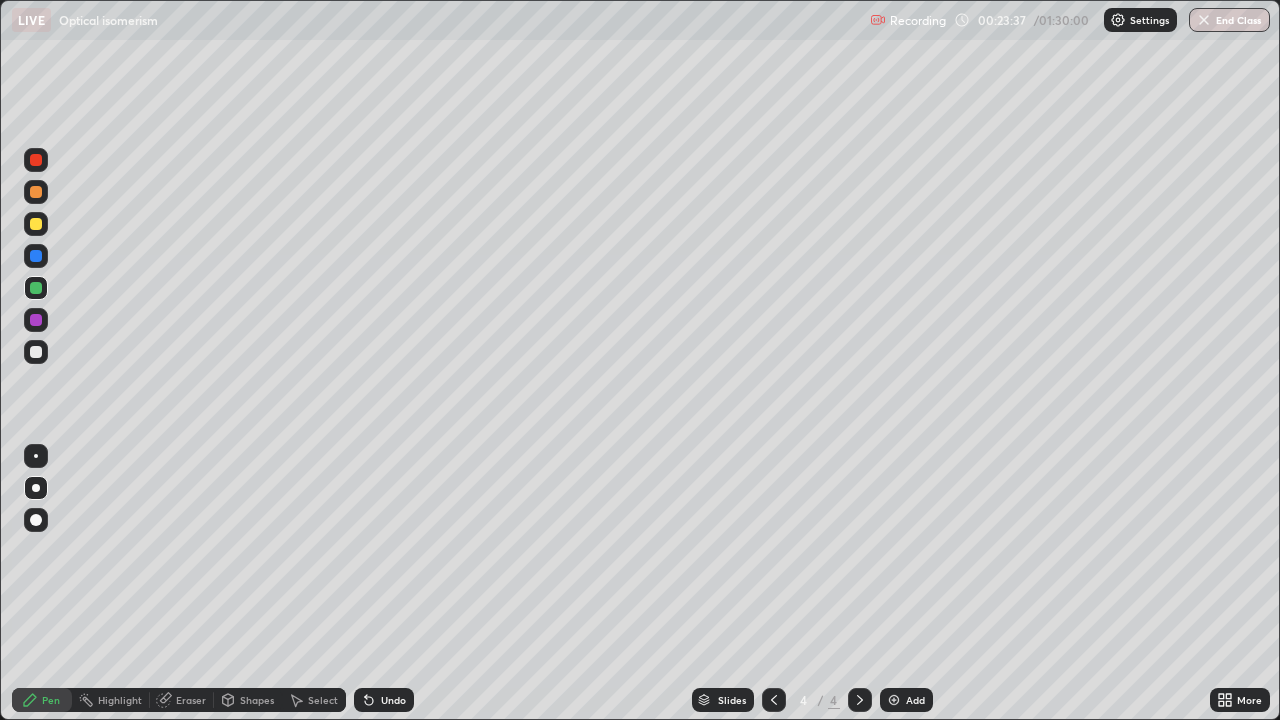 click on "Add" at bounding box center (906, 700) 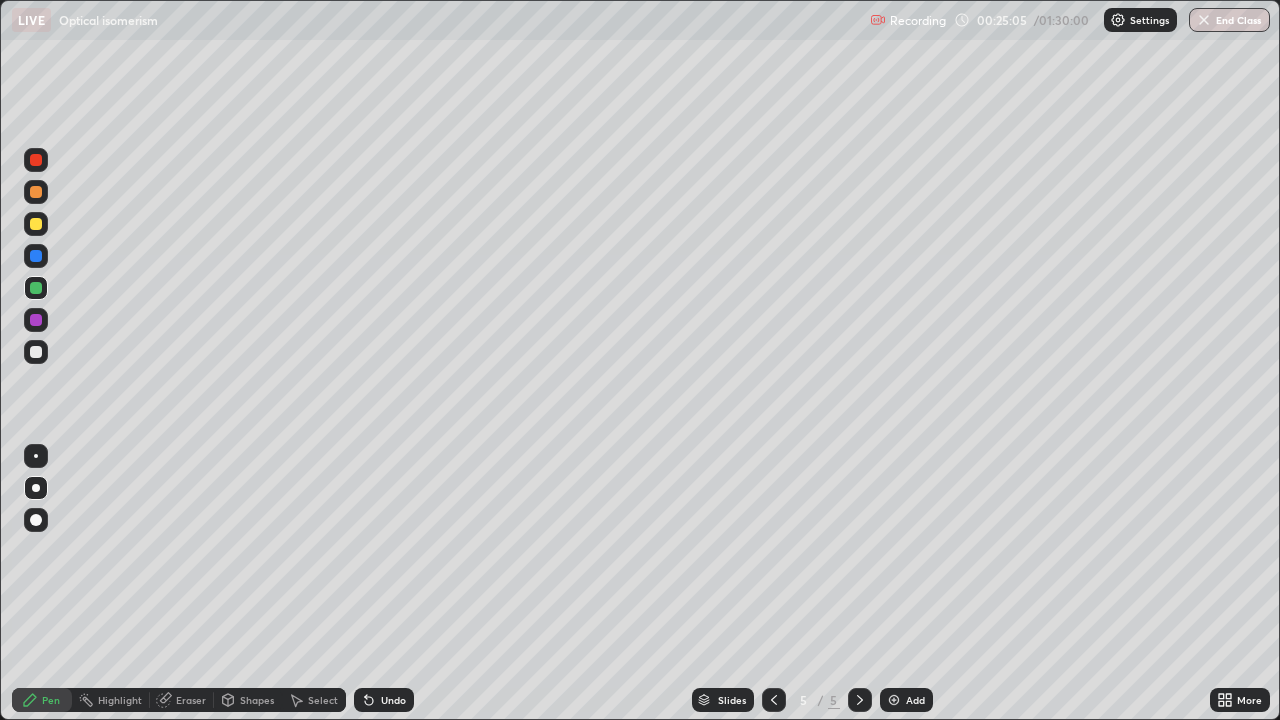 click on "Undo" at bounding box center (384, 700) 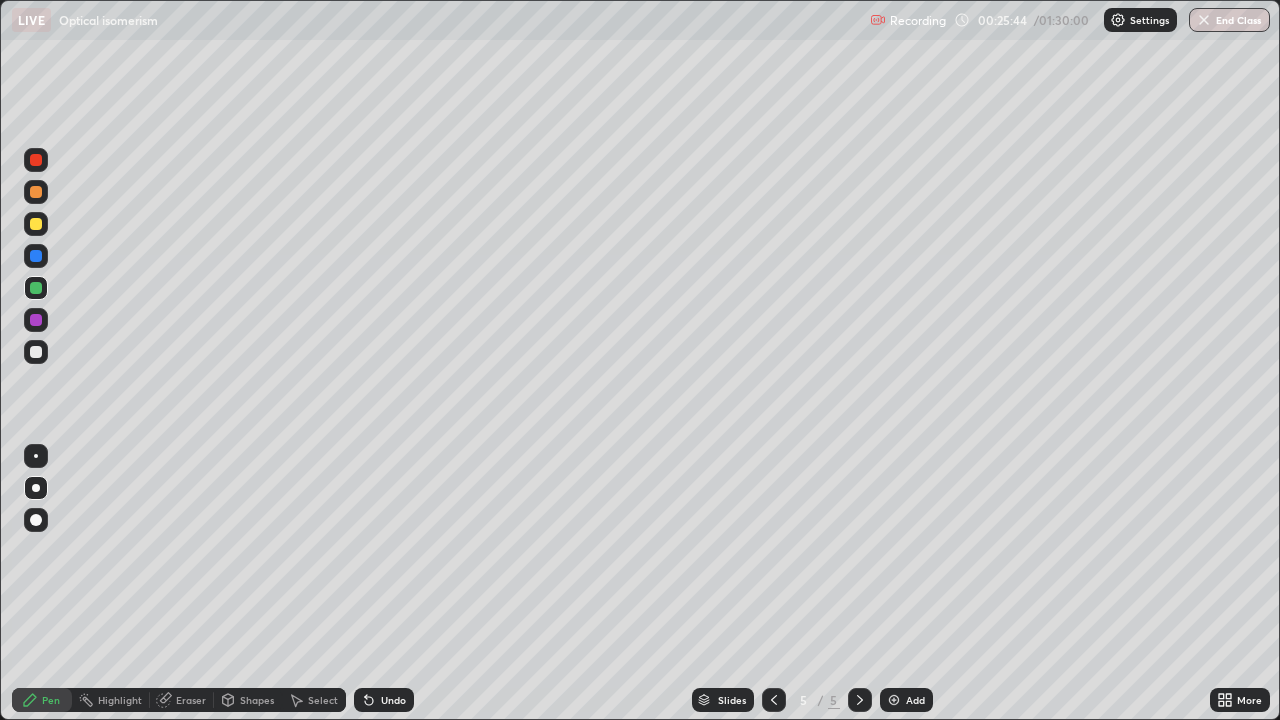 click at bounding box center (36, 256) 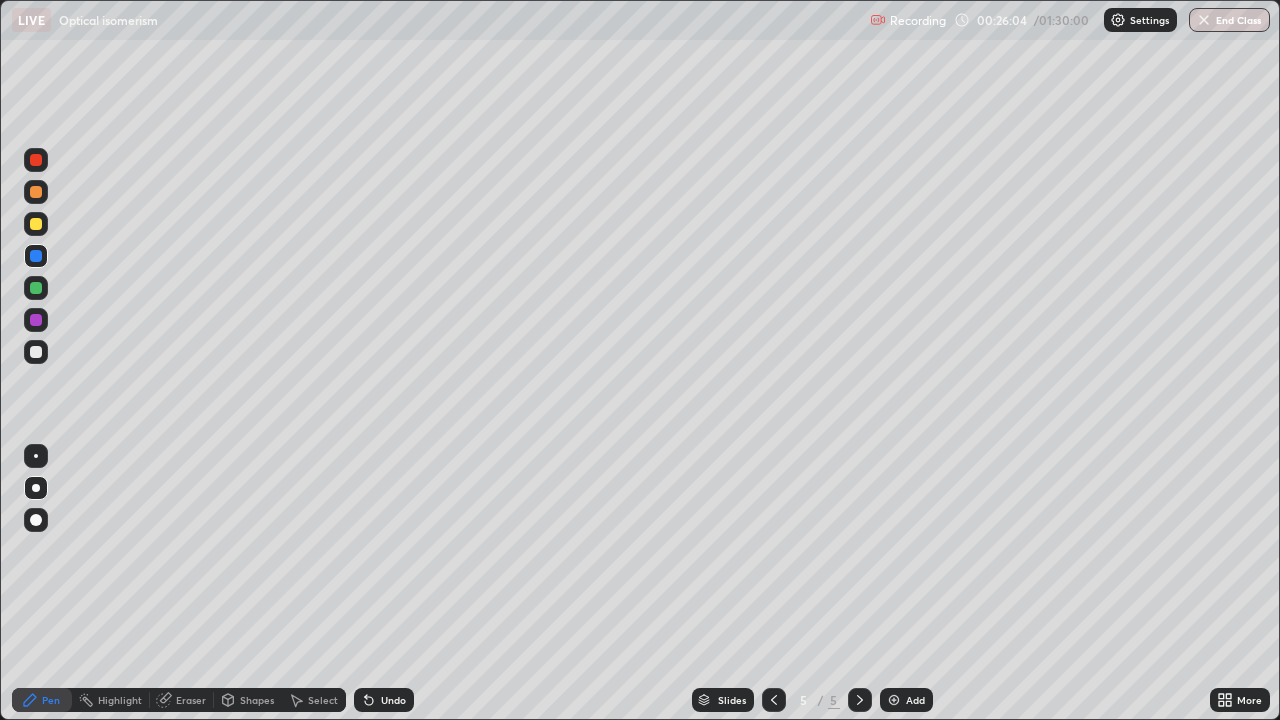 click at bounding box center (36, 320) 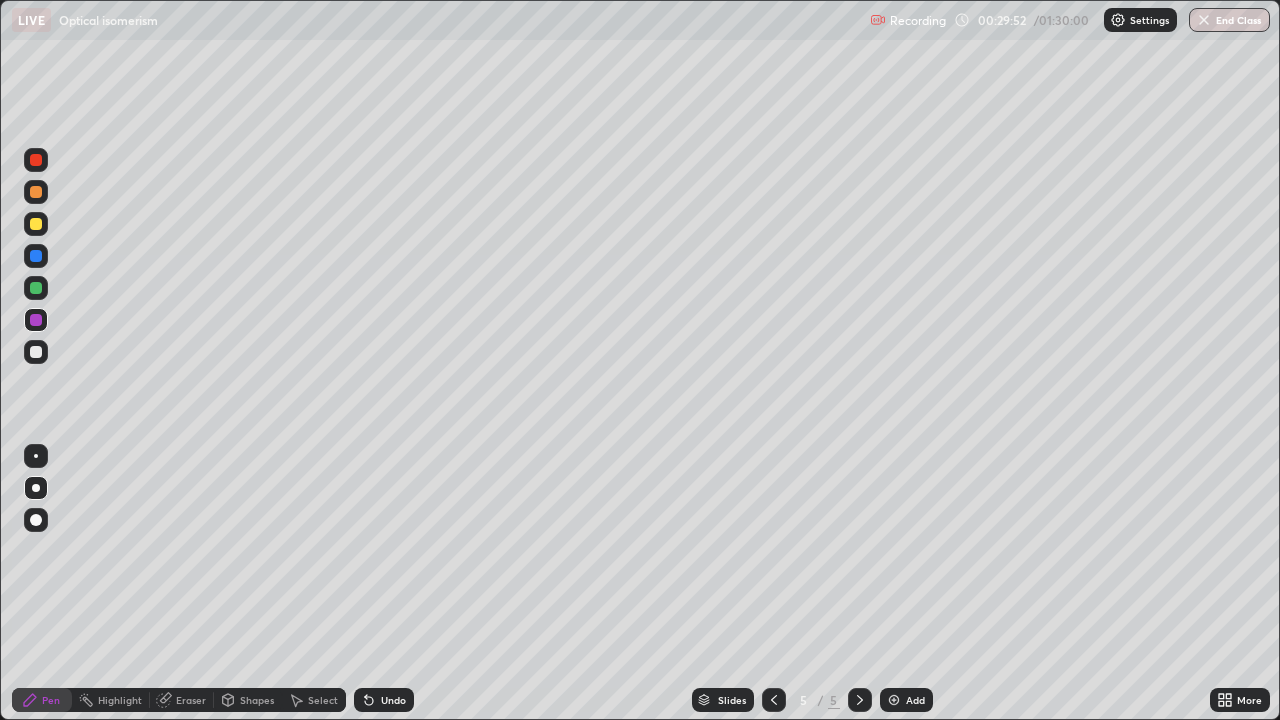 click on "Undo" at bounding box center (393, 700) 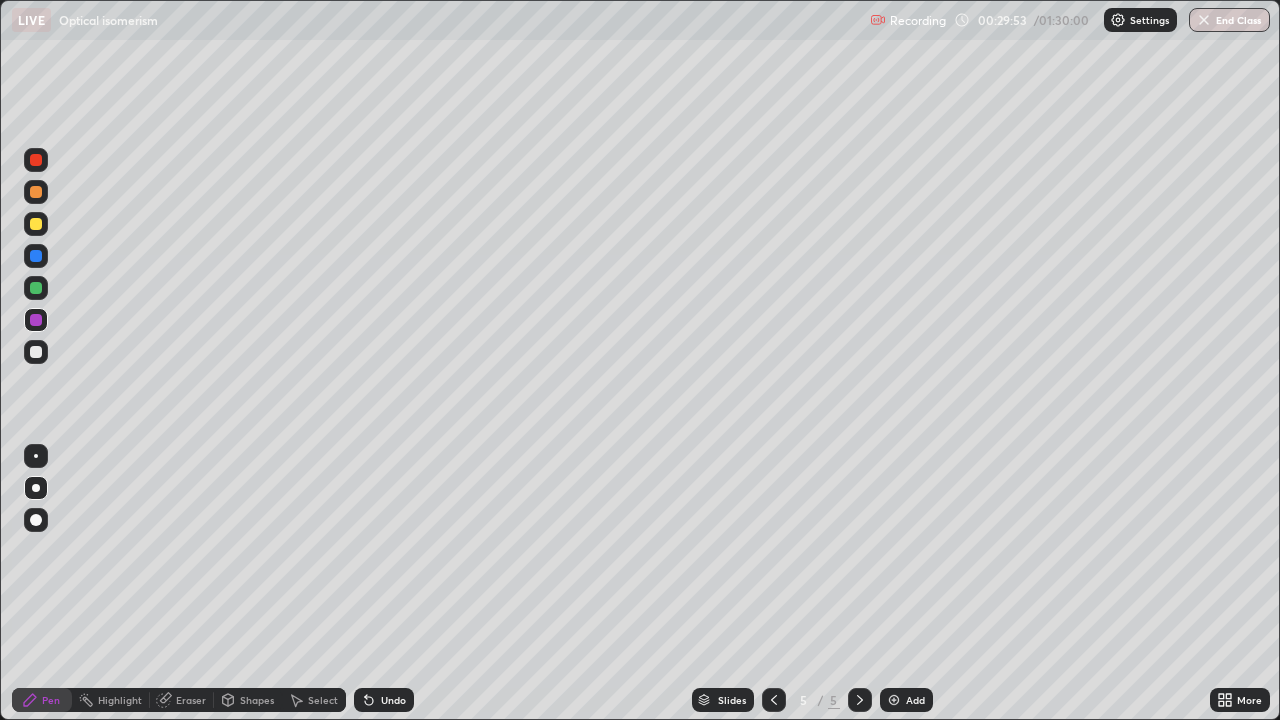 click on "Undo" at bounding box center [393, 700] 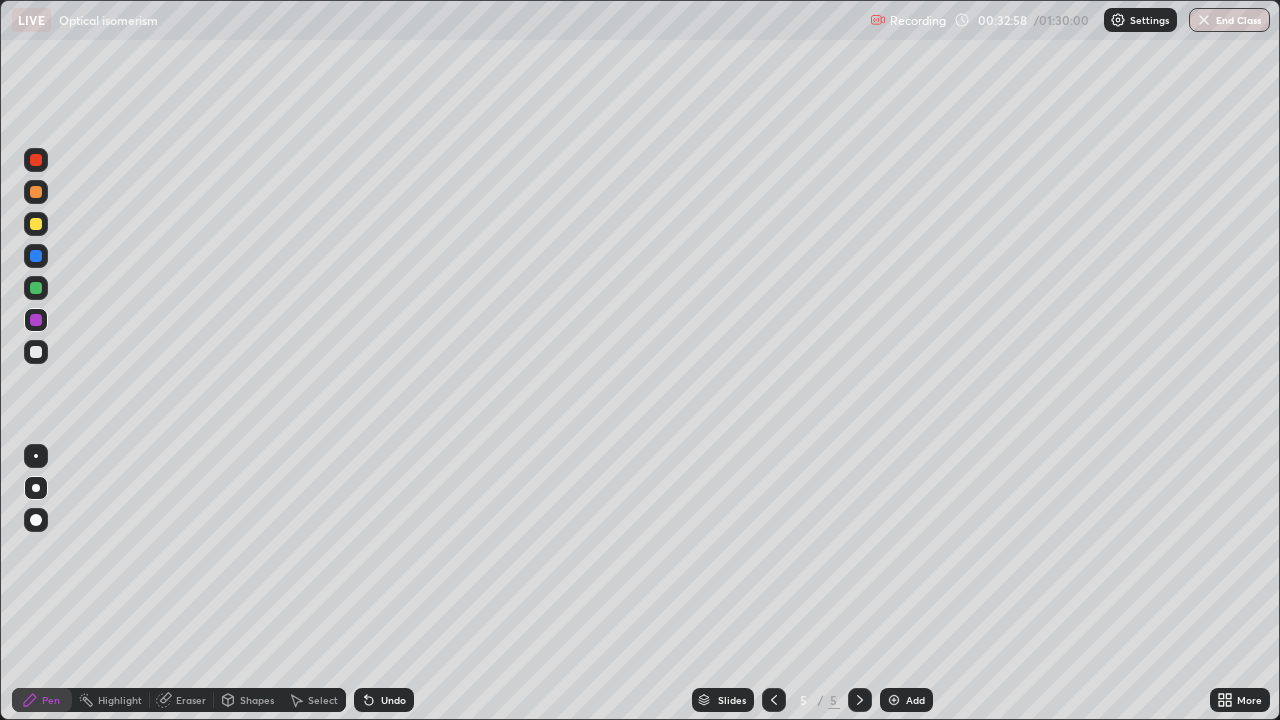 click at bounding box center (894, 700) 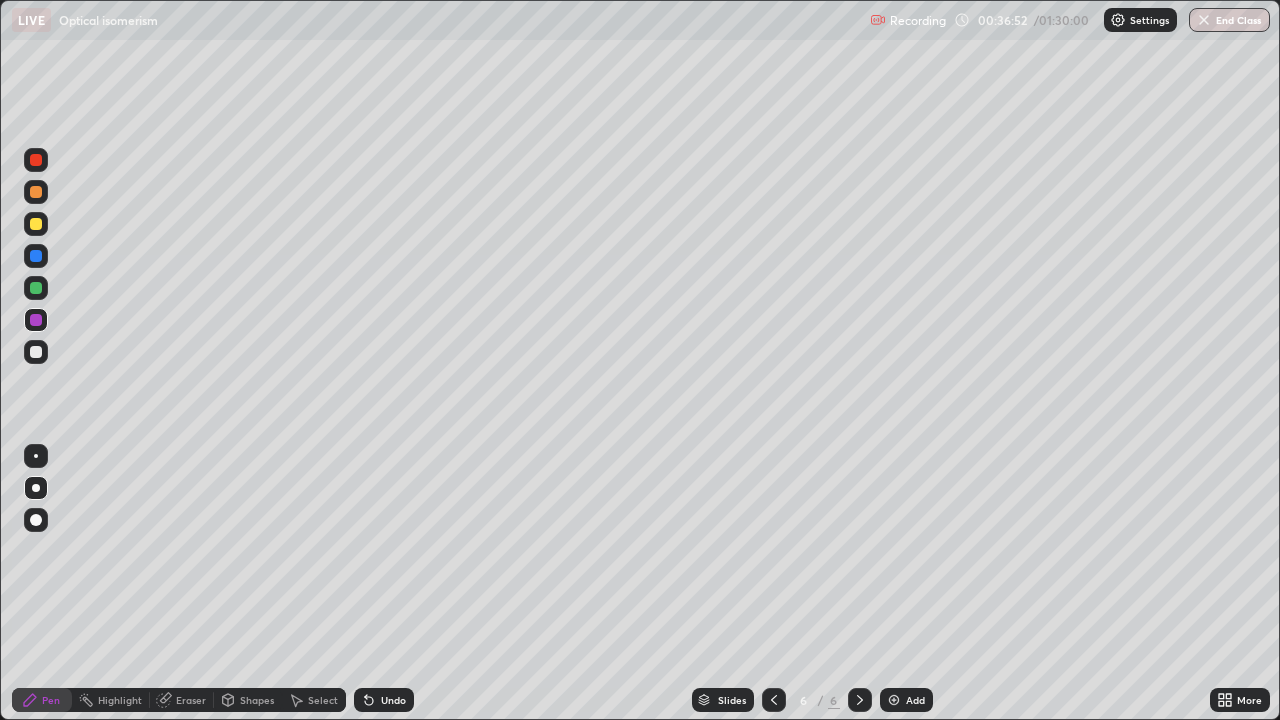 click 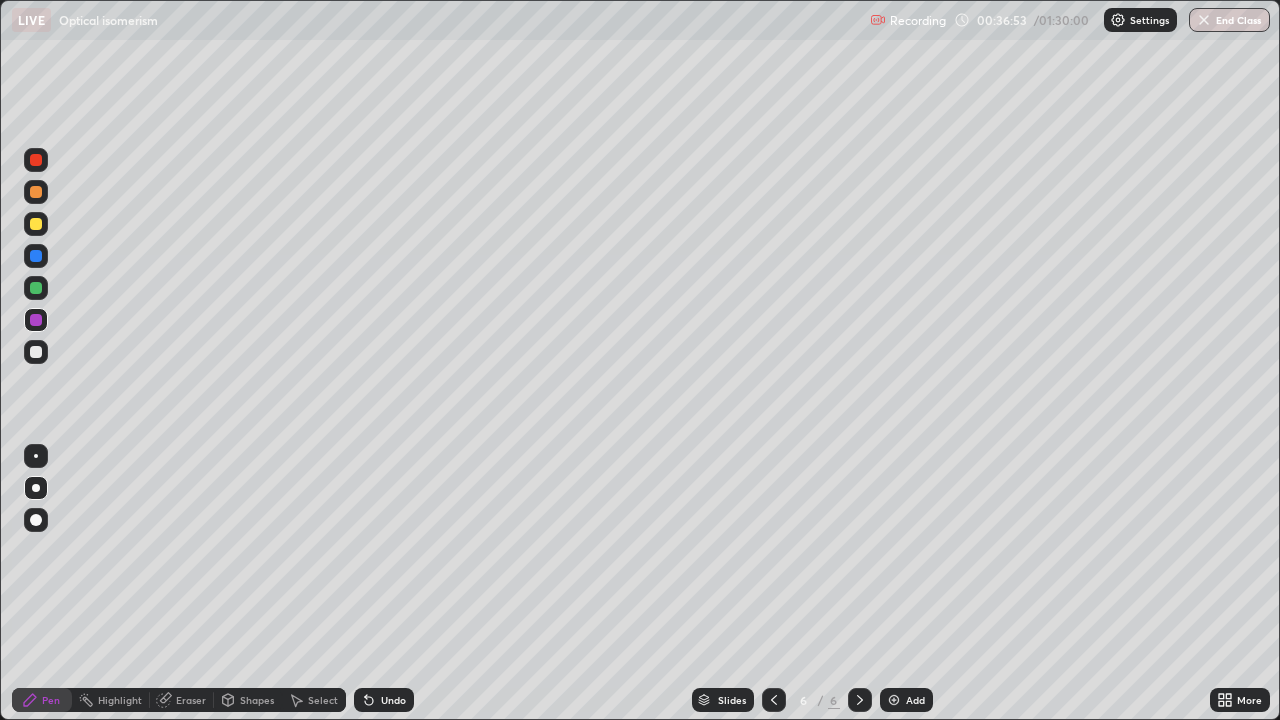 click 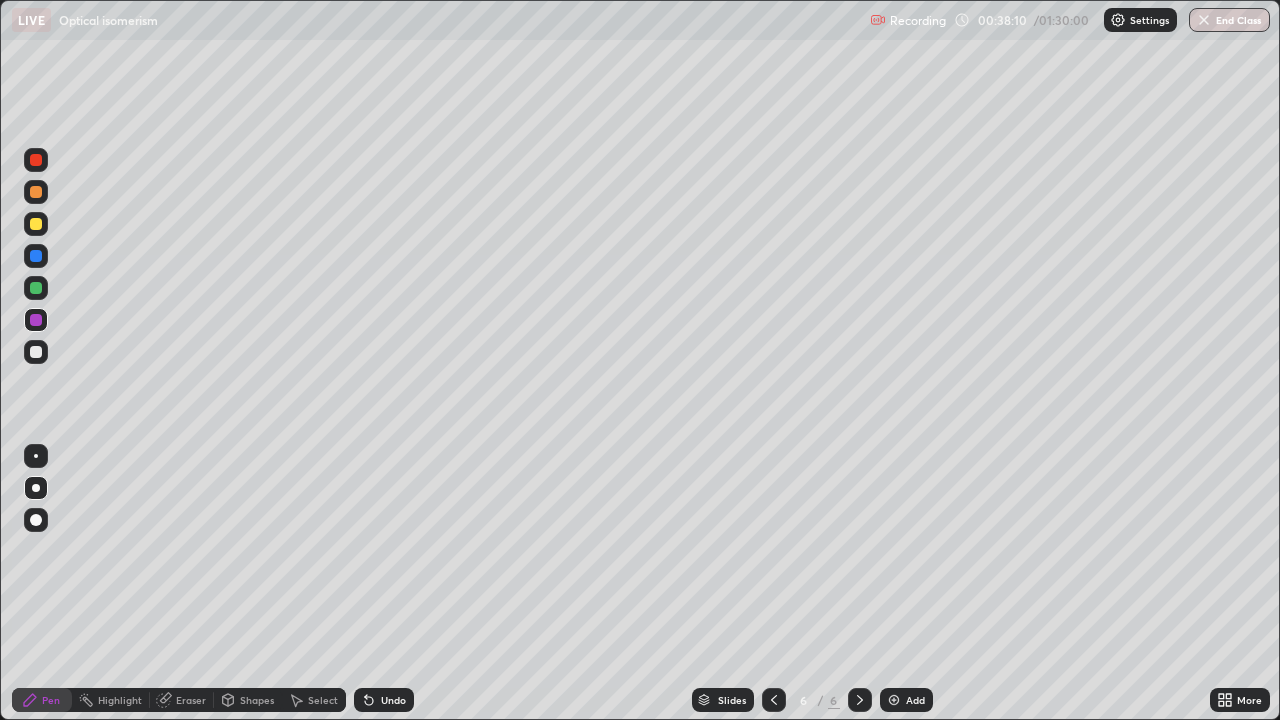 click at bounding box center (774, 700) 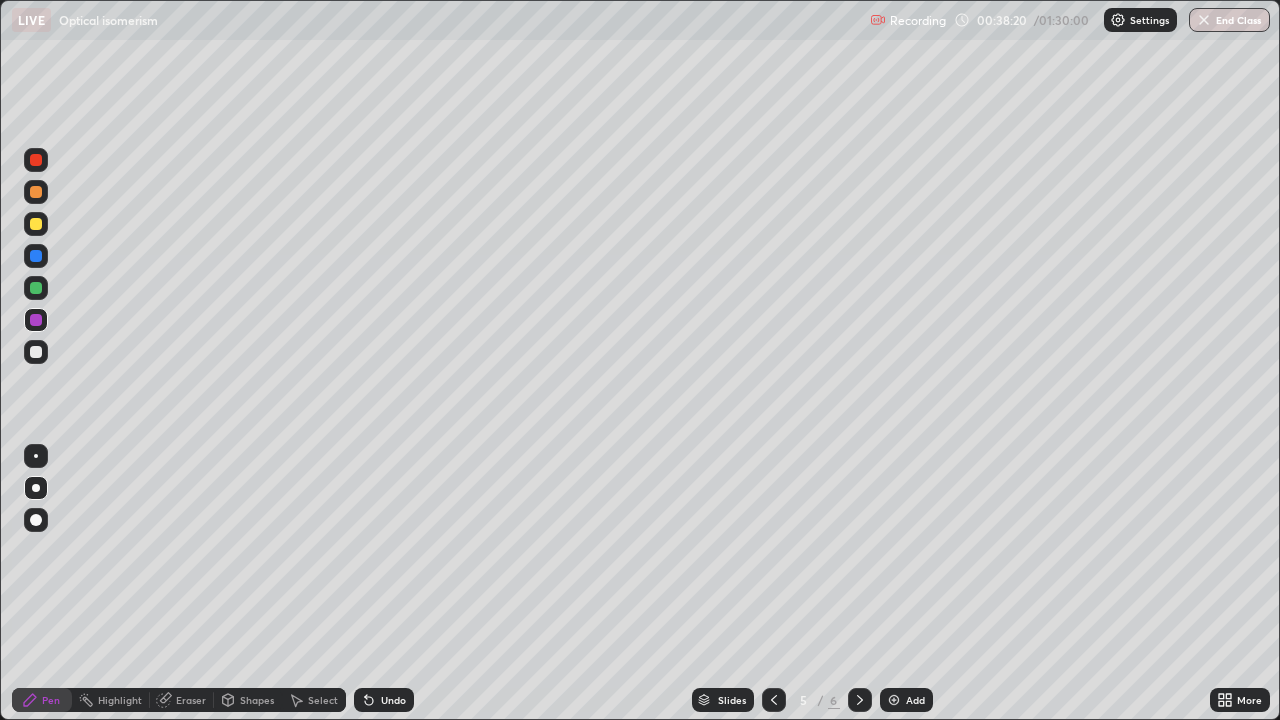click 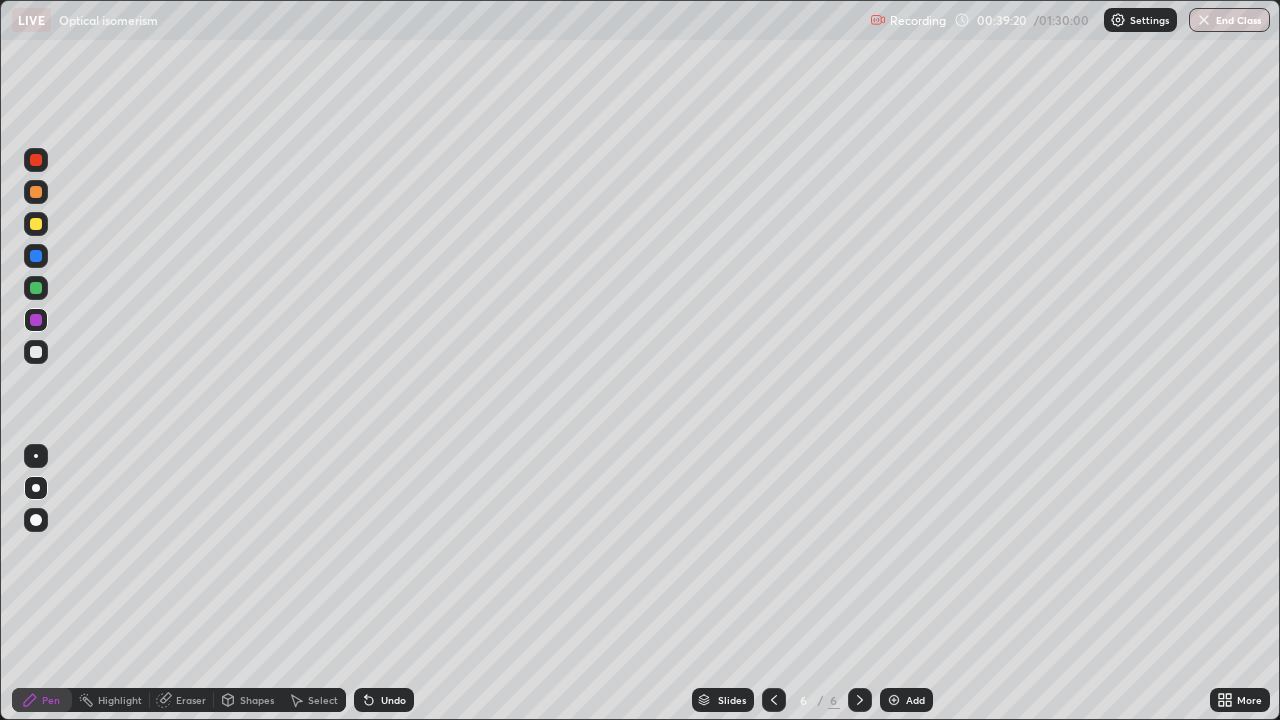 click at bounding box center [36, 352] 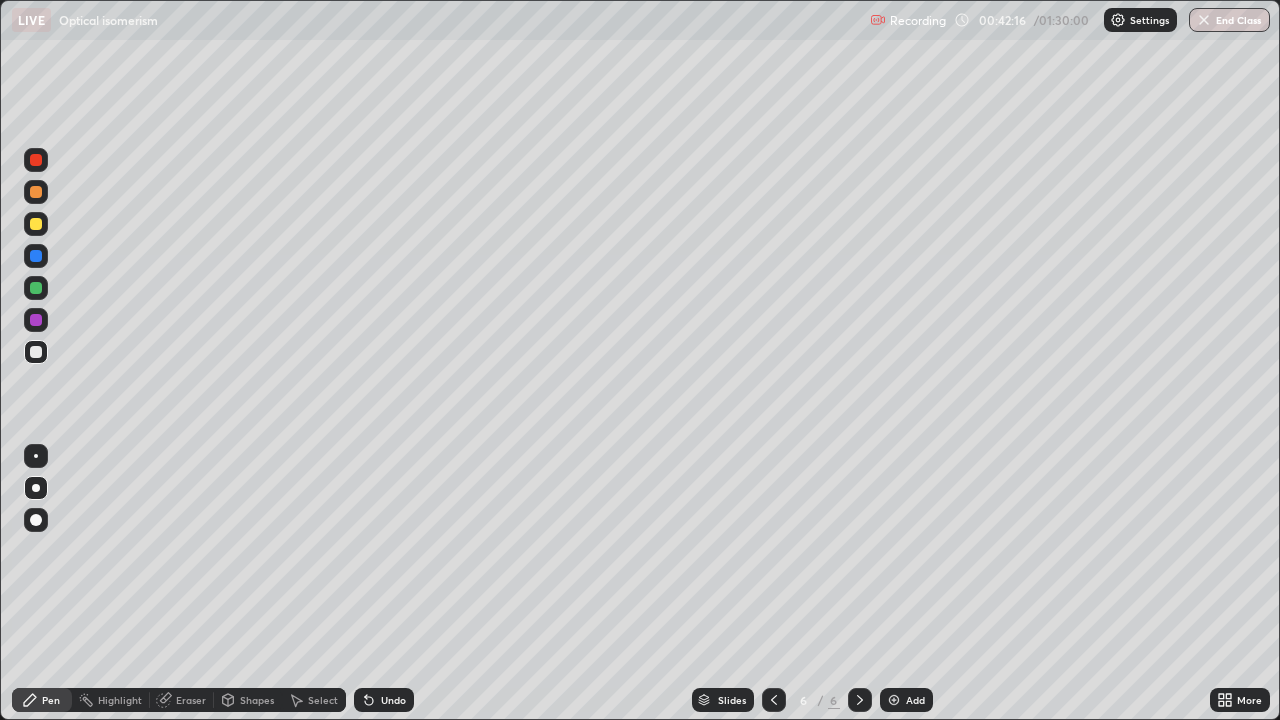 click at bounding box center [774, 700] 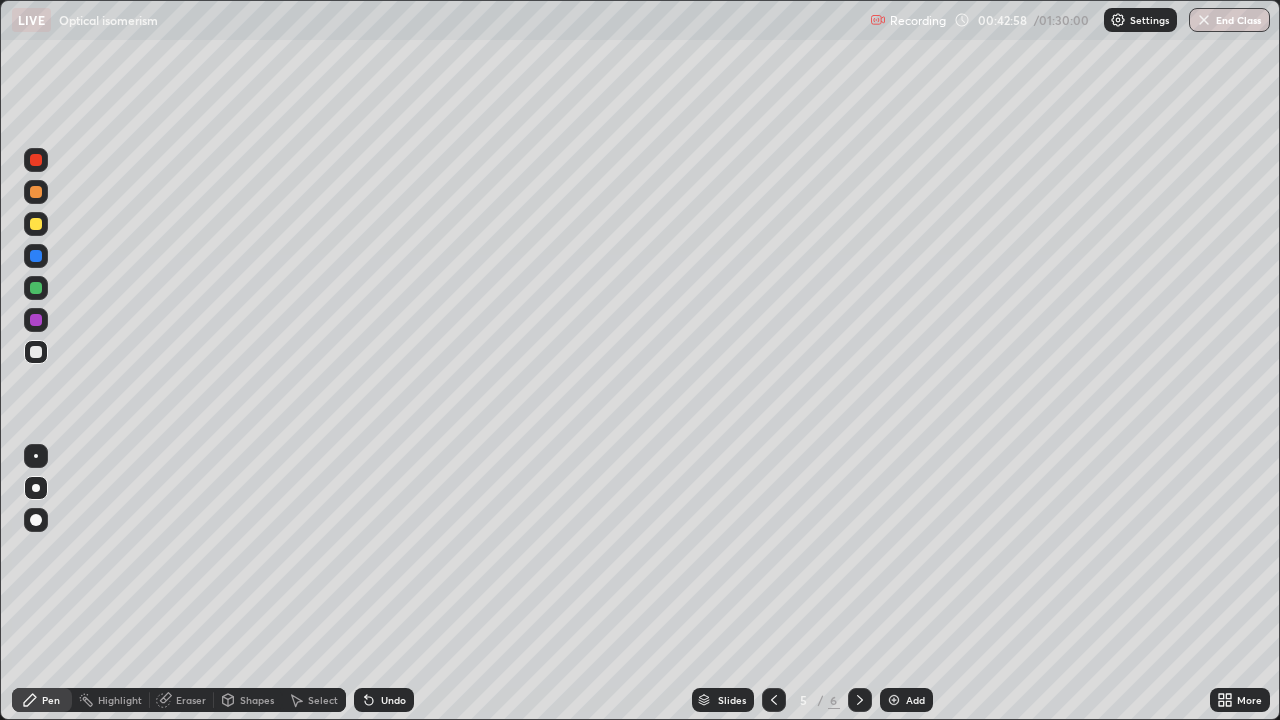 click 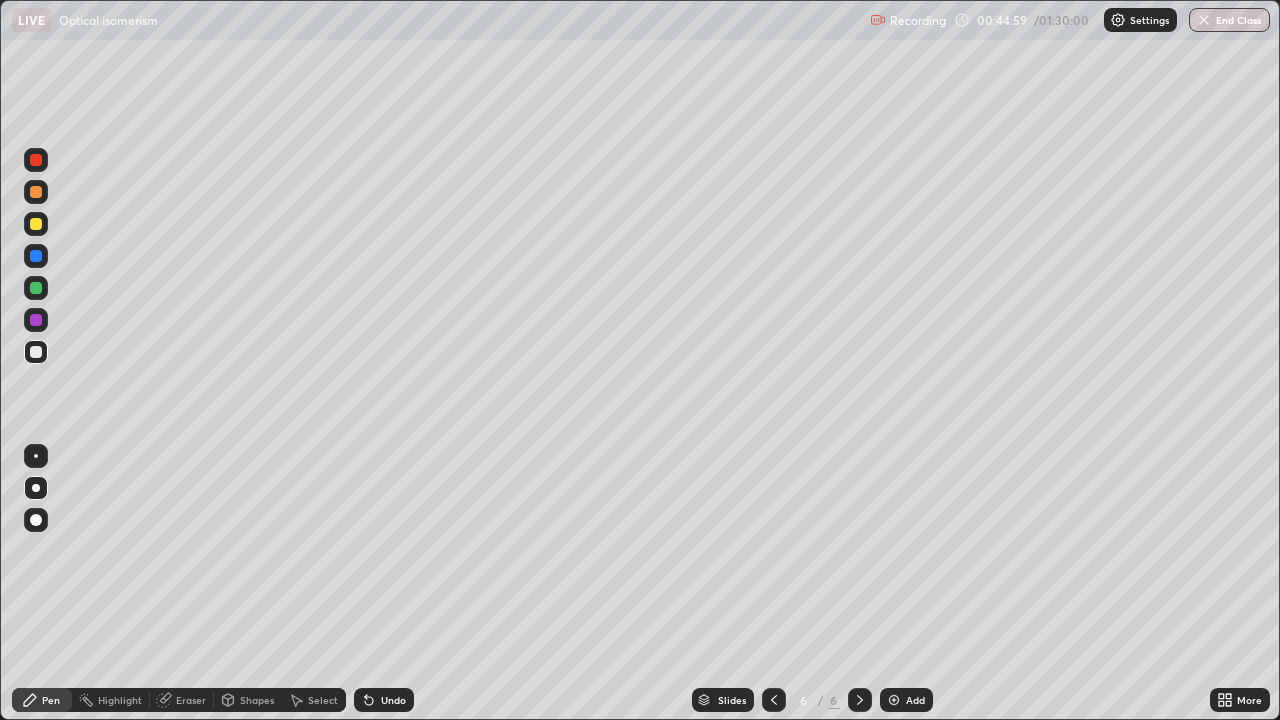 click on "Undo" at bounding box center [384, 700] 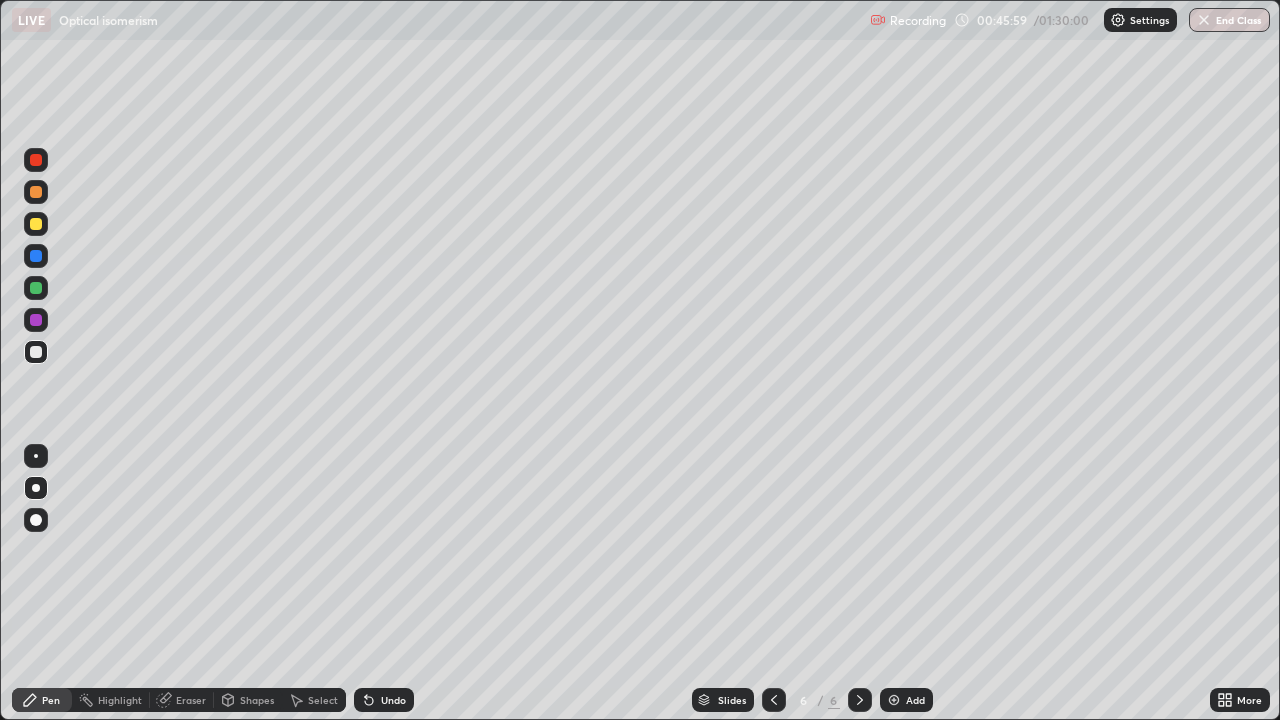 click at bounding box center [774, 700] 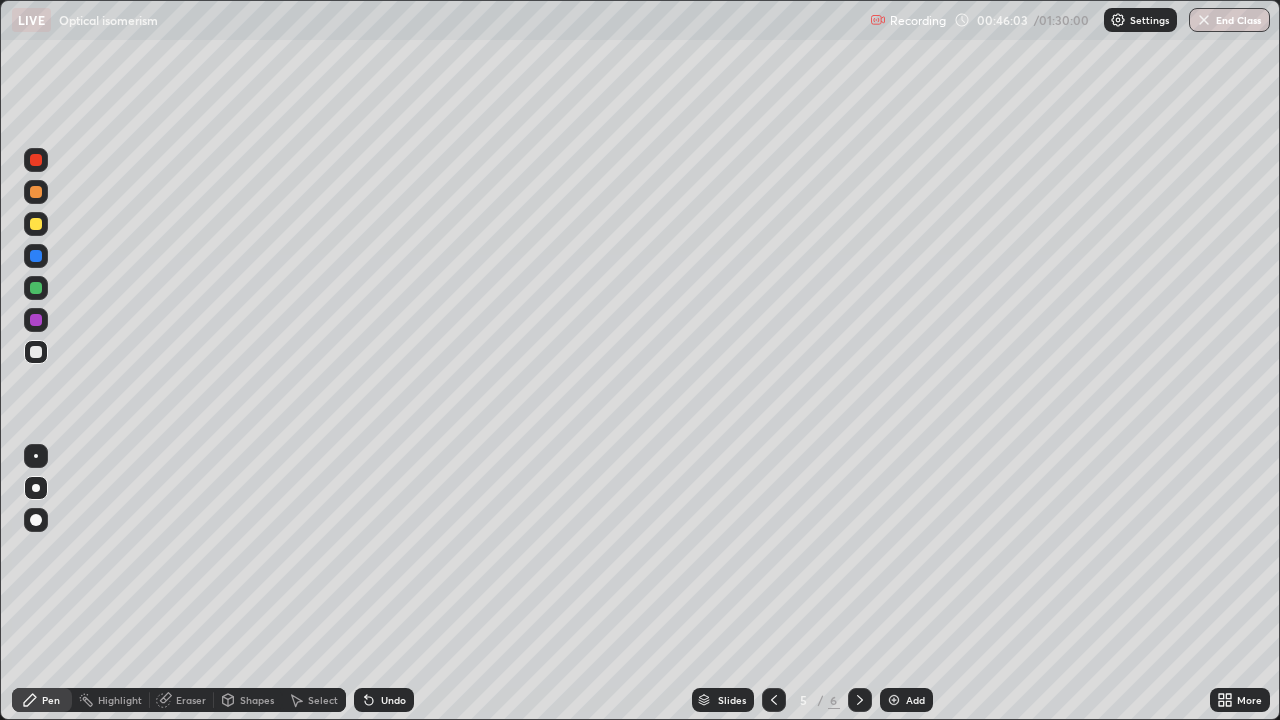 click 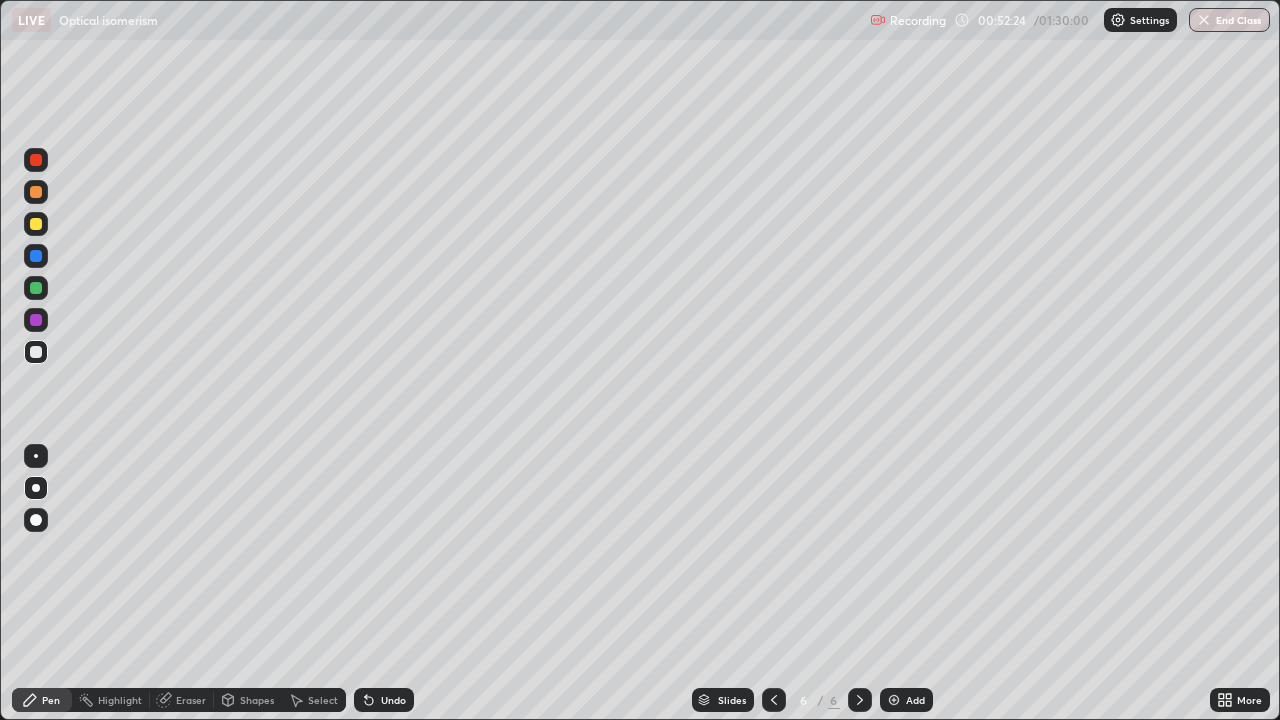 click at bounding box center [894, 700] 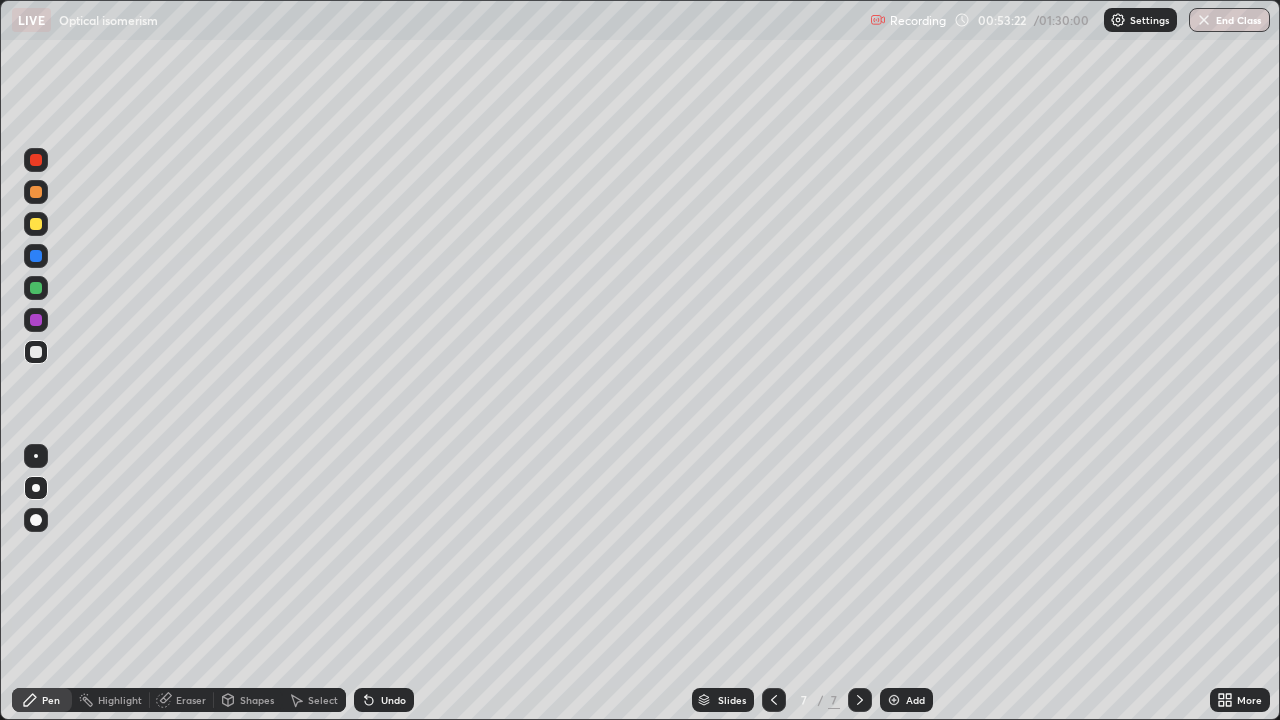 click on "Undo" at bounding box center (384, 700) 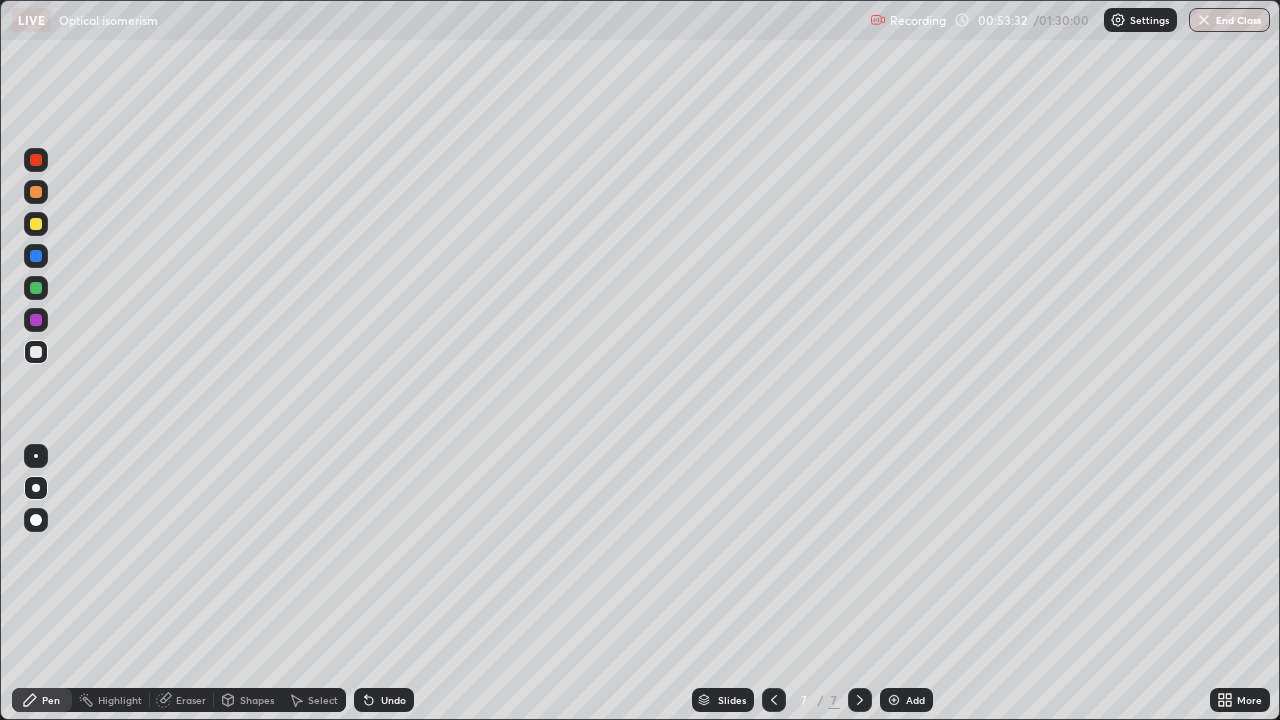 click on "Undo" at bounding box center (393, 700) 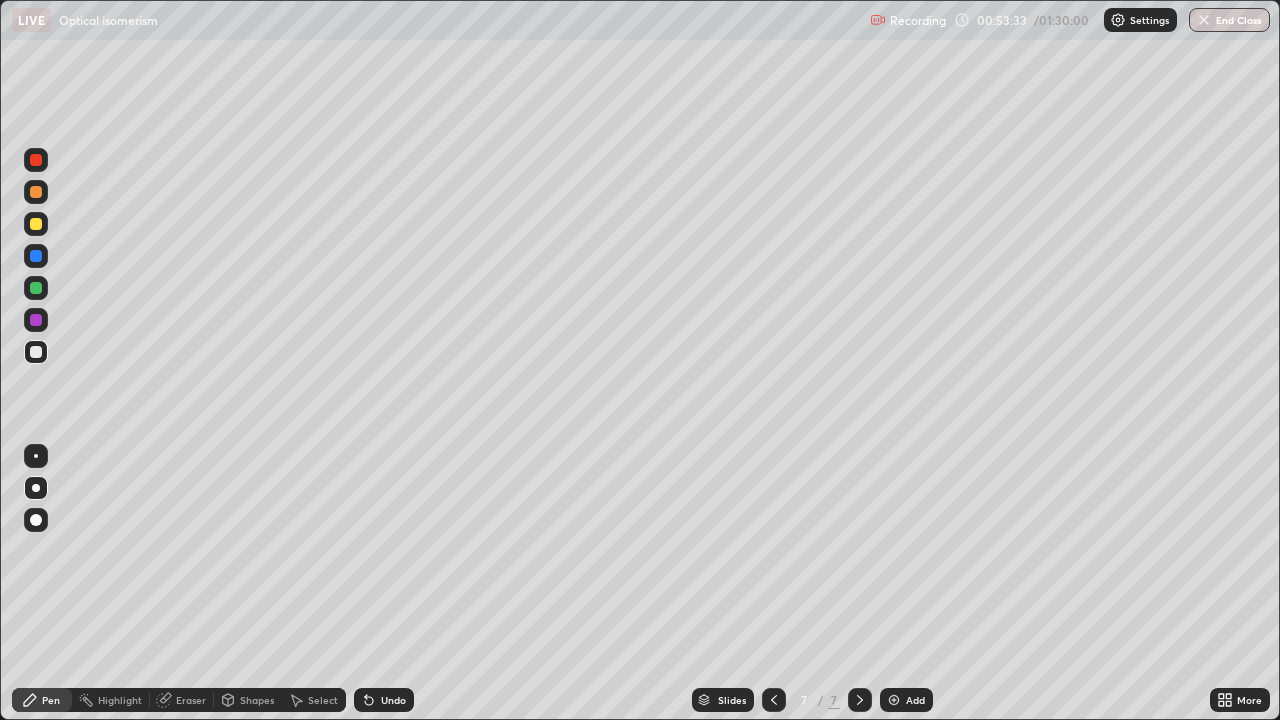click on "Undo" at bounding box center (384, 700) 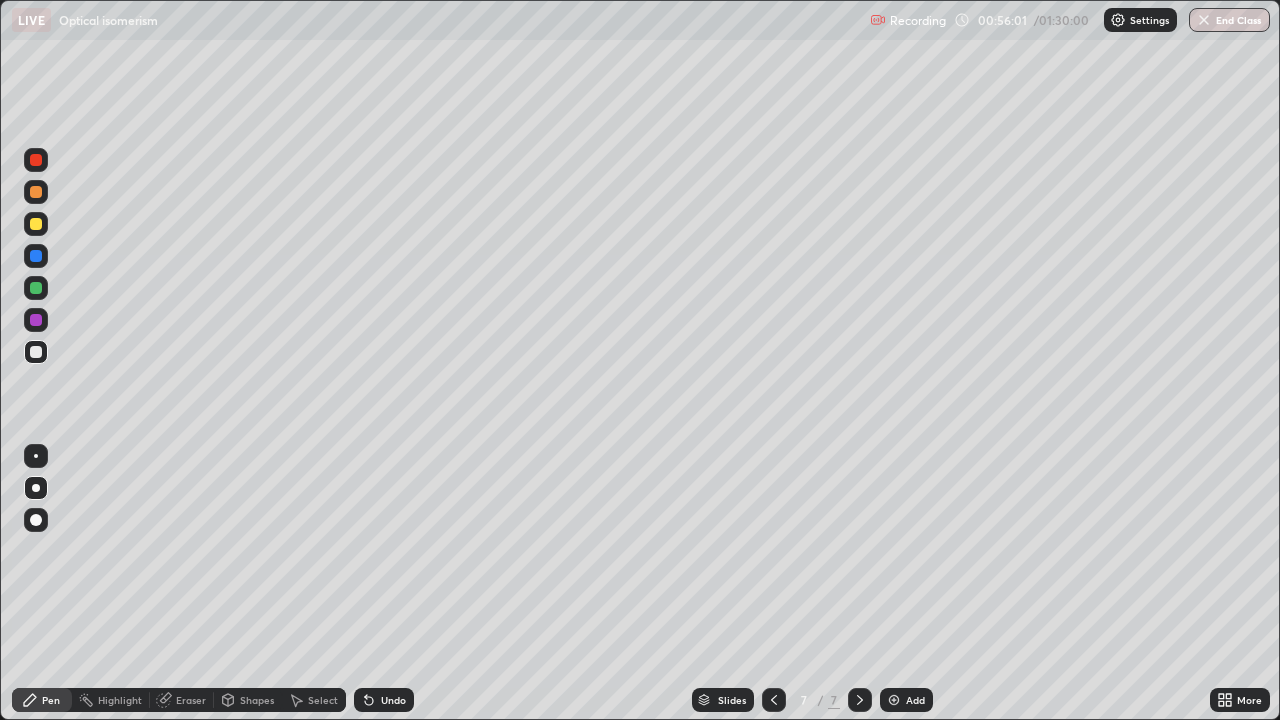 click 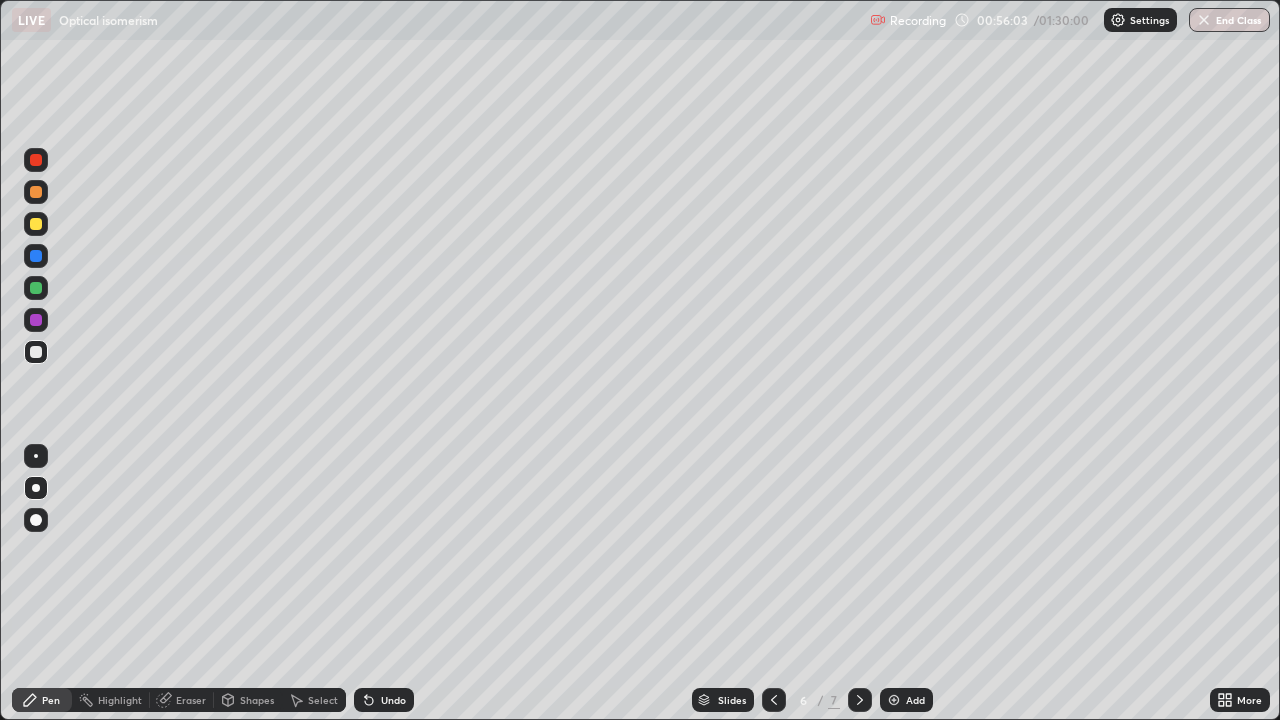 click at bounding box center (36, 320) 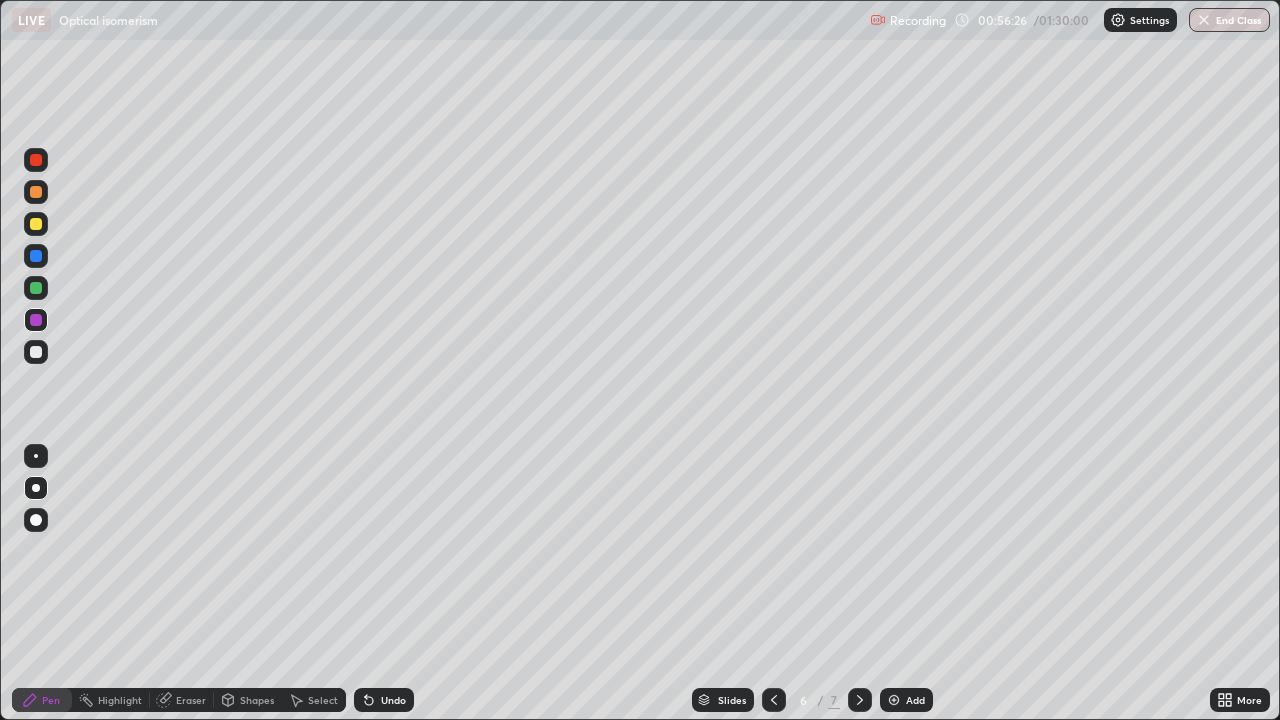 click 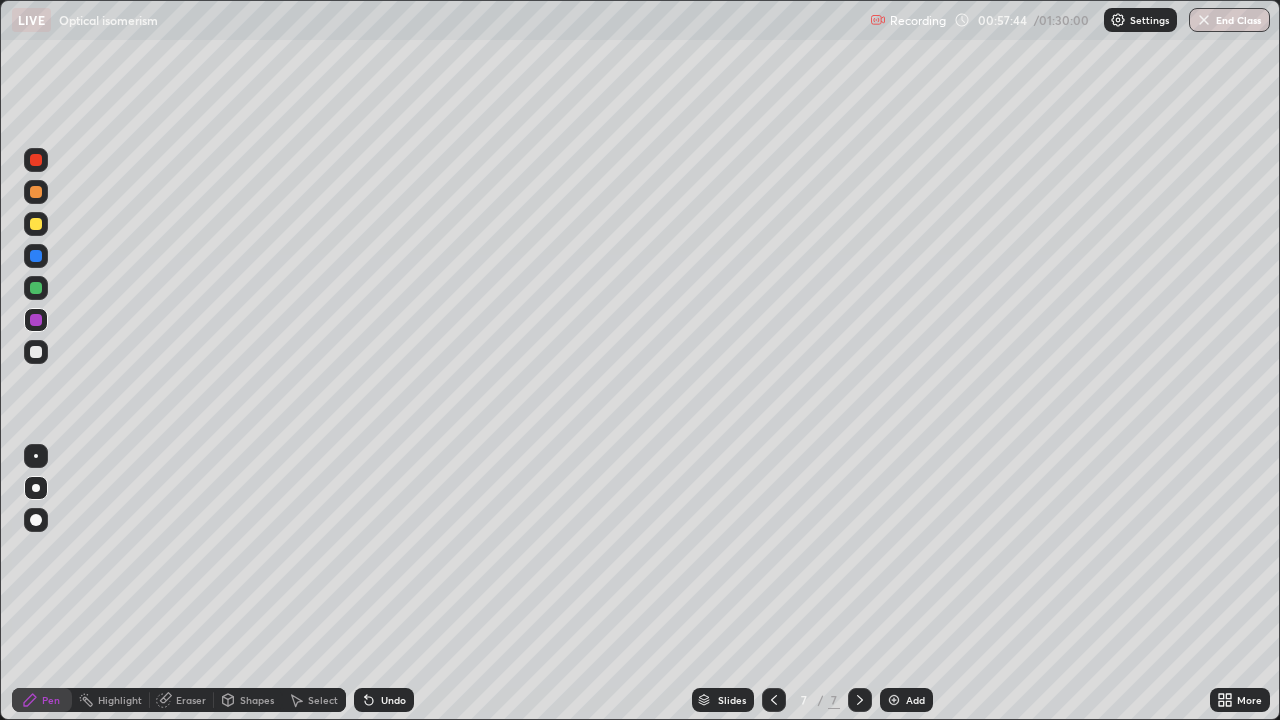 click on "Undo" at bounding box center [384, 700] 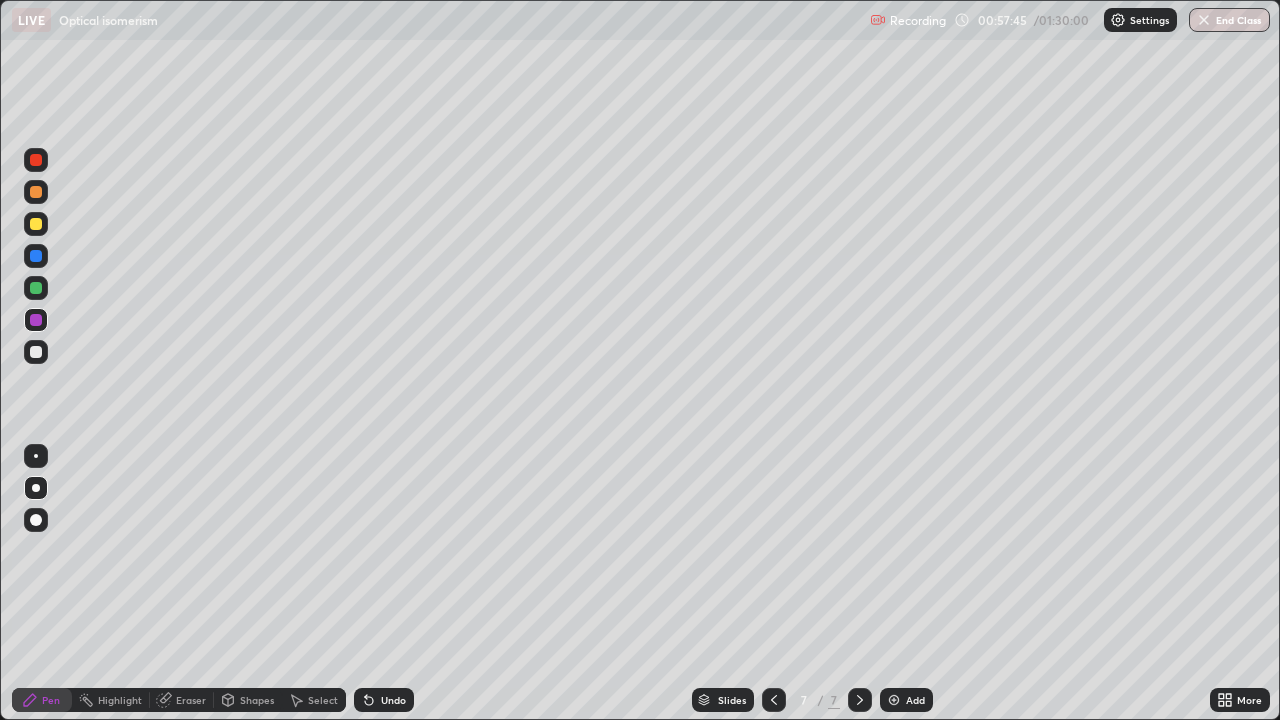 click on "Undo" at bounding box center (393, 700) 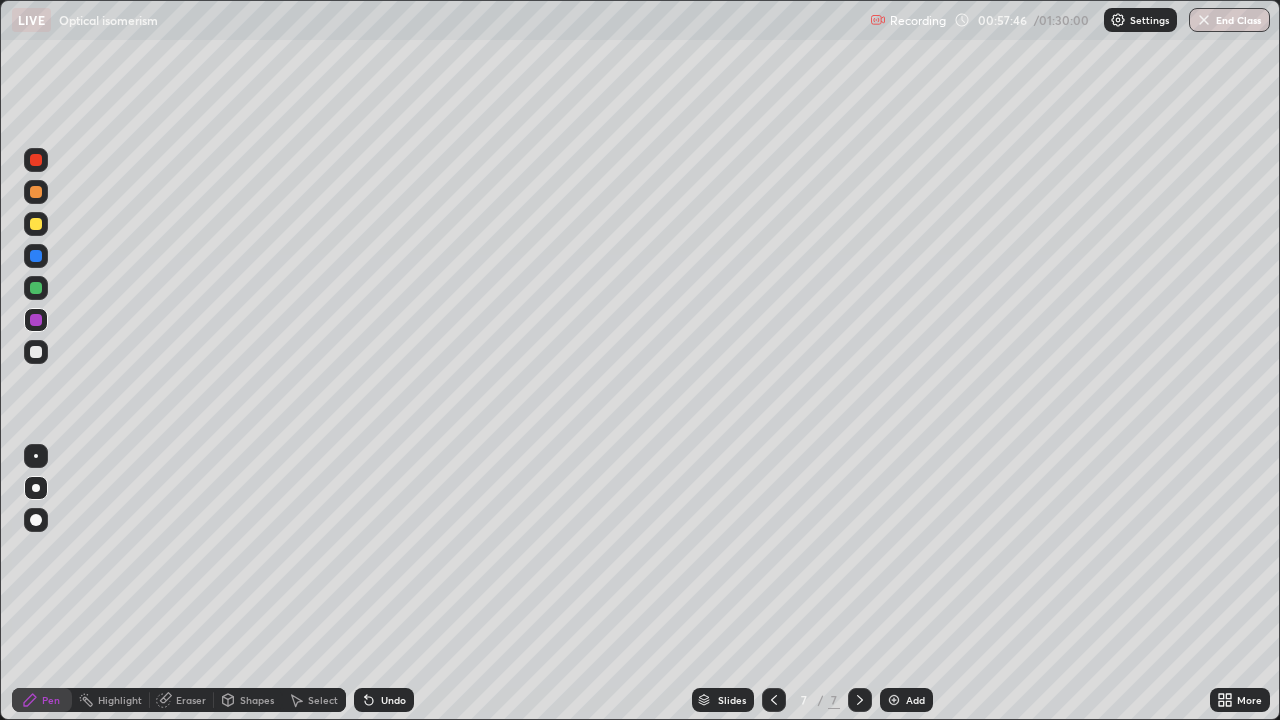 click on "Undo" at bounding box center [393, 700] 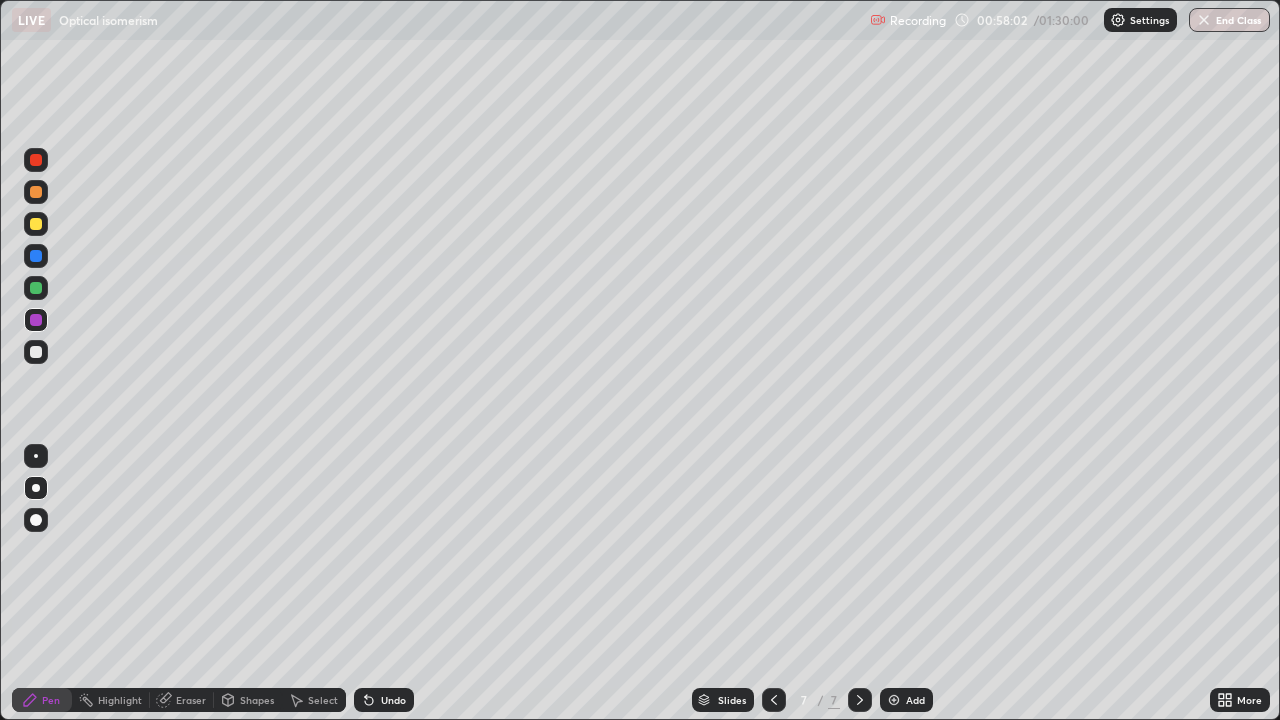 click on "Undo" at bounding box center [393, 700] 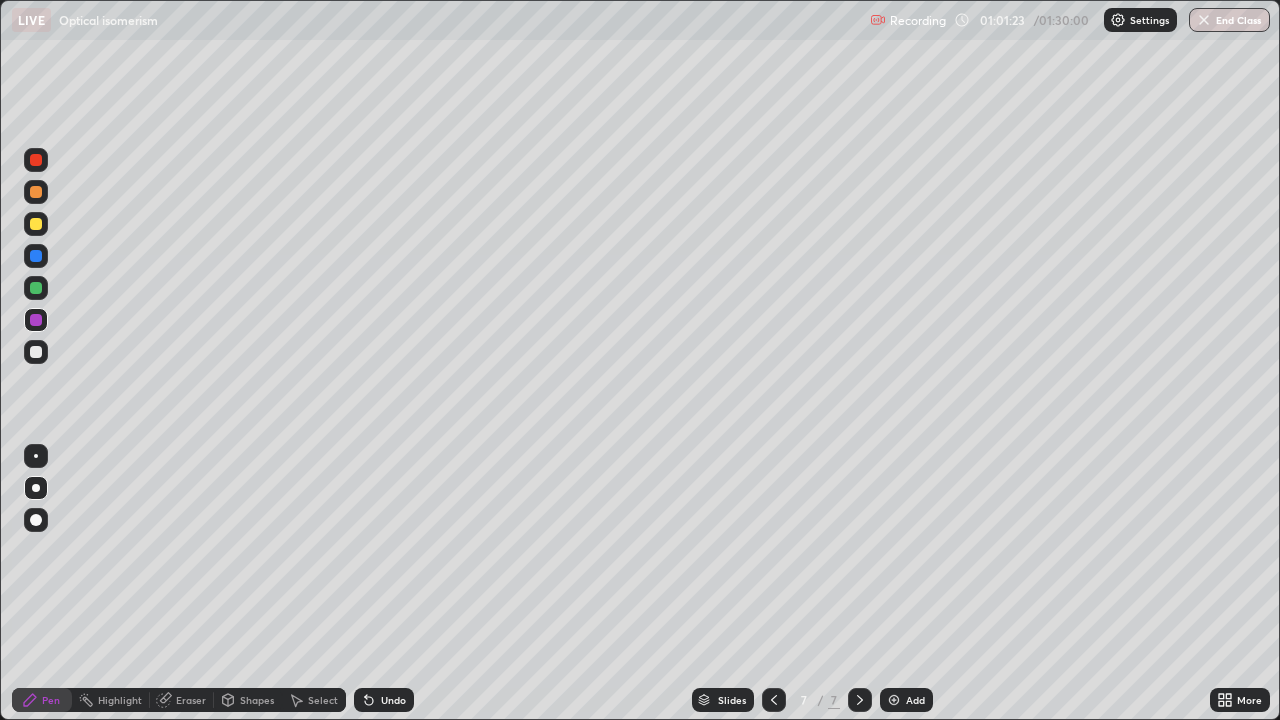click on "Undo" at bounding box center [393, 700] 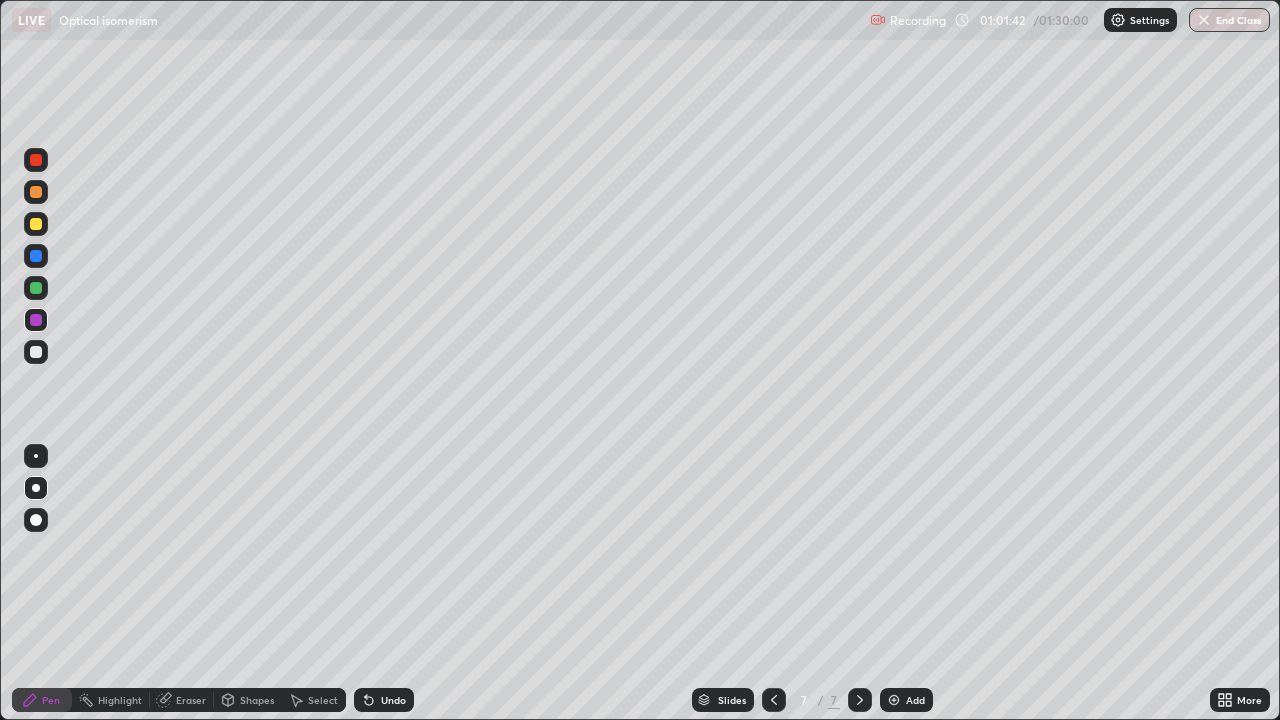 click at bounding box center [894, 700] 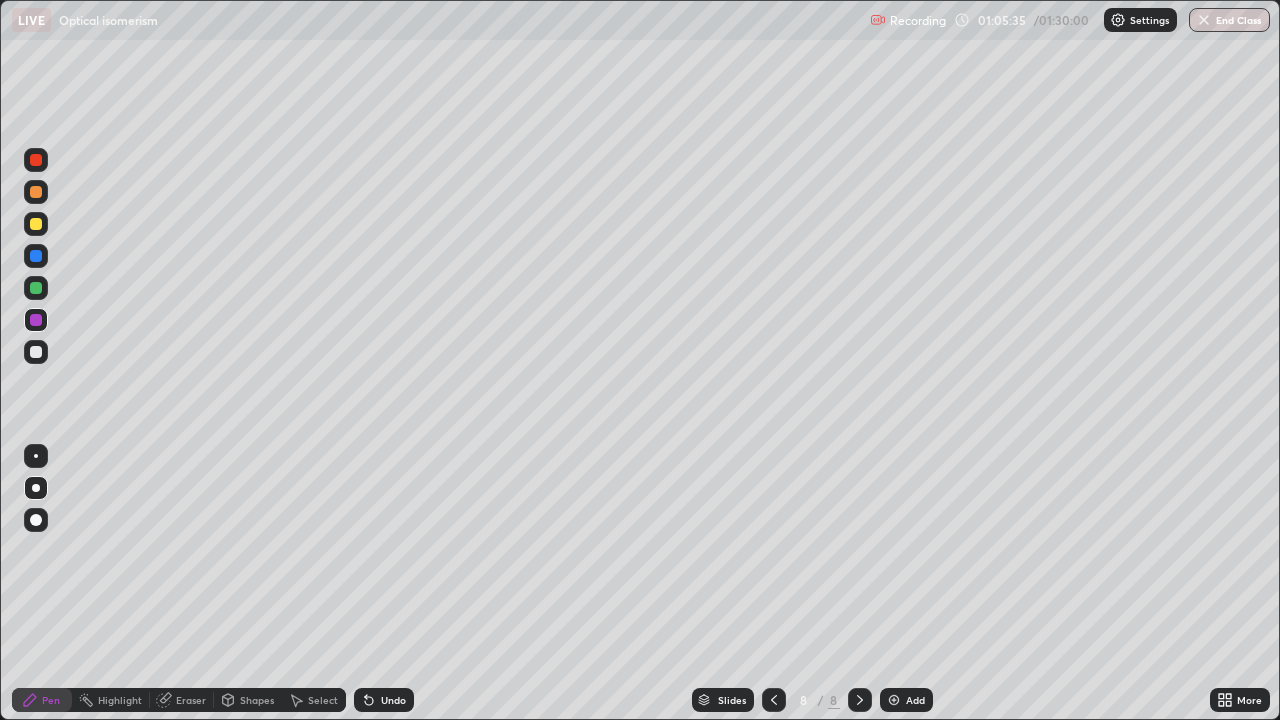 click at bounding box center (36, 352) 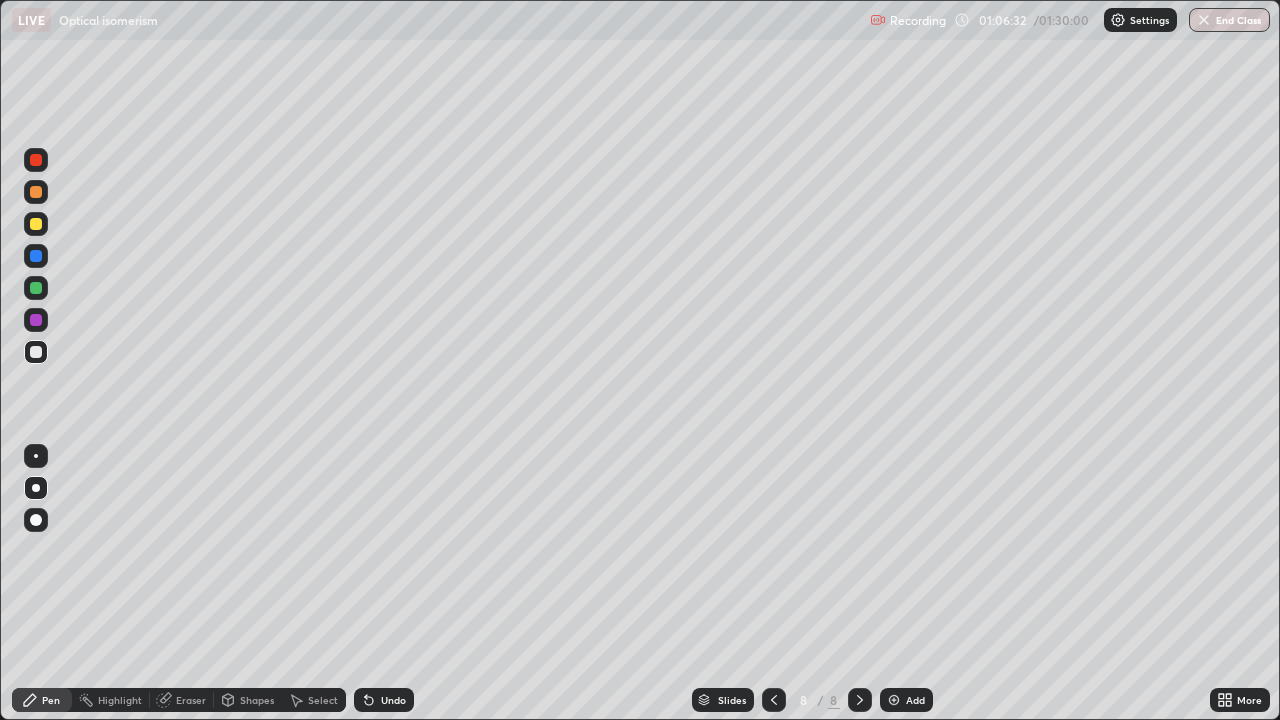 click on "Shapes" at bounding box center [248, 700] 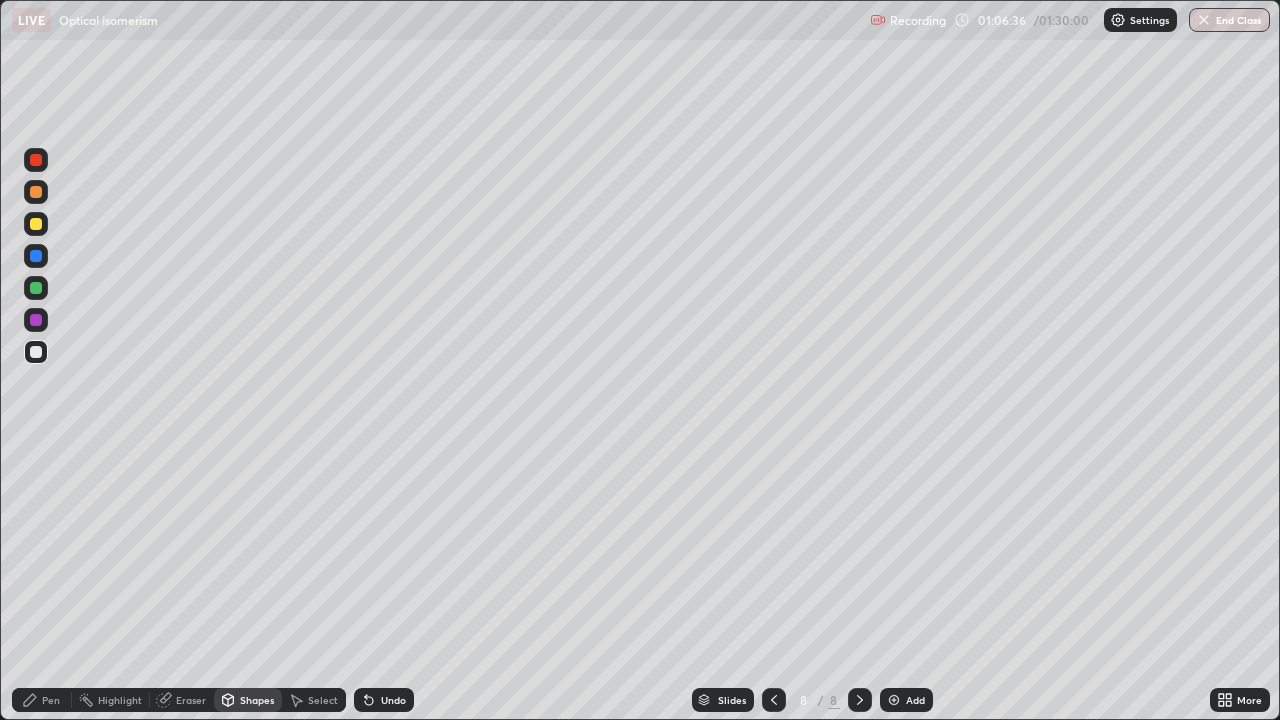 click on "Pen" at bounding box center [51, 700] 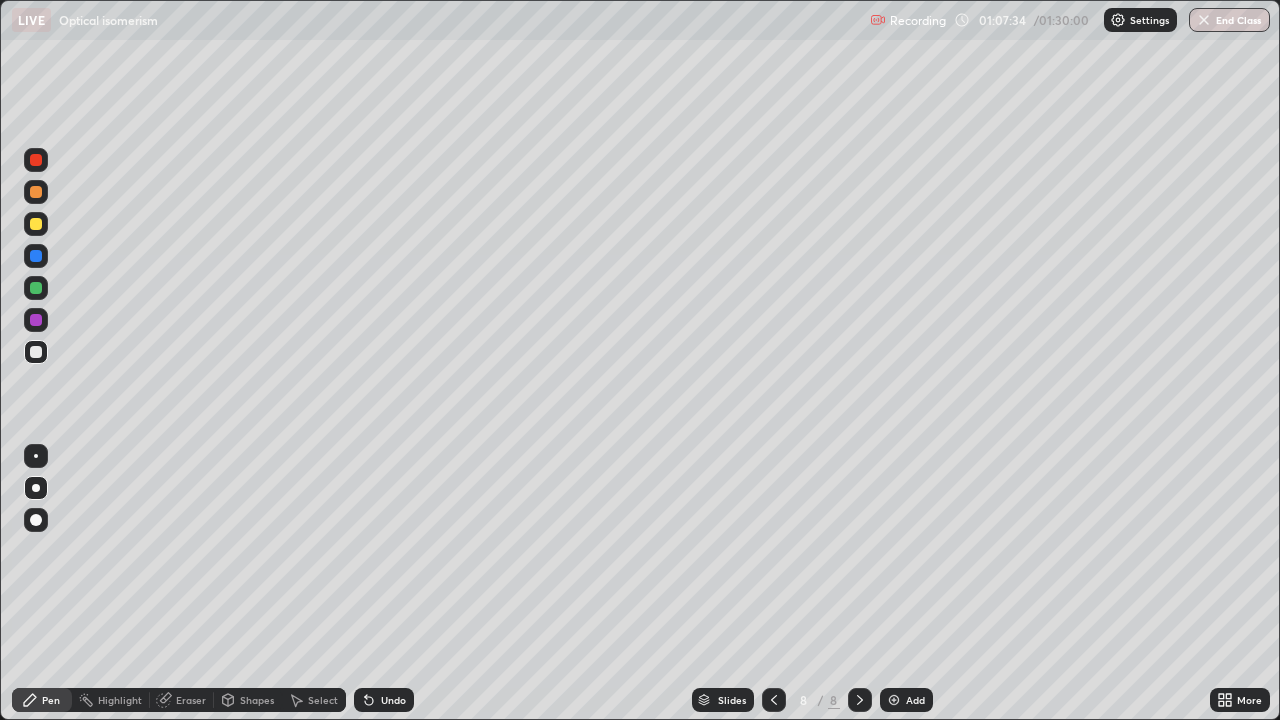 click 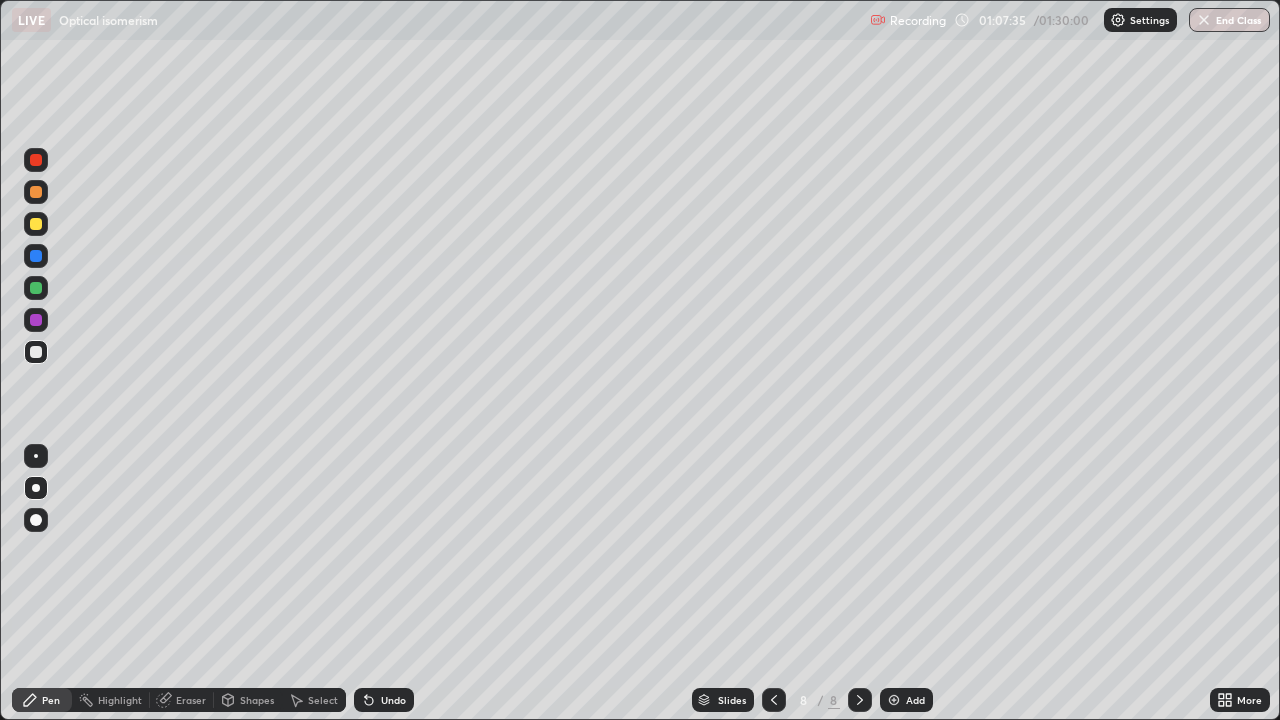 click 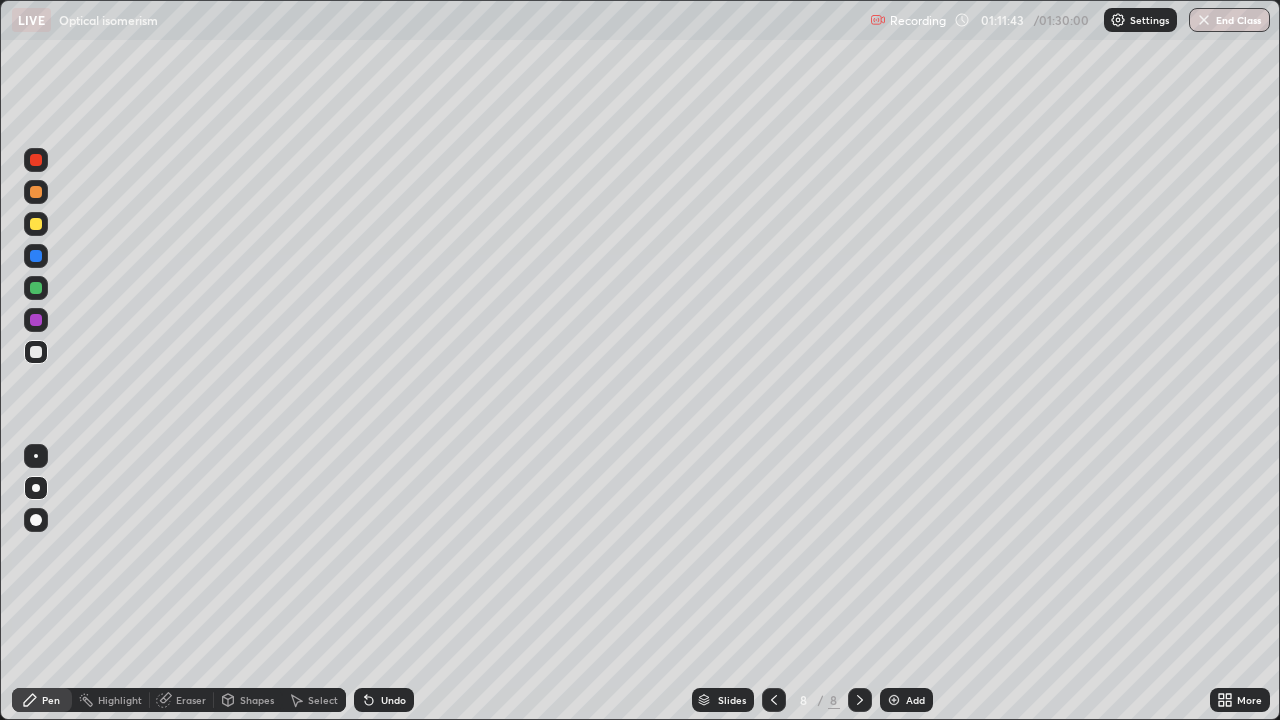 click on "Add" at bounding box center (906, 700) 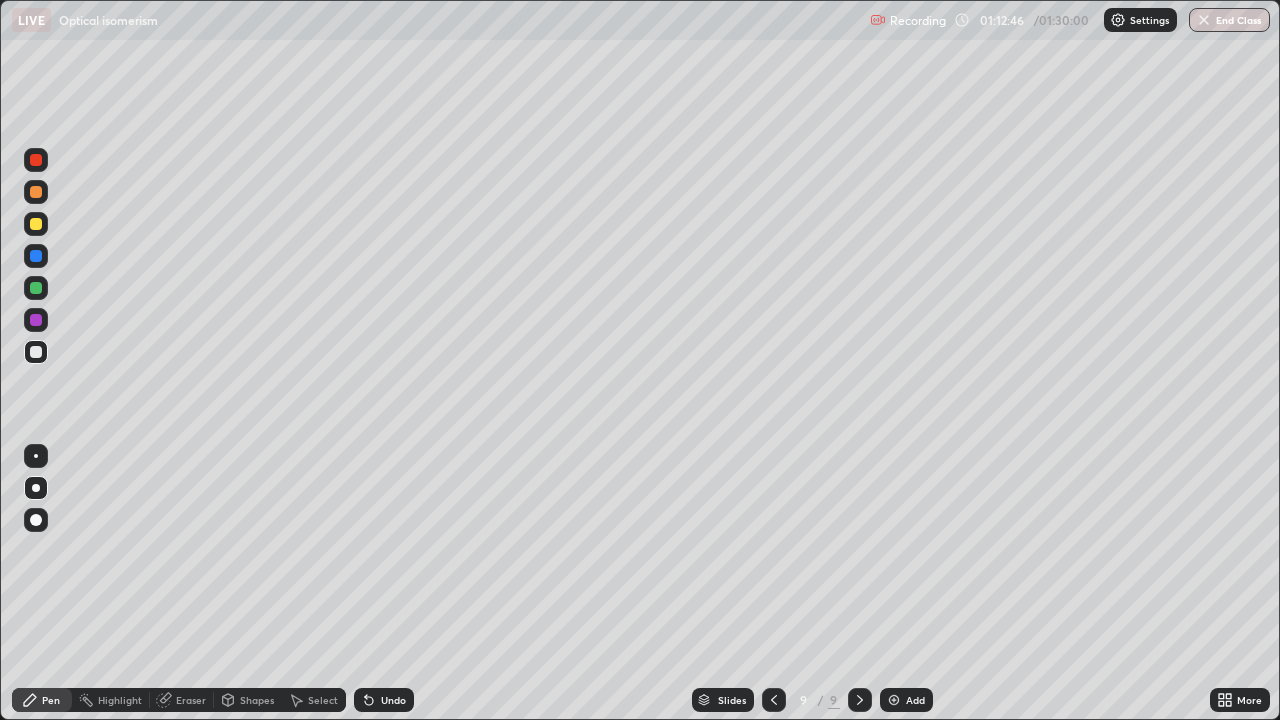click on "Undo" at bounding box center (384, 700) 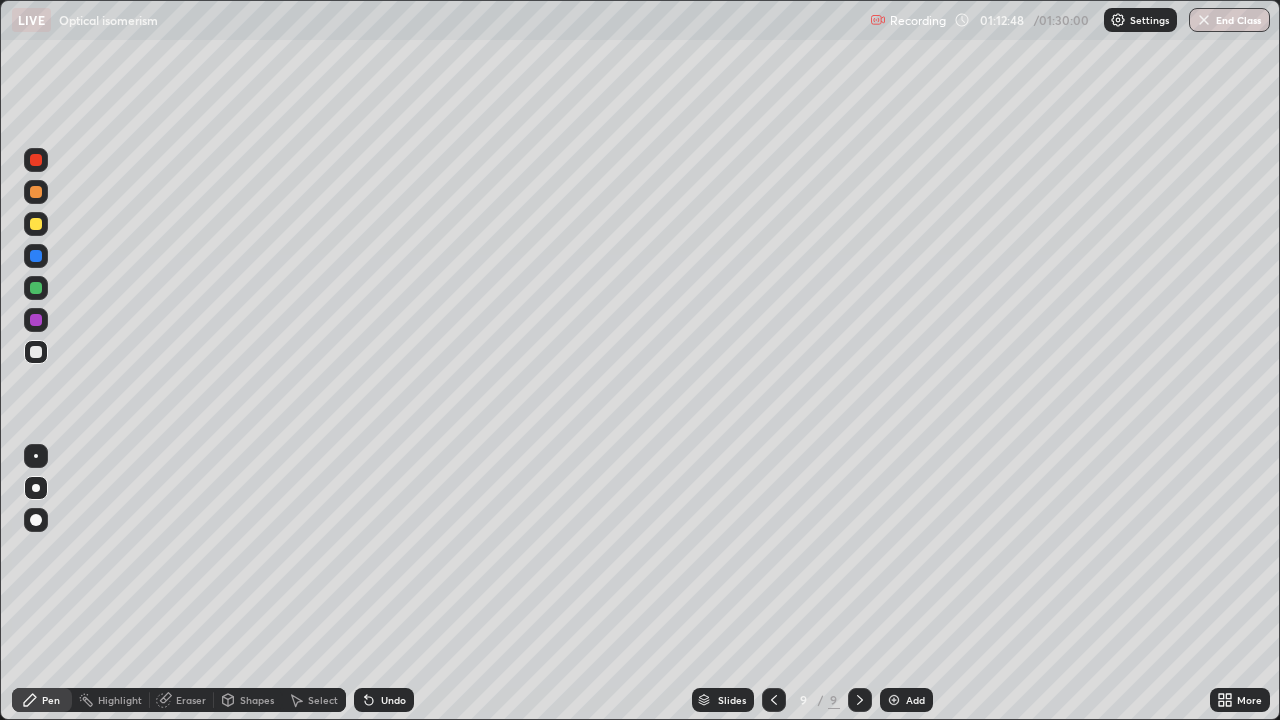 click on "Undo" at bounding box center (384, 700) 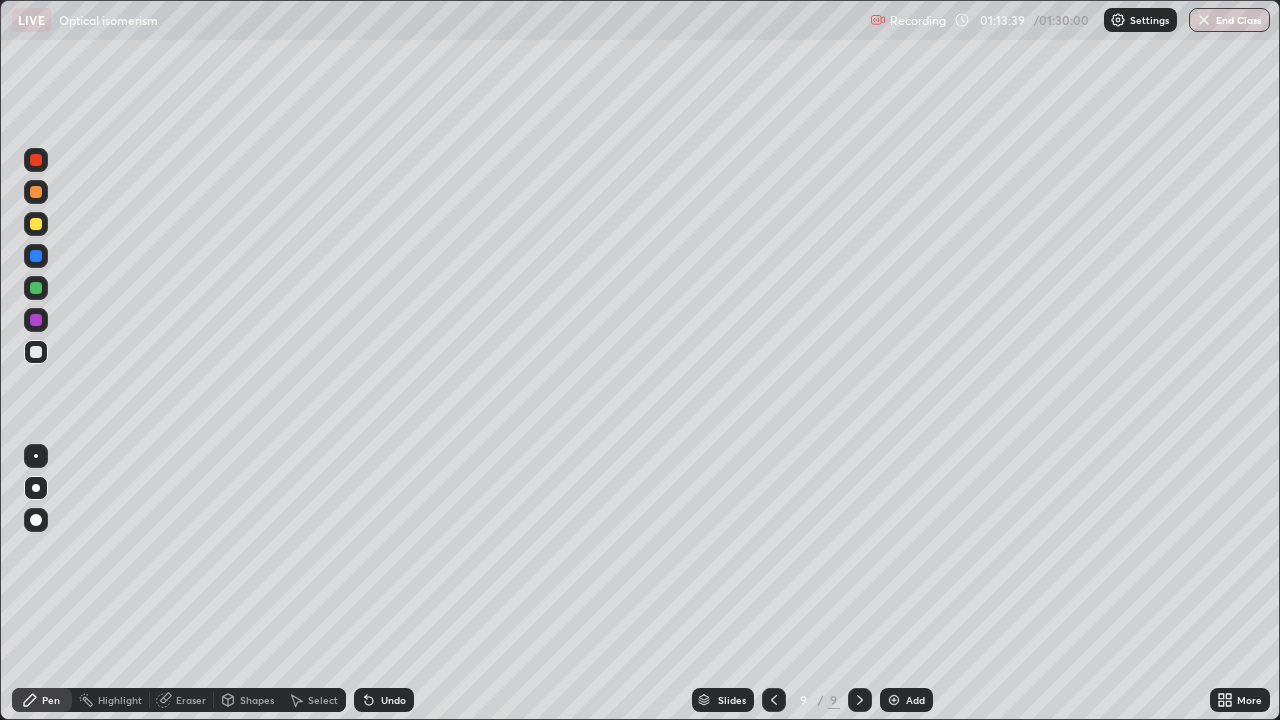 click on "Undo" at bounding box center [384, 700] 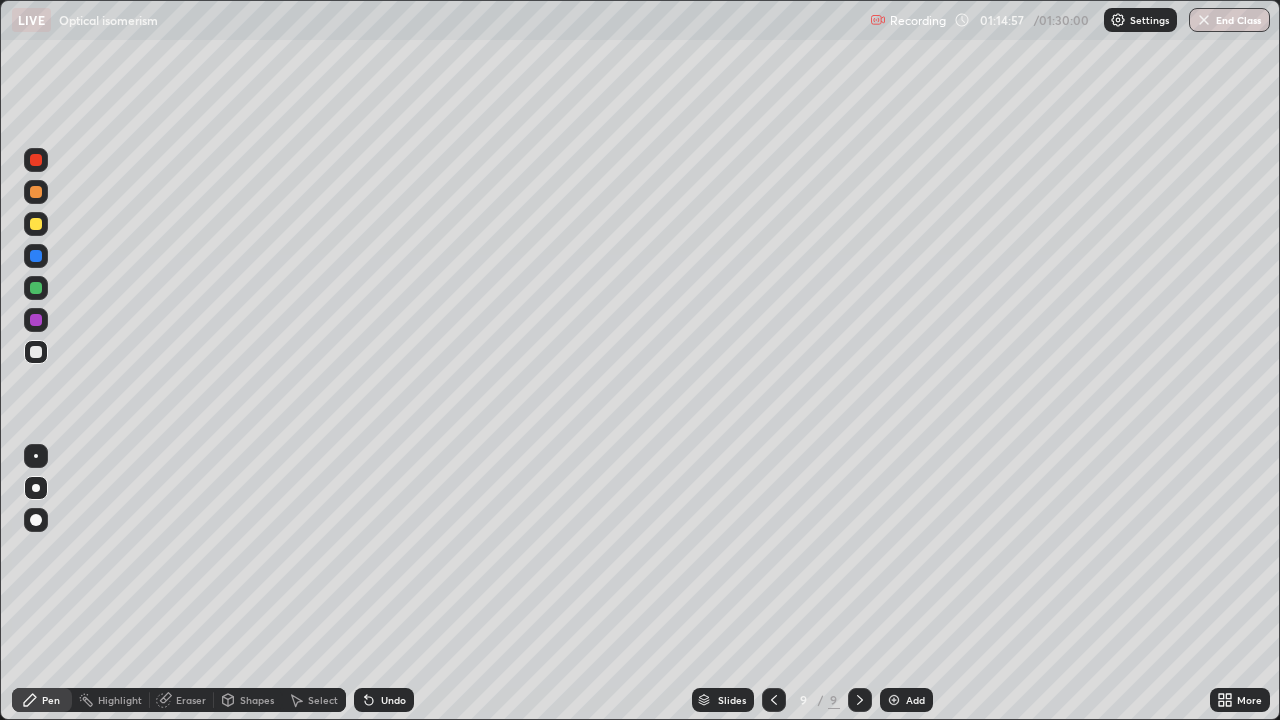 click at bounding box center (36, 352) 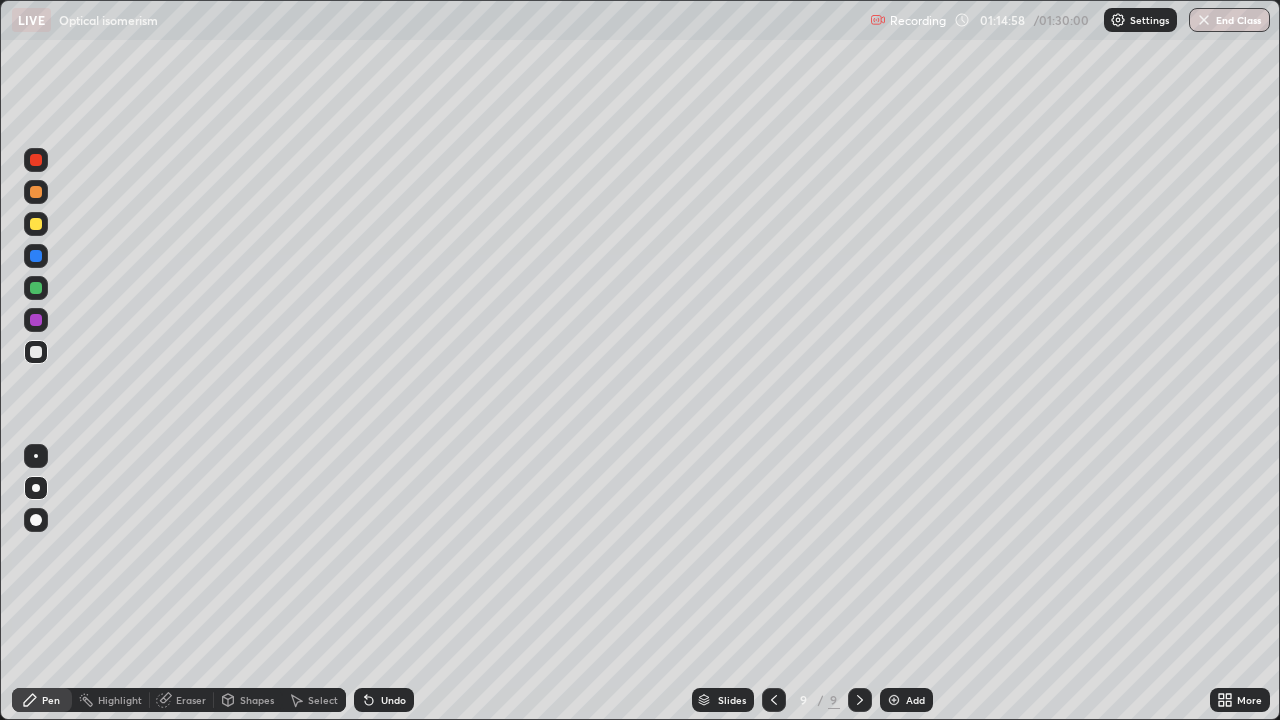 click at bounding box center (36, 288) 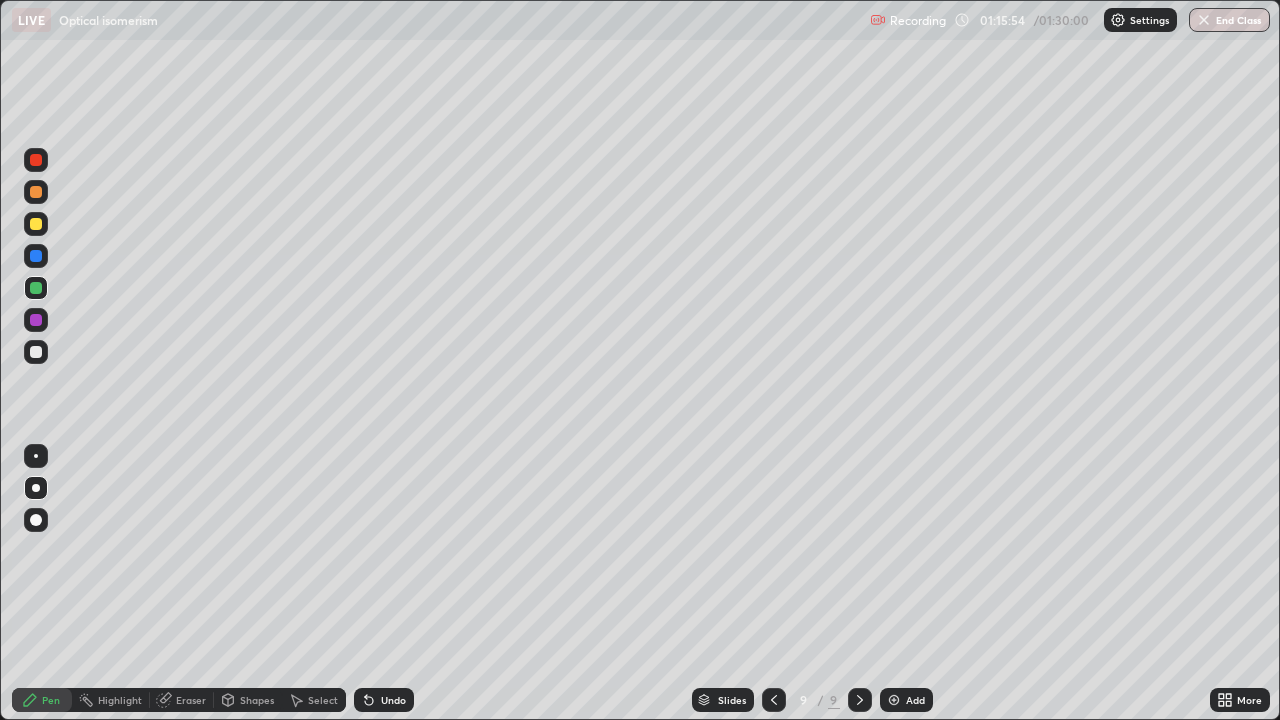 click on "Undo" at bounding box center (393, 700) 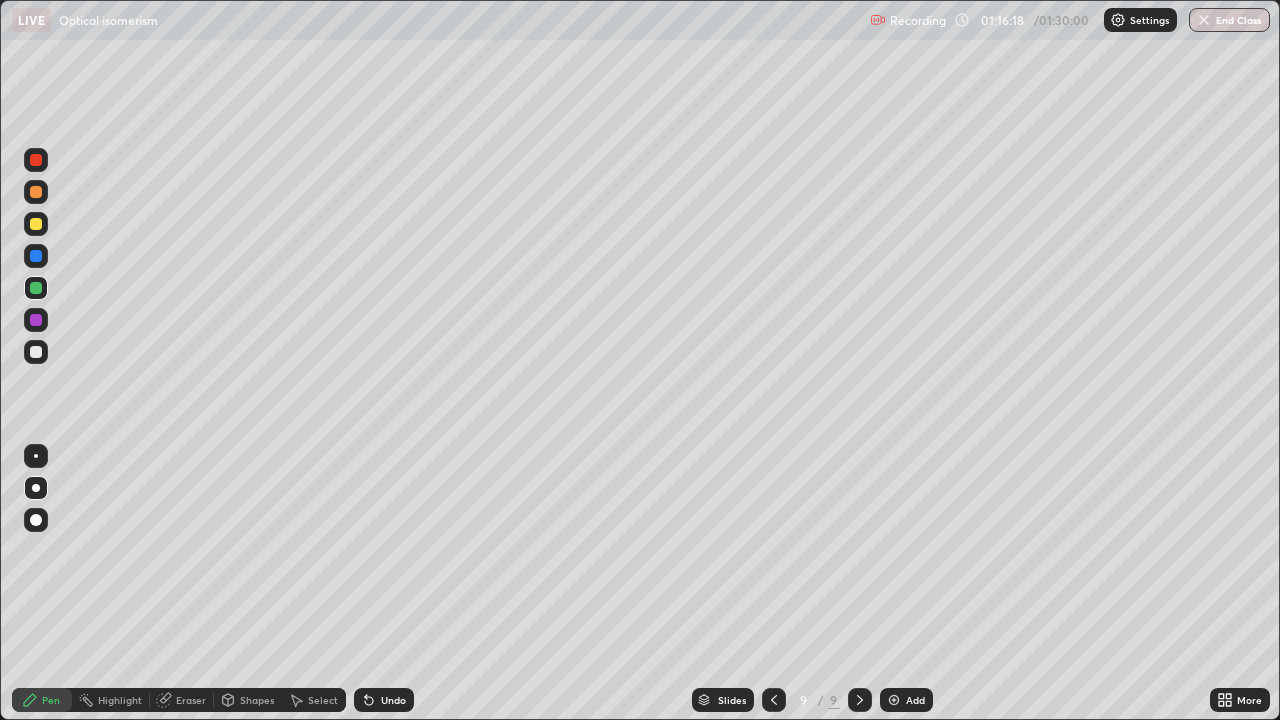 click on "Erase all" at bounding box center [36, 360] 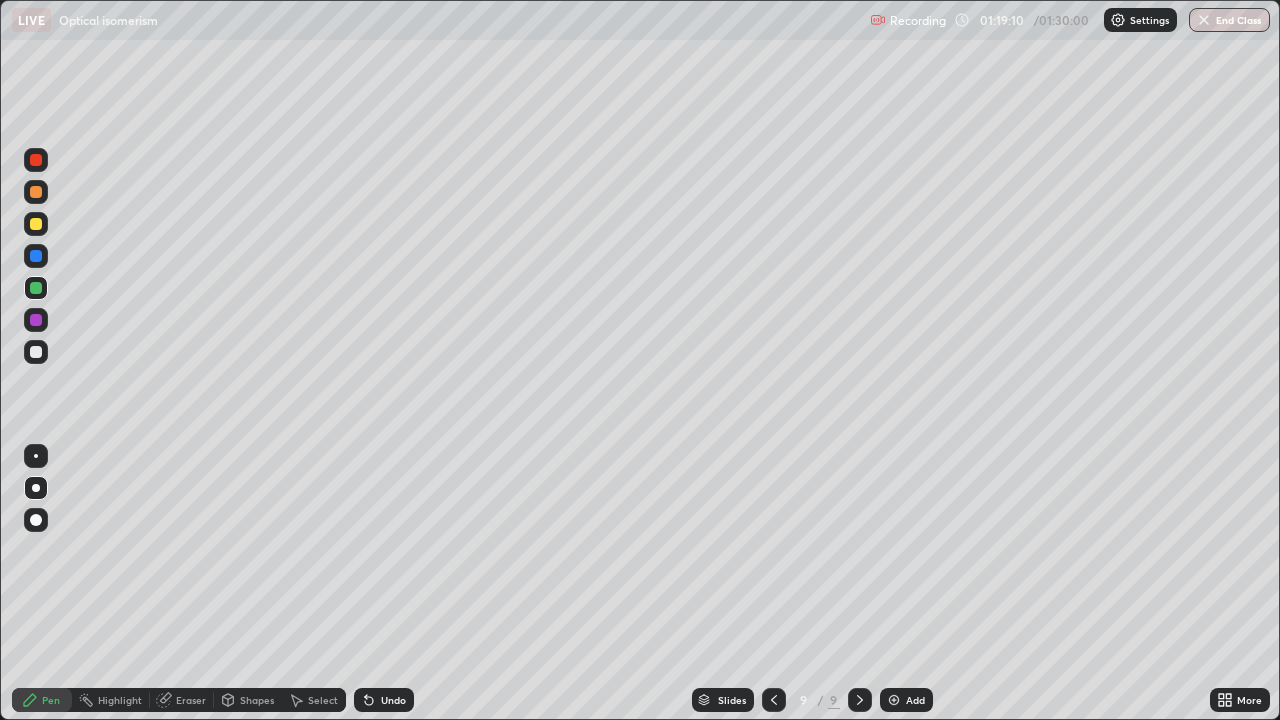 click at bounding box center [894, 700] 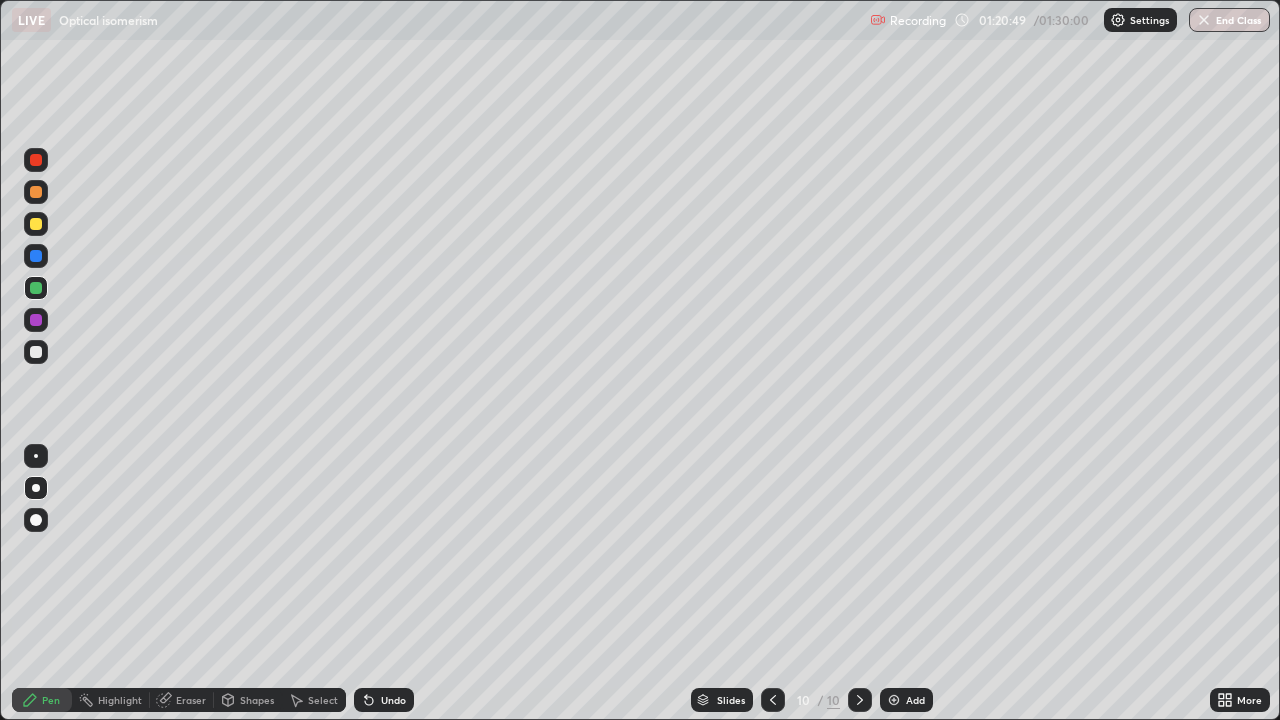 click on "Undo" at bounding box center [393, 700] 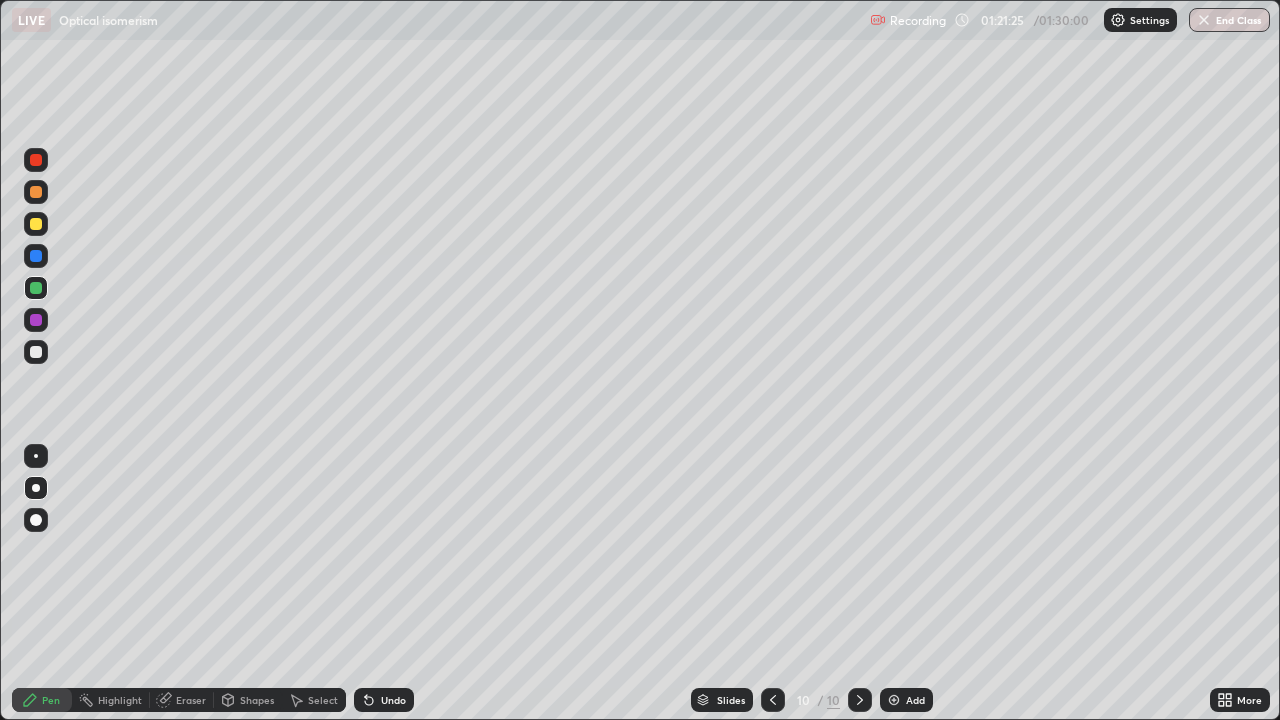 click on "Undo" at bounding box center (393, 700) 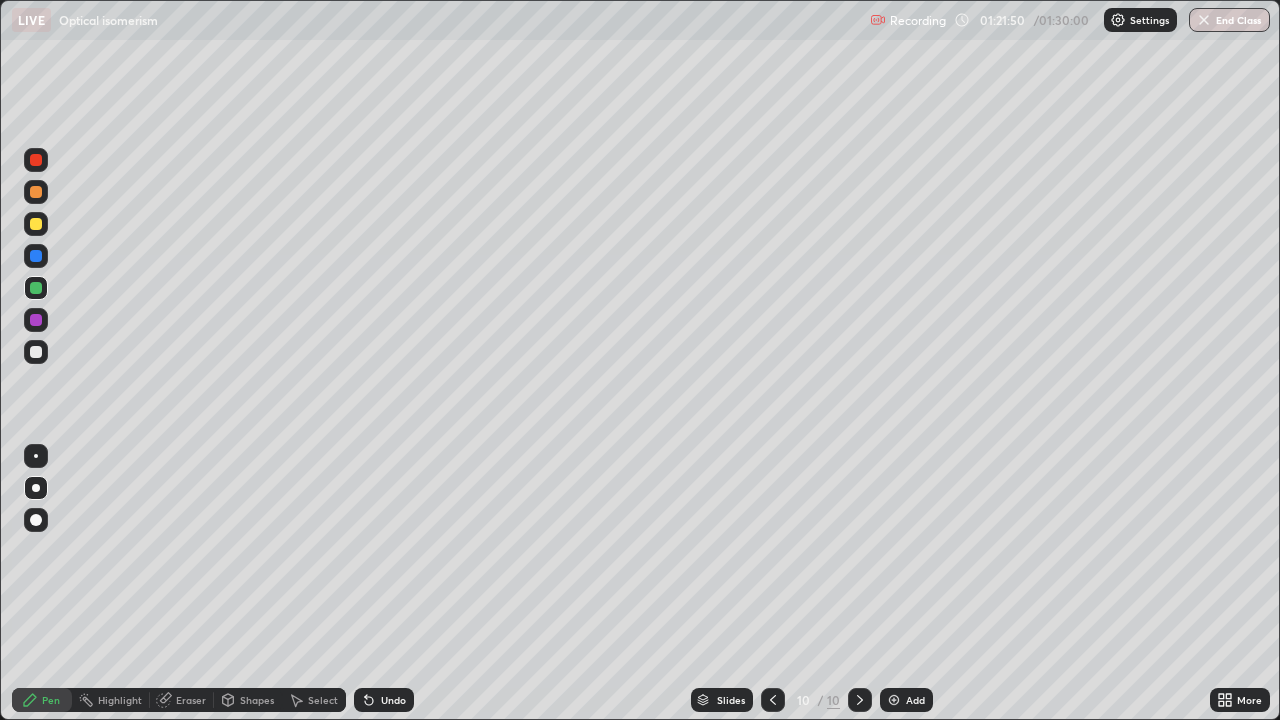 click 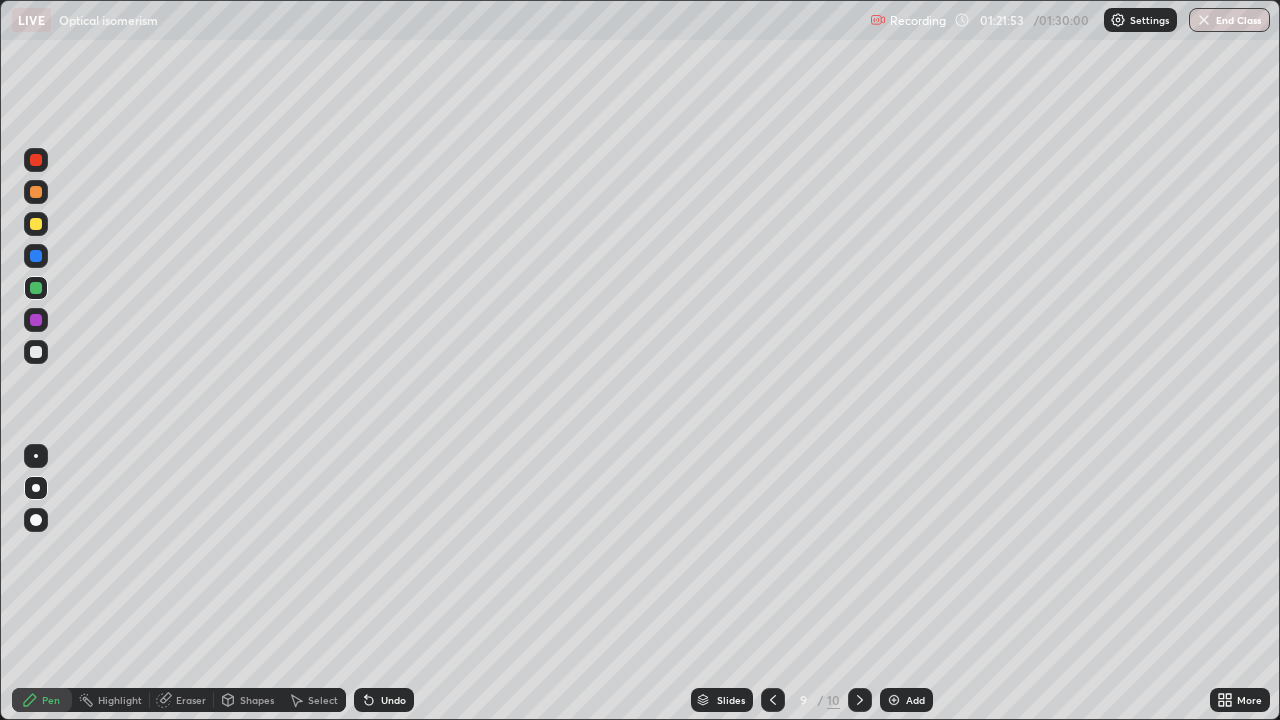 click 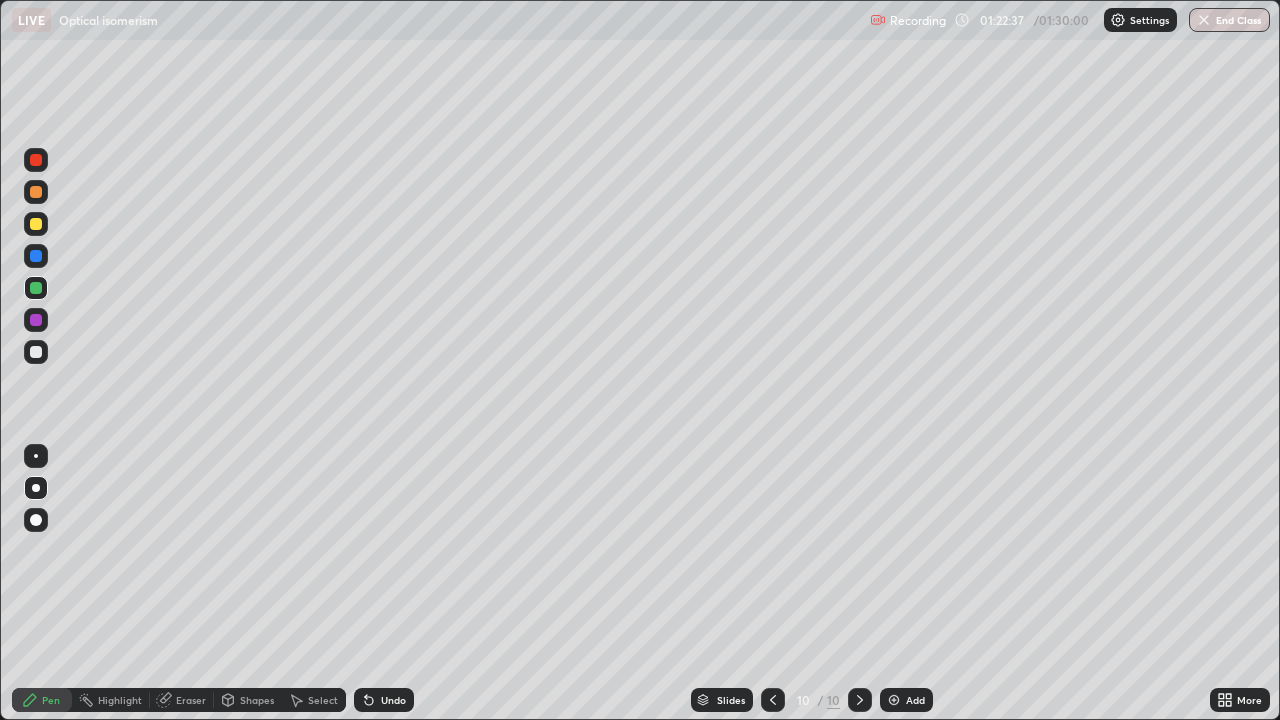 click on "Undo" at bounding box center [393, 700] 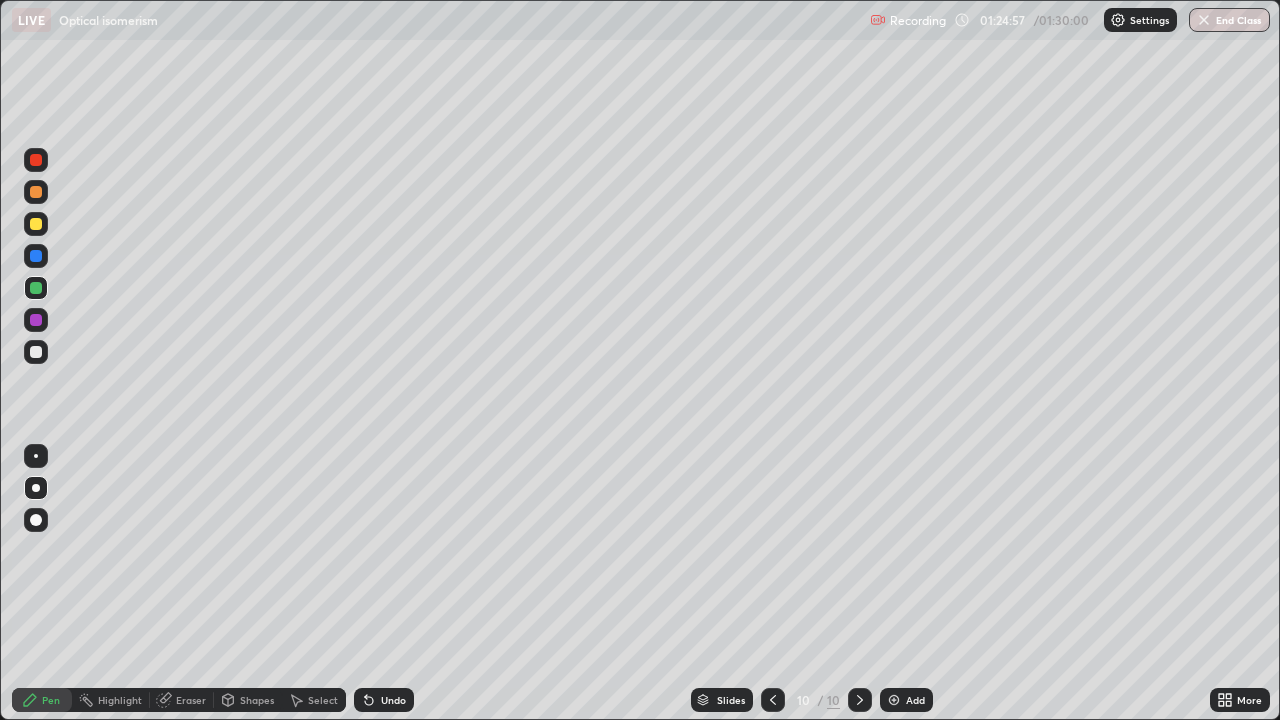 click at bounding box center [36, 320] 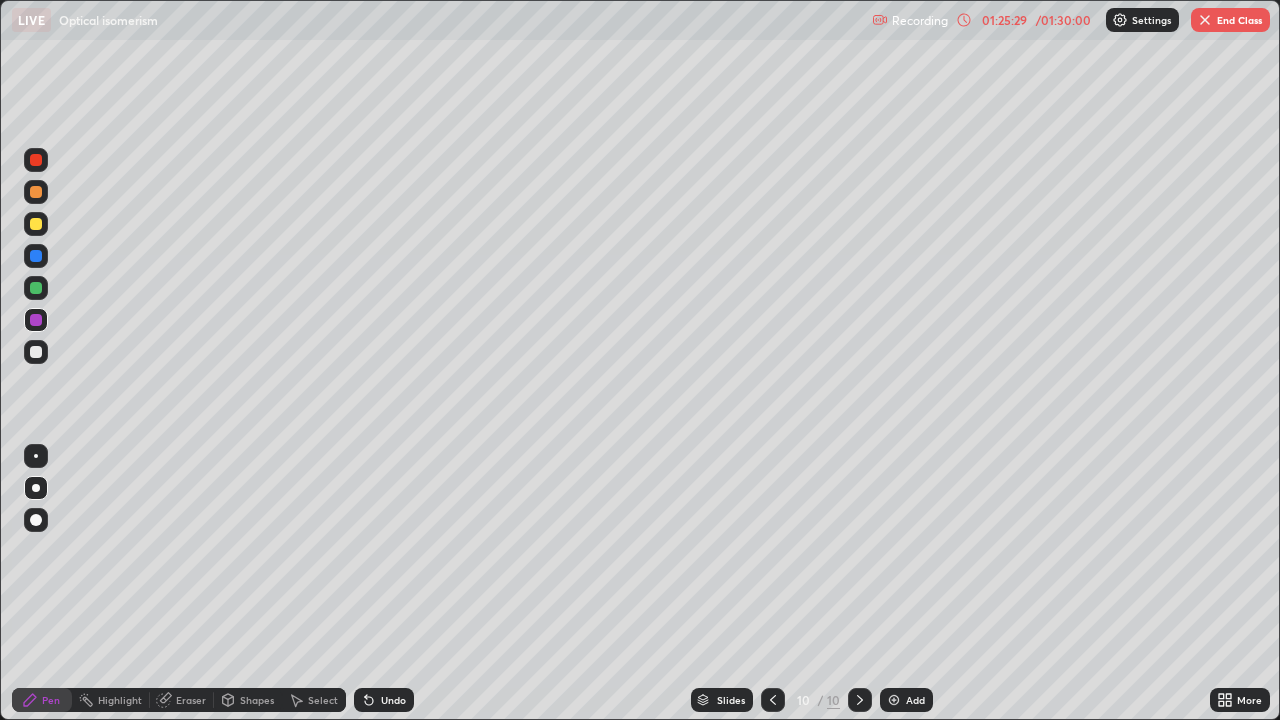 click on "Eraser" at bounding box center (191, 700) 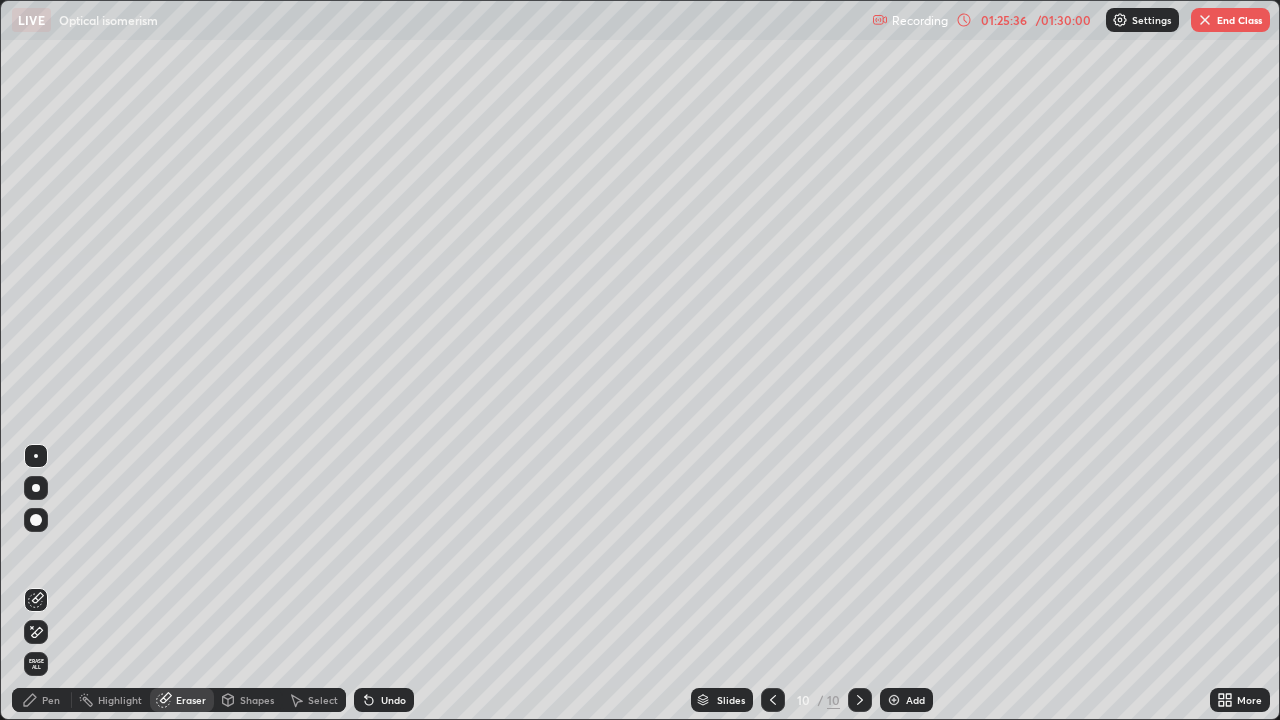 click 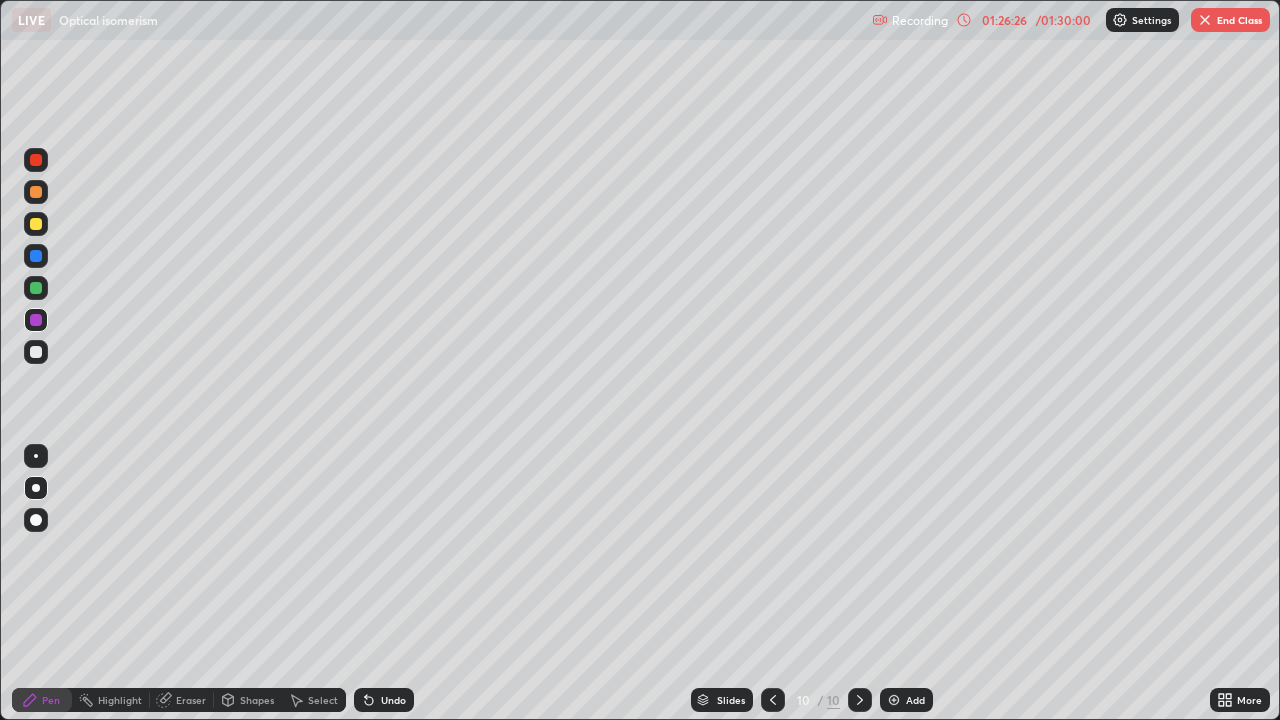 click on "Undo" at bounding box center (393, 700) 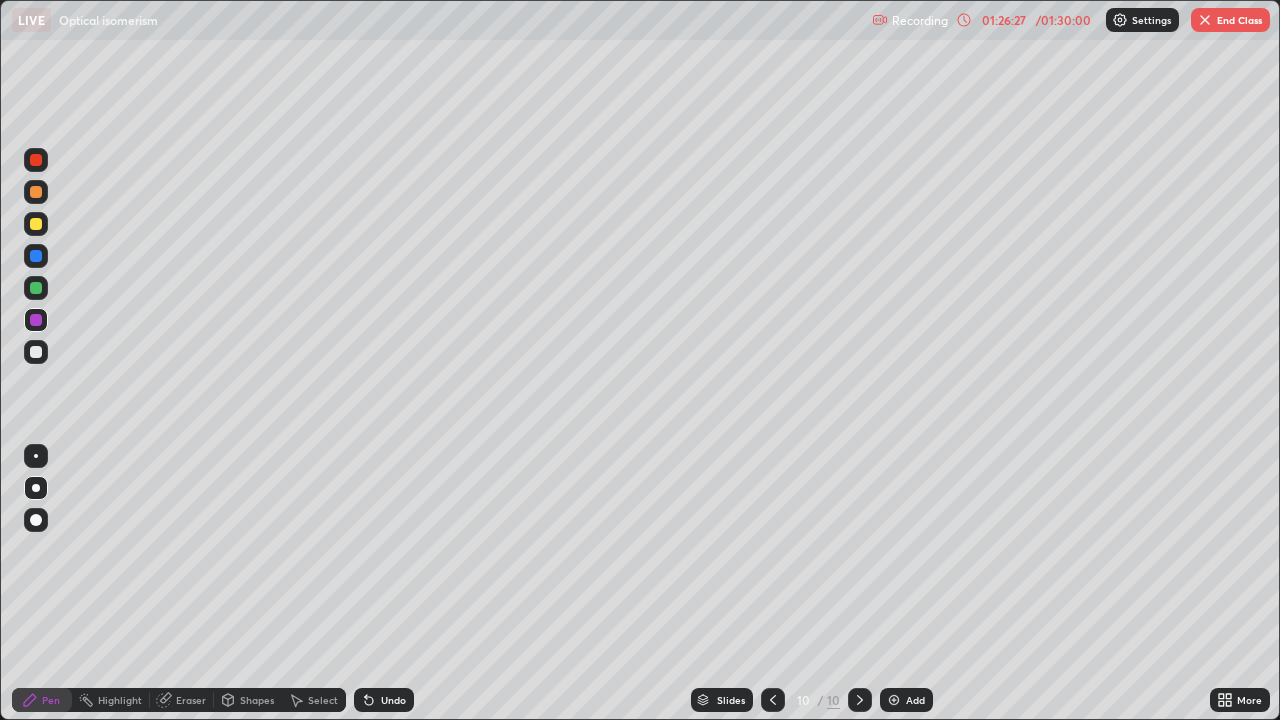 click on "Undo" at bounding box center (393, 700) 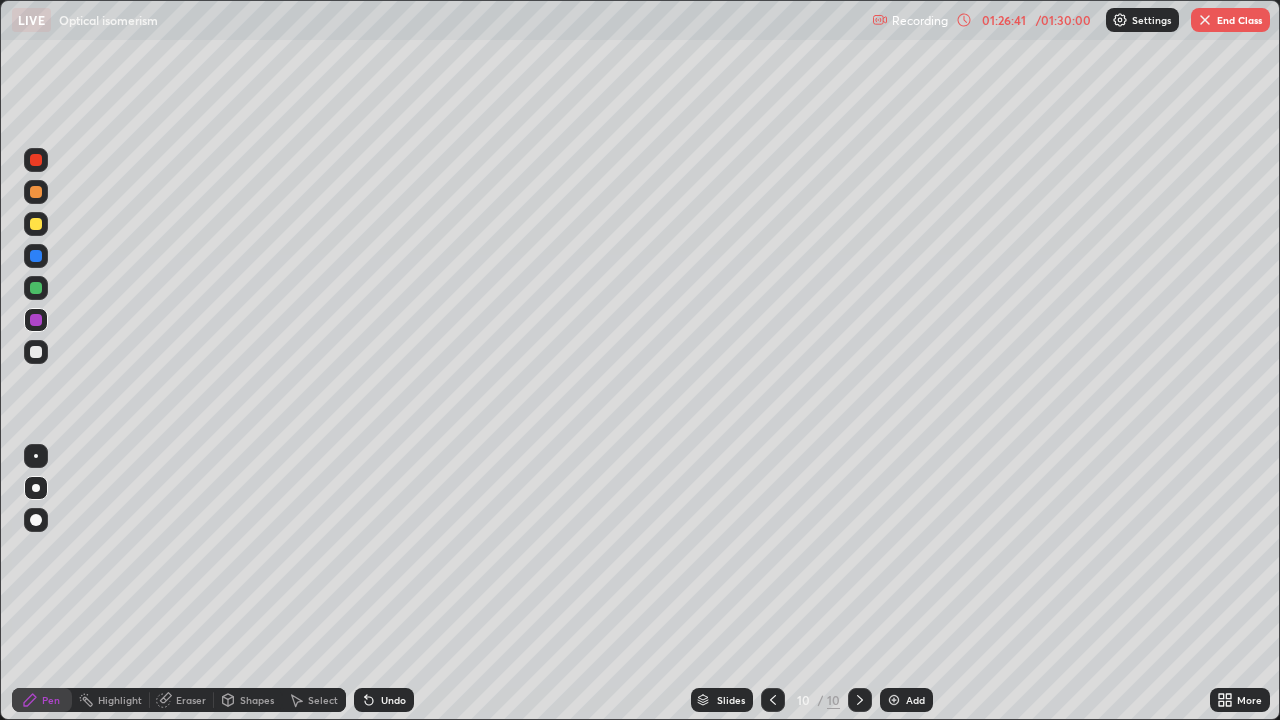 click on "01:26:41" at bounding box center [1004, 20] 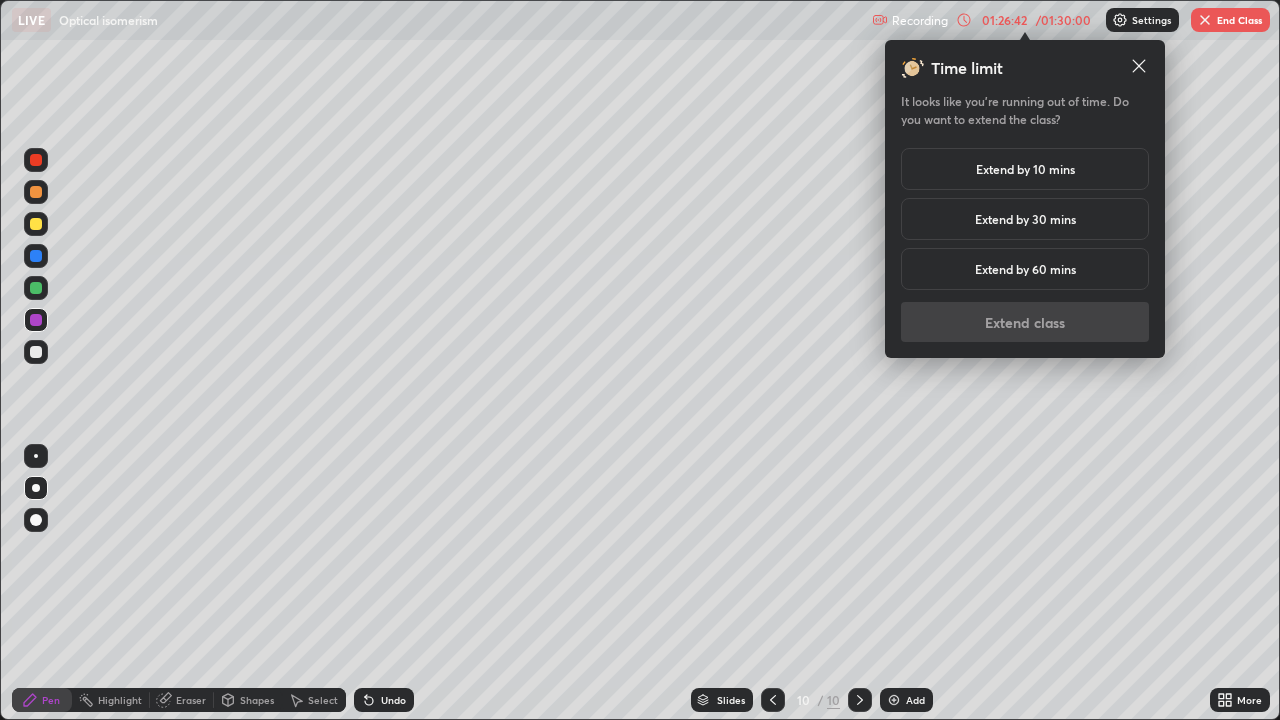 click on "Extend by 10 mins" at bounding box center (1025, 169) 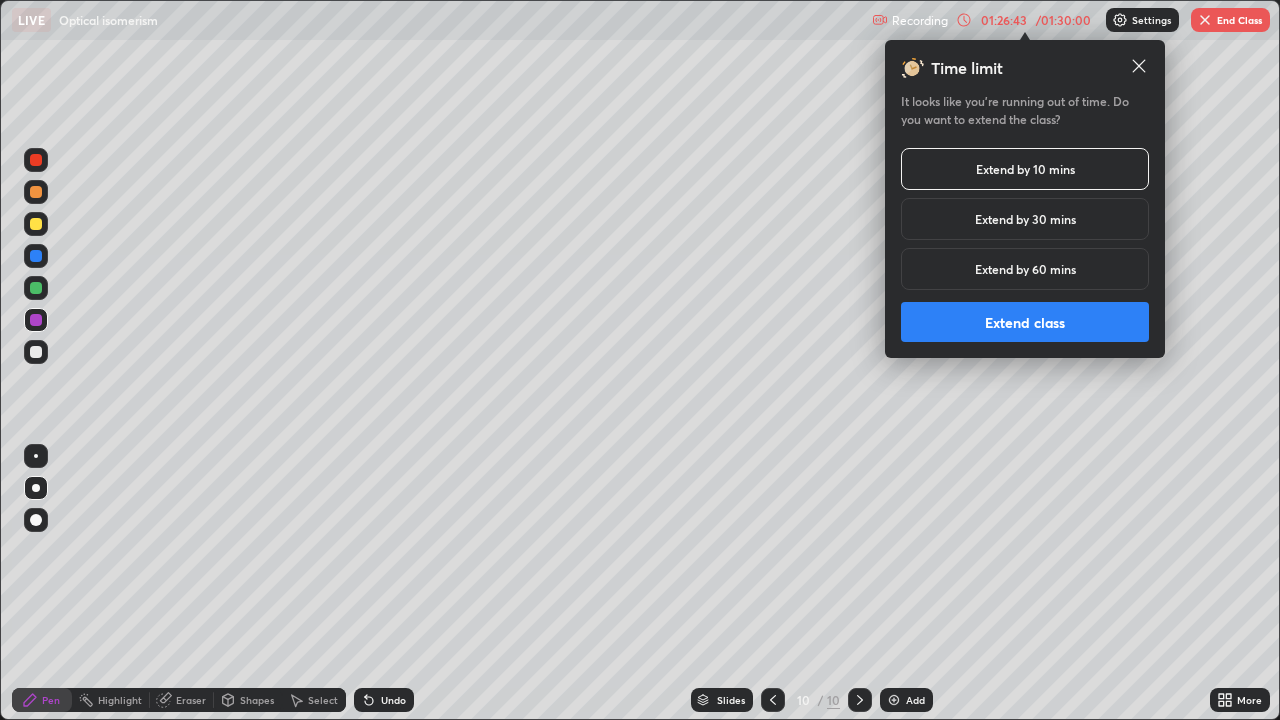 click on "Extend class" at bounding box center [1025, 322] 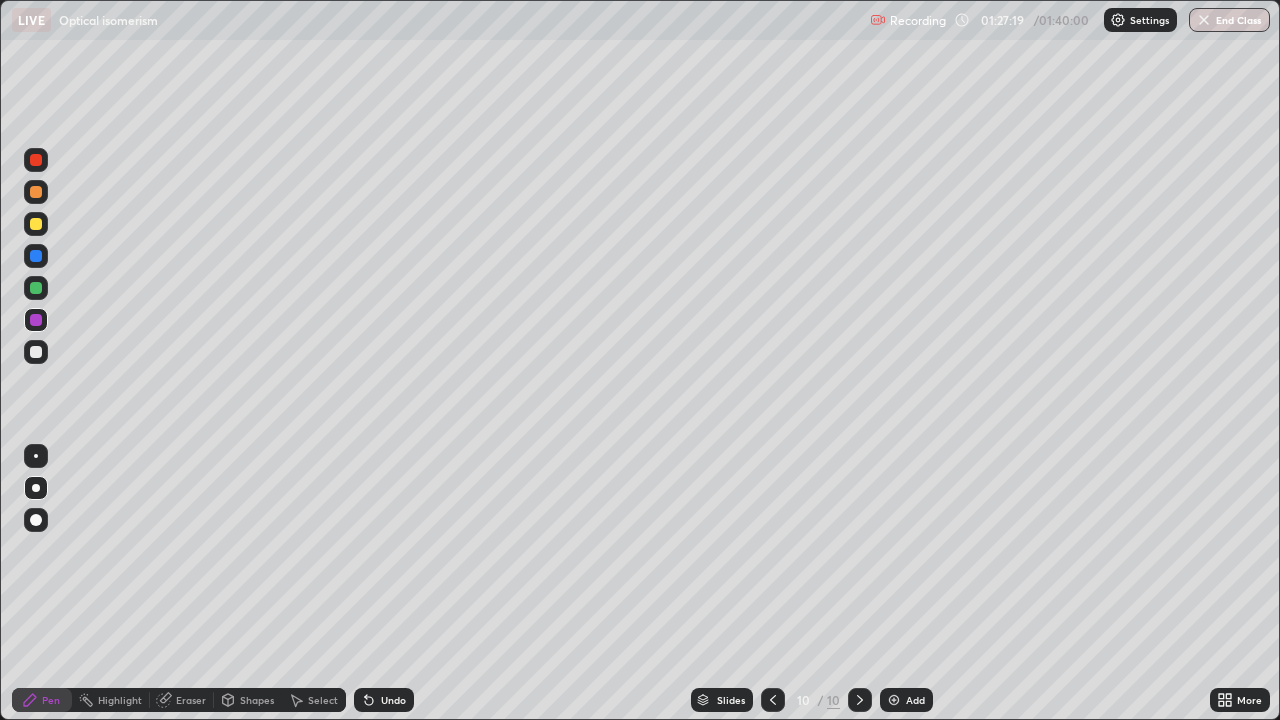 click on "Add" at bounding box center [915, 700] 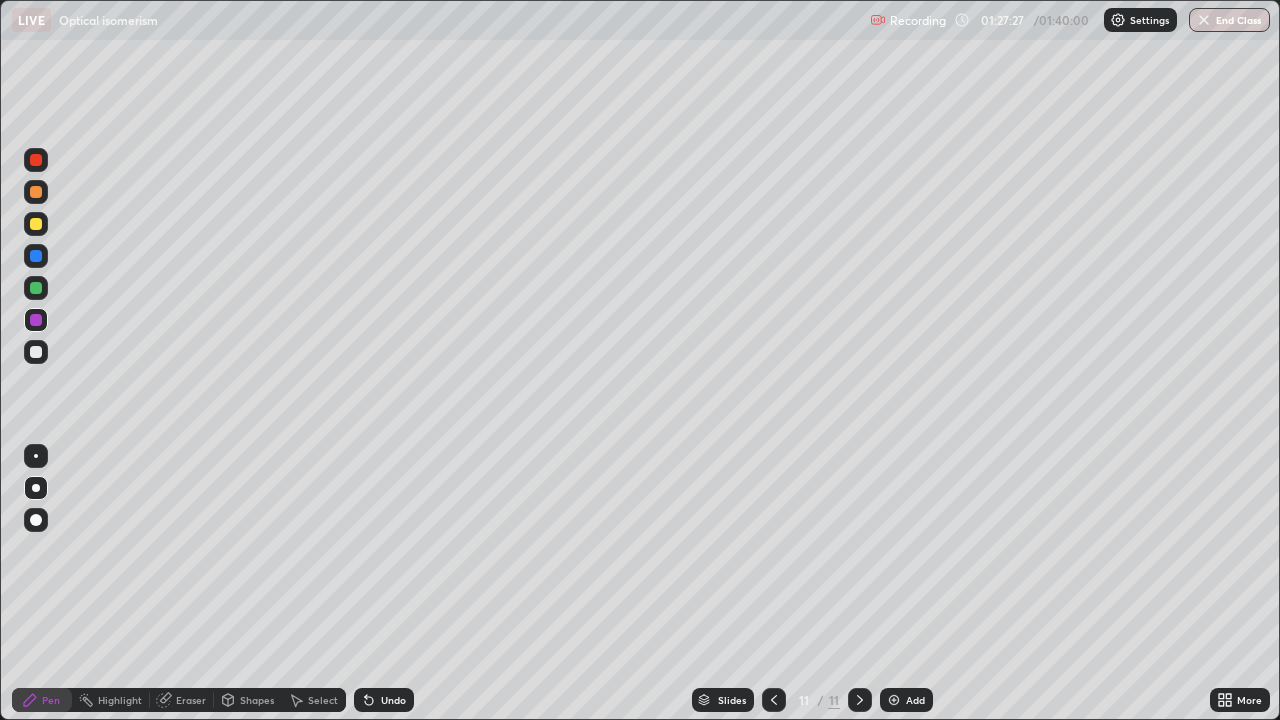 click 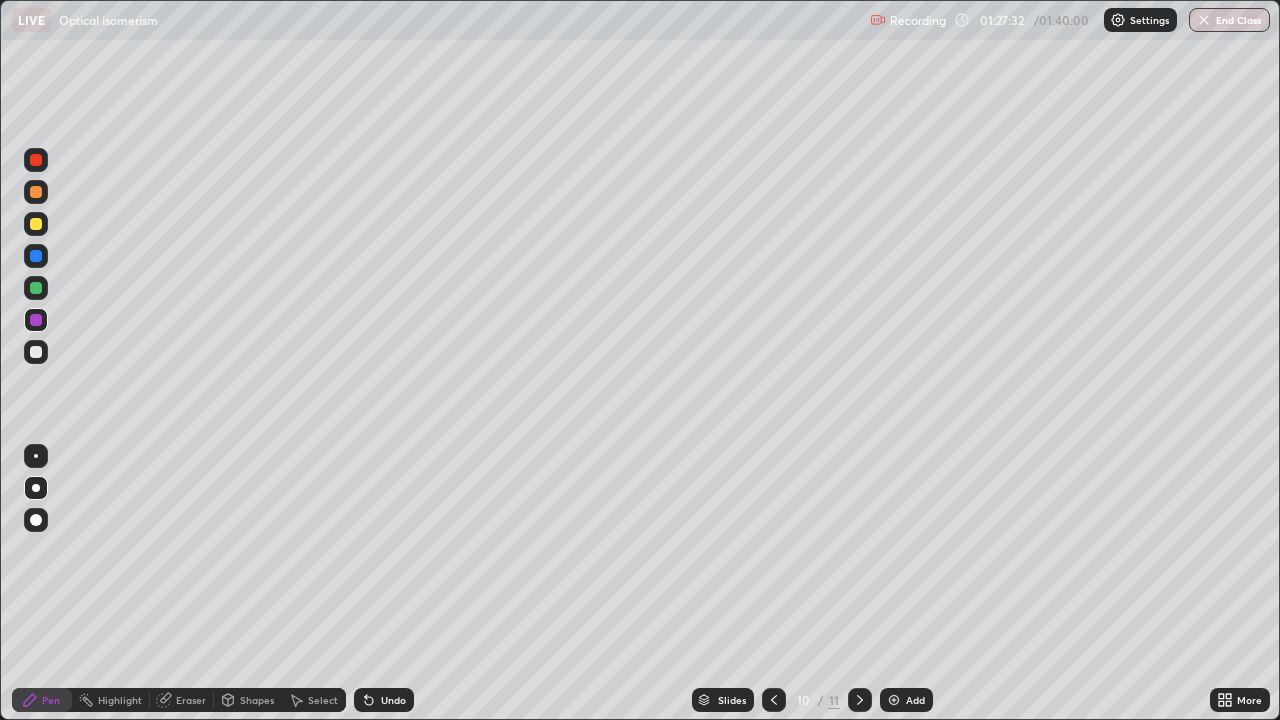 click 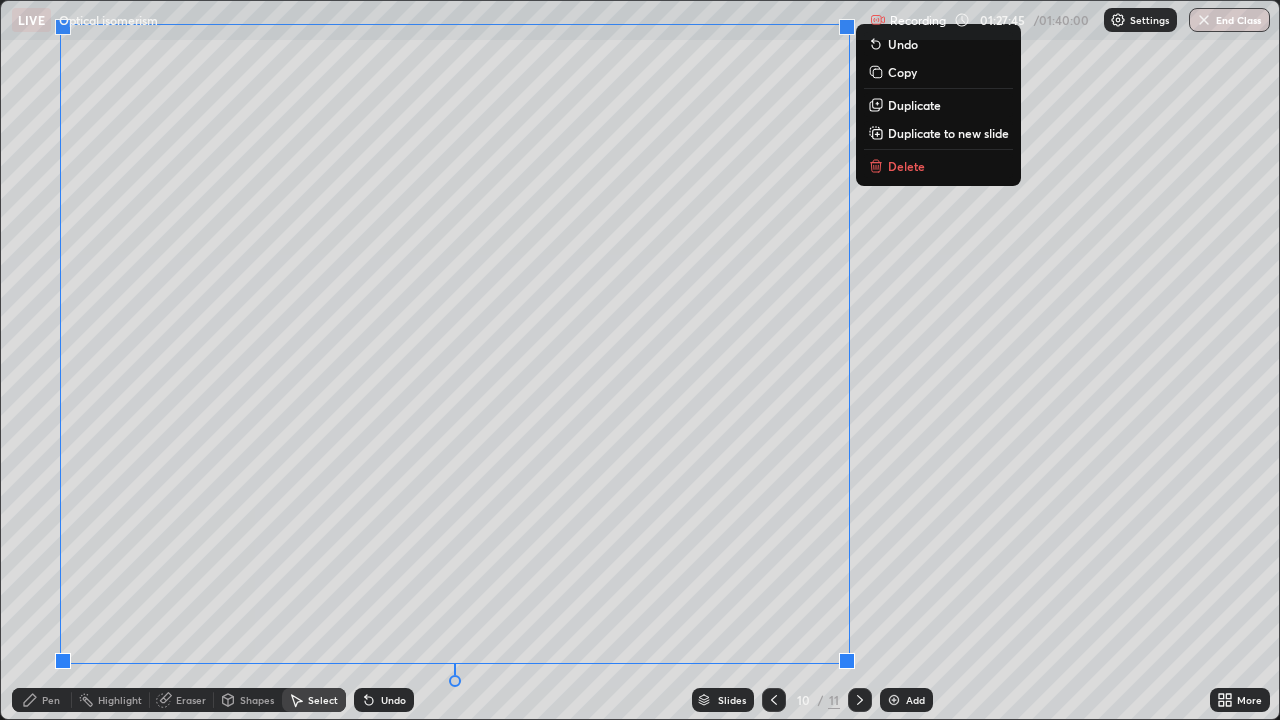 click on "0 ° Undo Copy Duplicate Duplicate to new slide Delete" at bounding box center [640, 360] 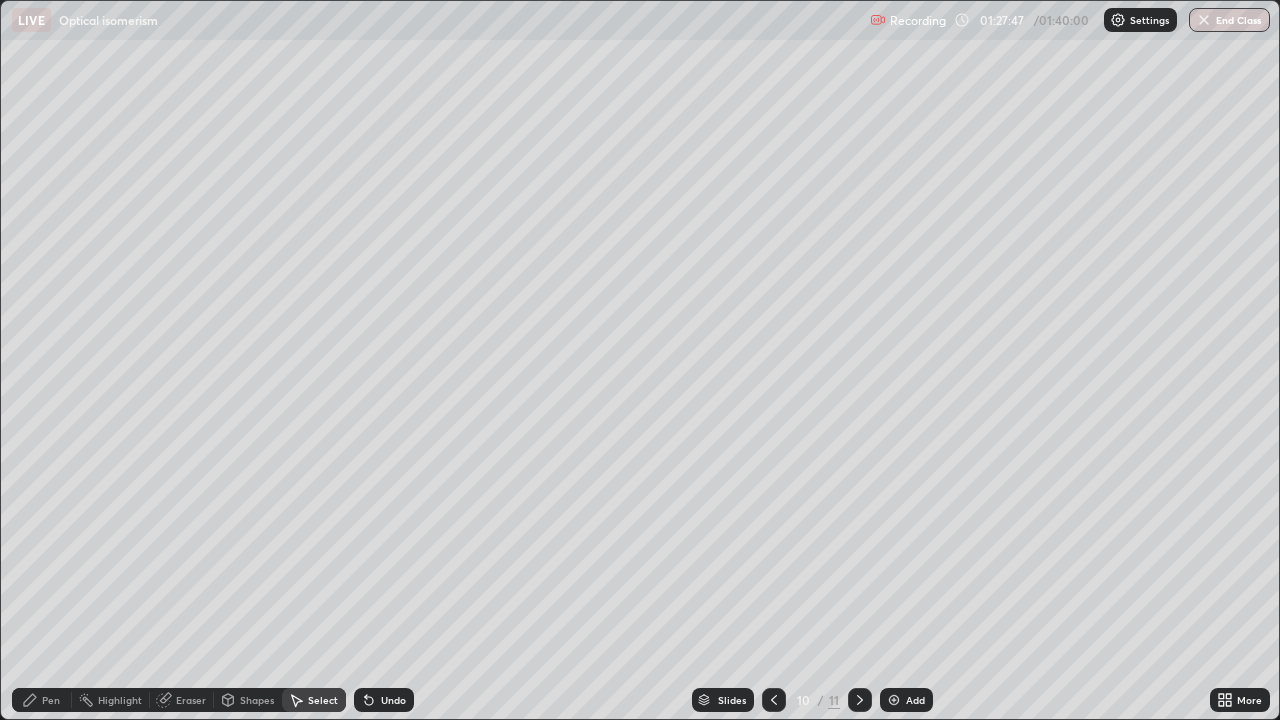 click on "Pen" at bounding box center (51, 700) 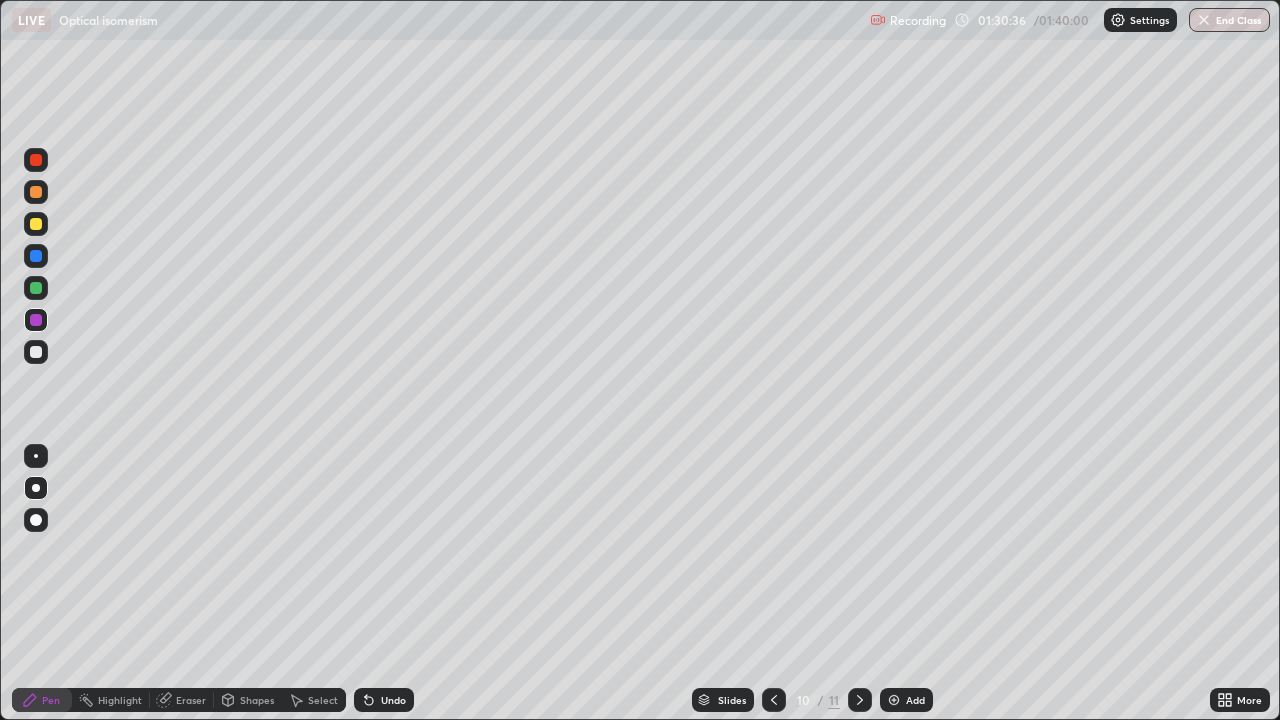 click 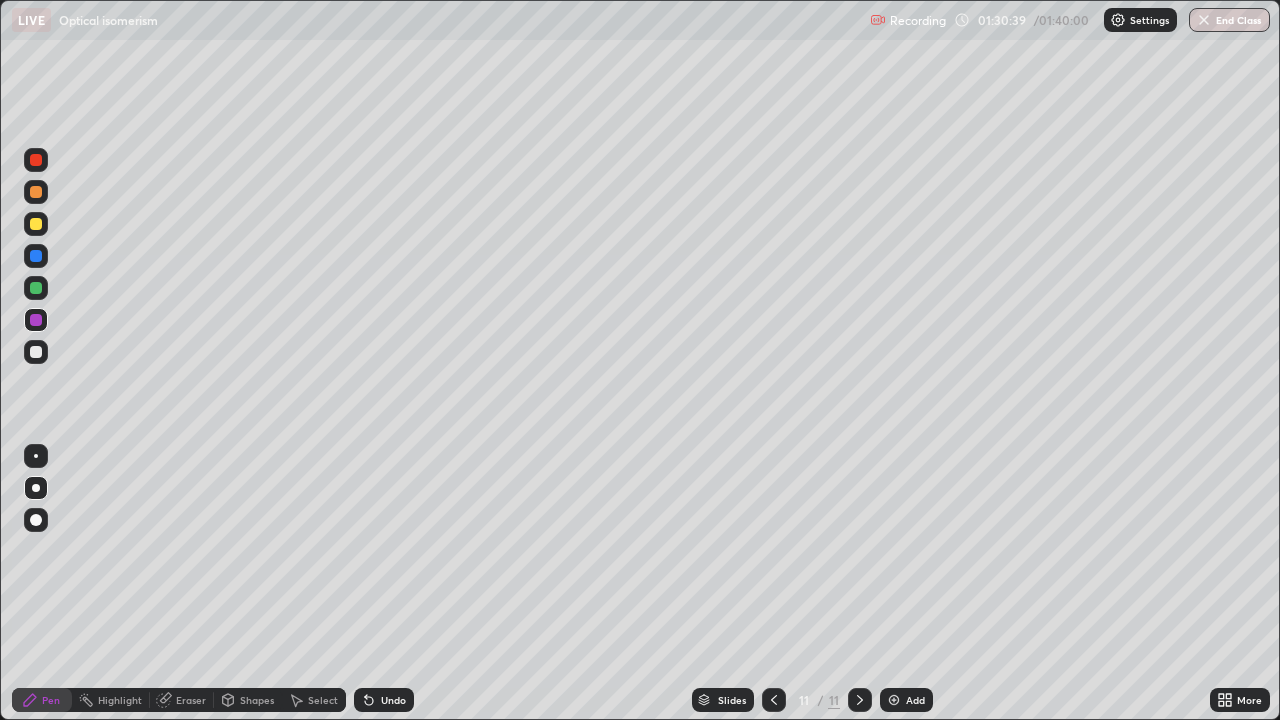 click on "Eraser" at bounding box center (191, 700) 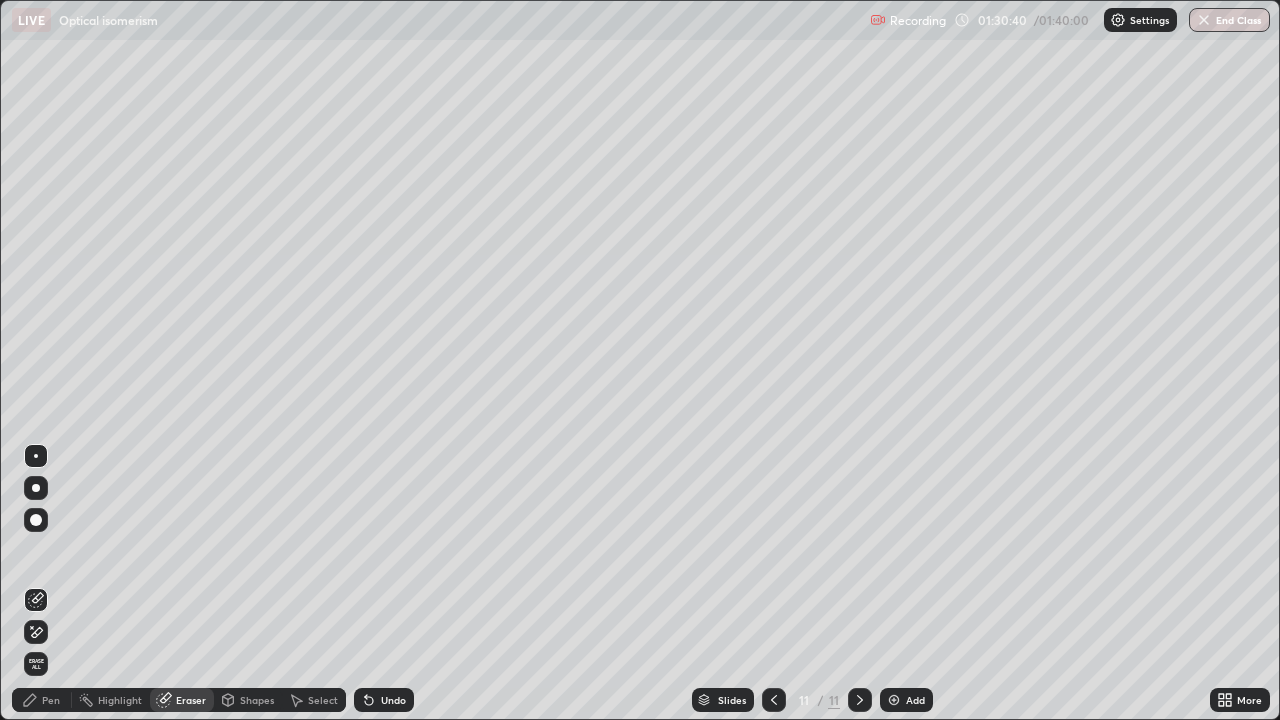 click on "Erase all" at bounding box center [36, 664] 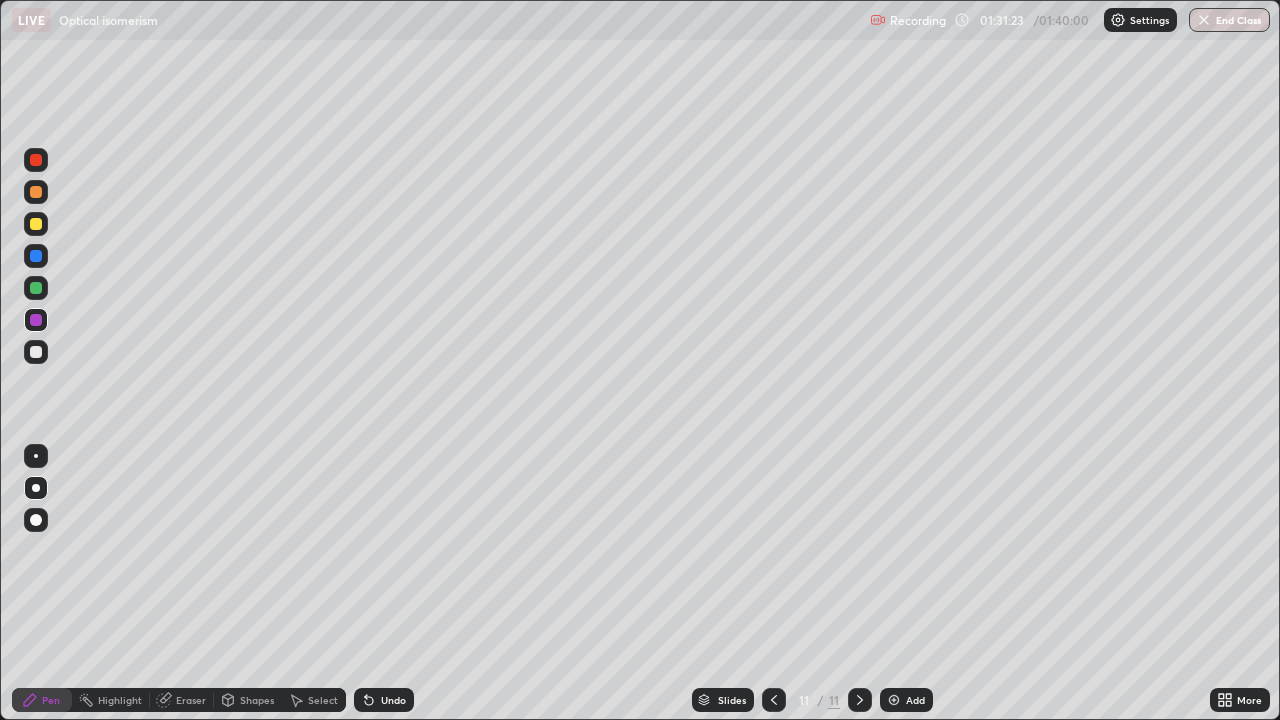 click on "Undo" at bounding box center [393, 700] 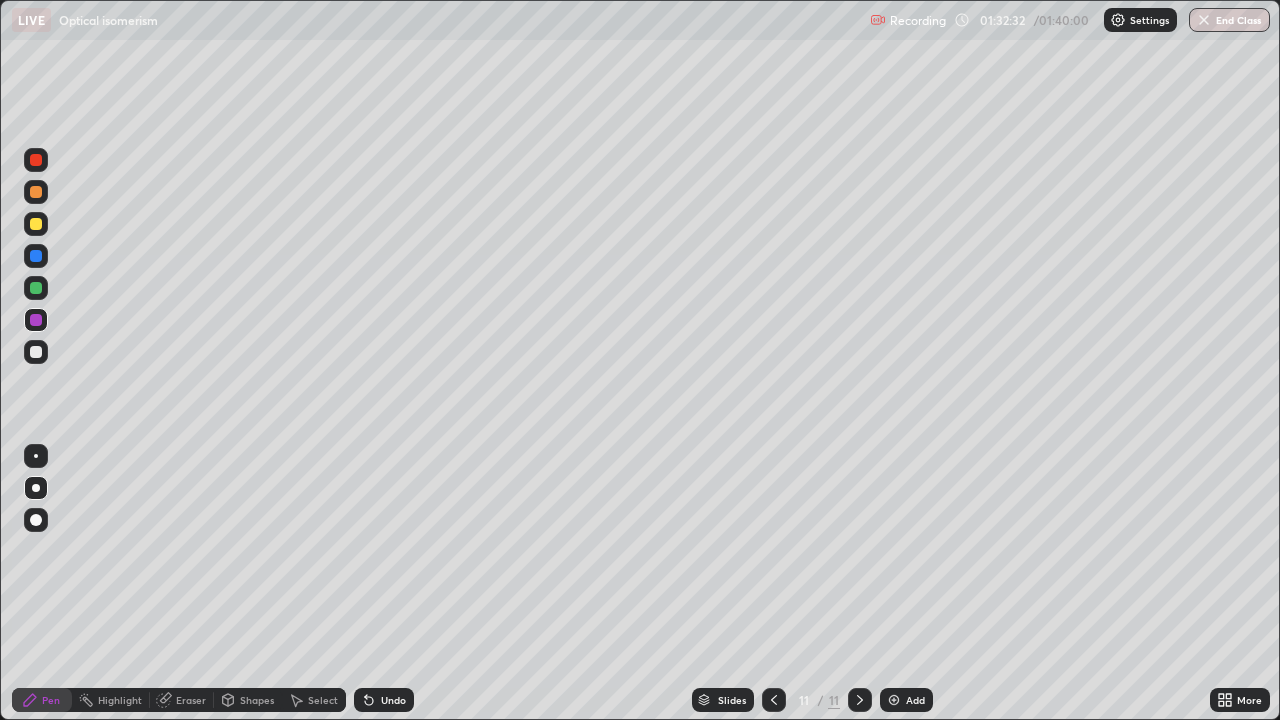 click on "Undo" at bounding box center [384, 700] 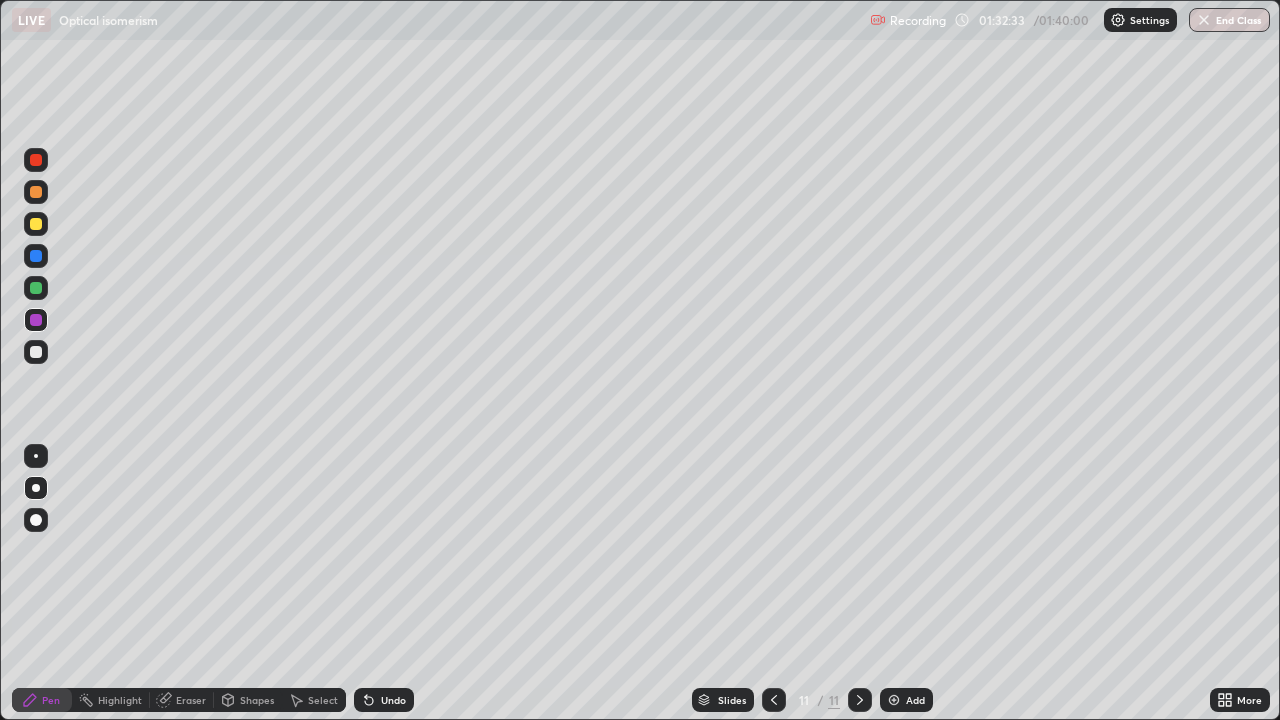 click 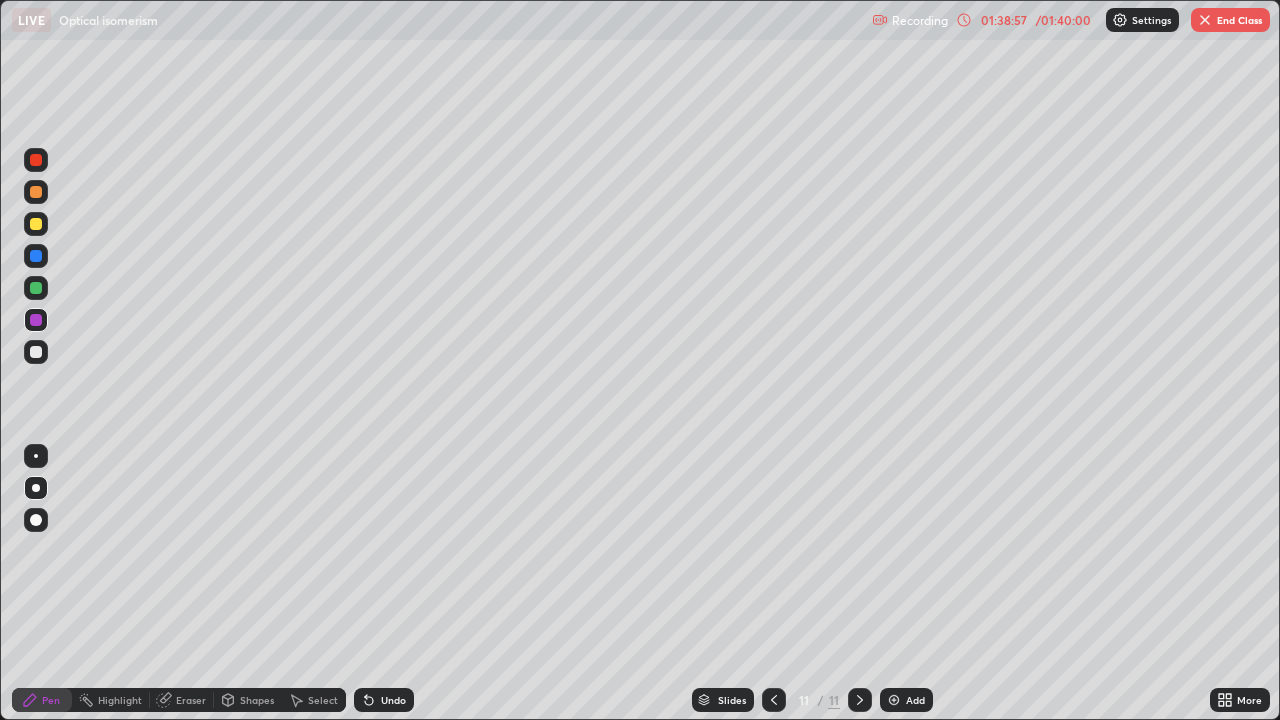 click at bounding box center (36, 224) 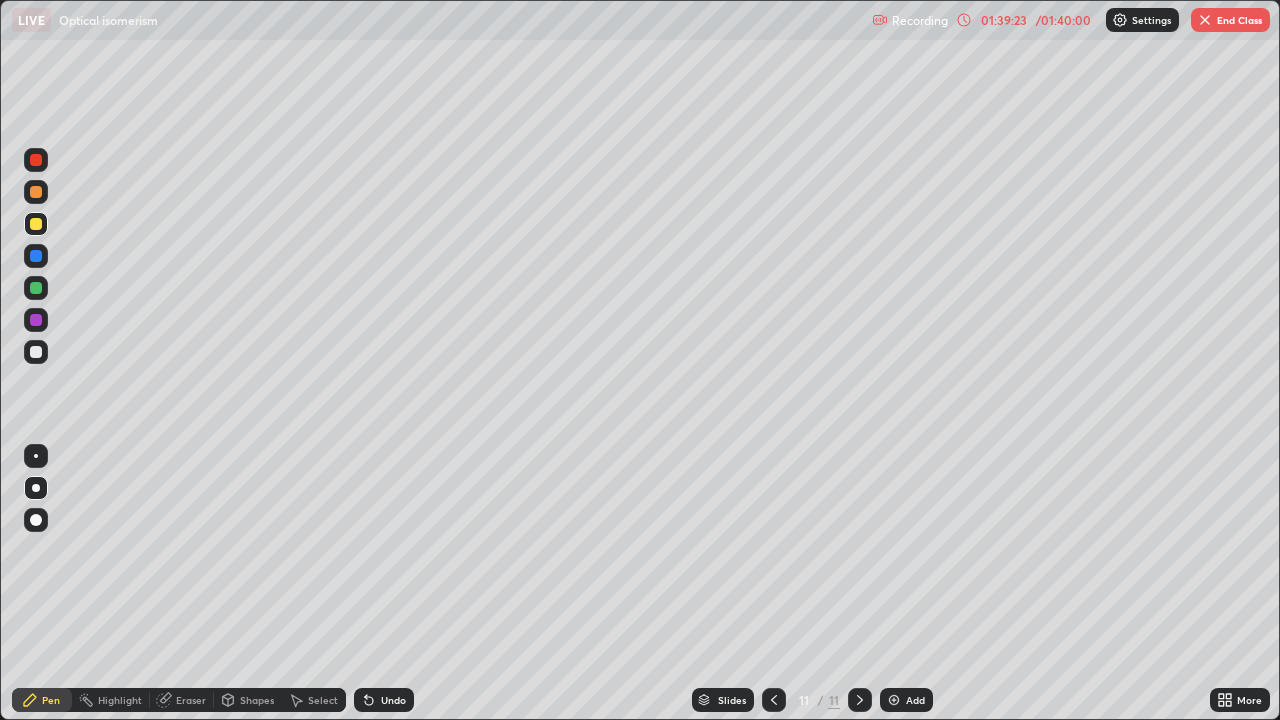 click on "Slides 11 / 11 Add" at bounding box center [812, 700] 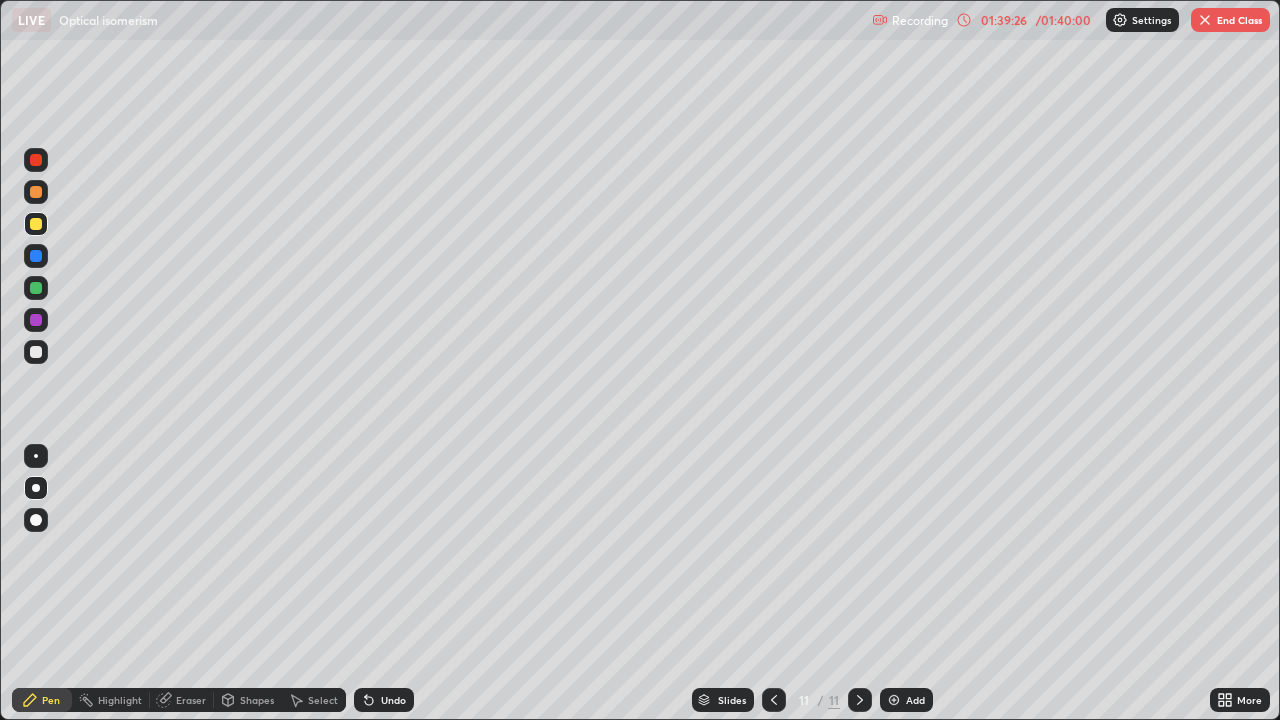 click on "Slides 11 / 11 Add" at bounding box center (812, 700) 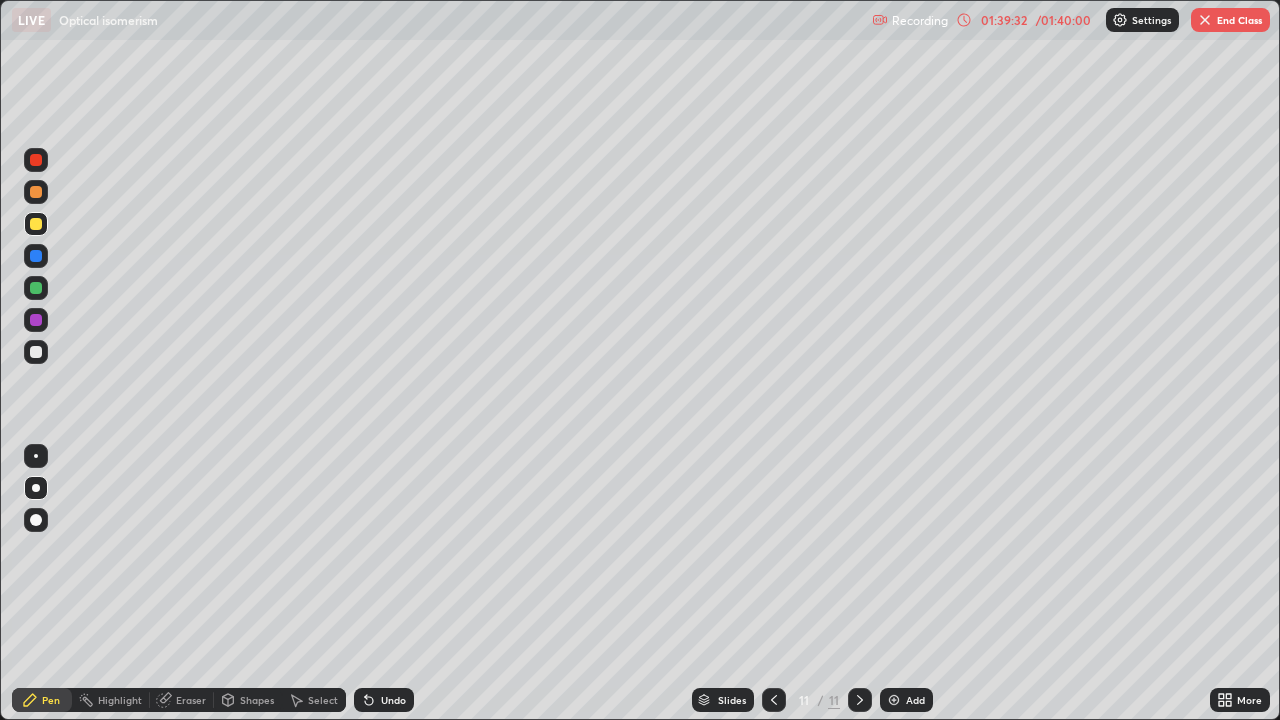 click on "Add" at bounding box center (915, 700) 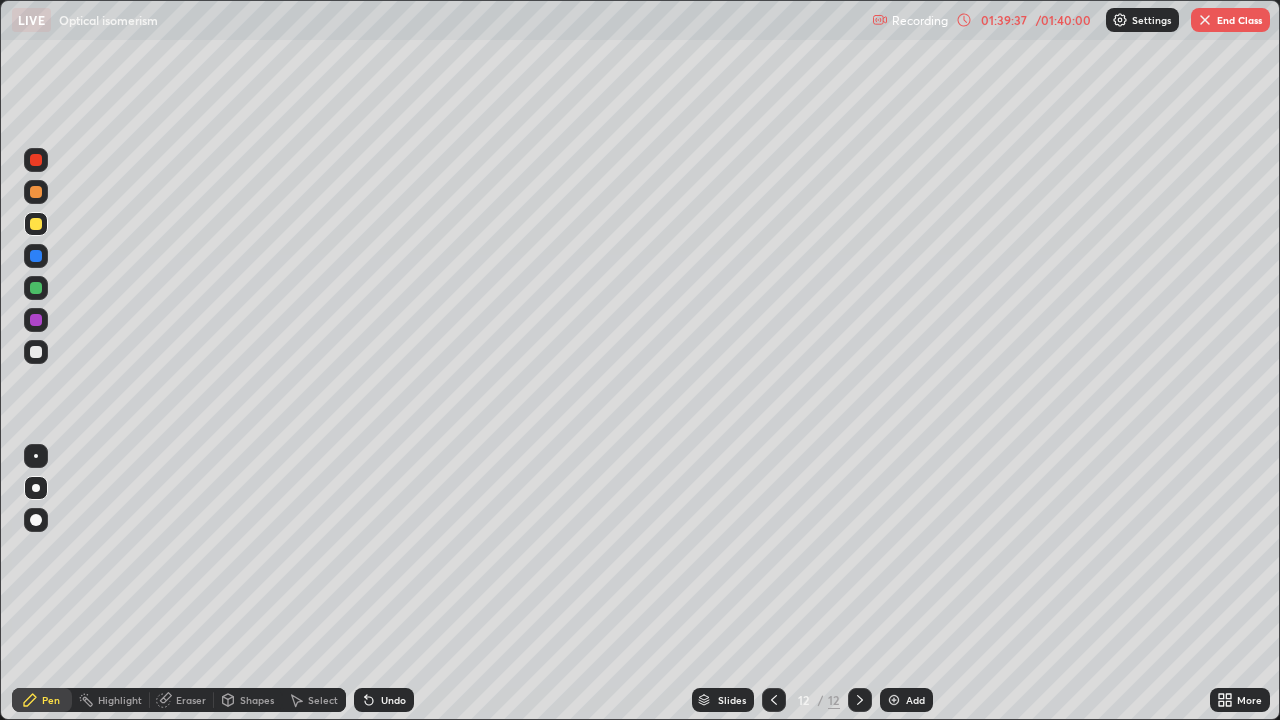 click on "Undo" at bounding box center (393, 700) 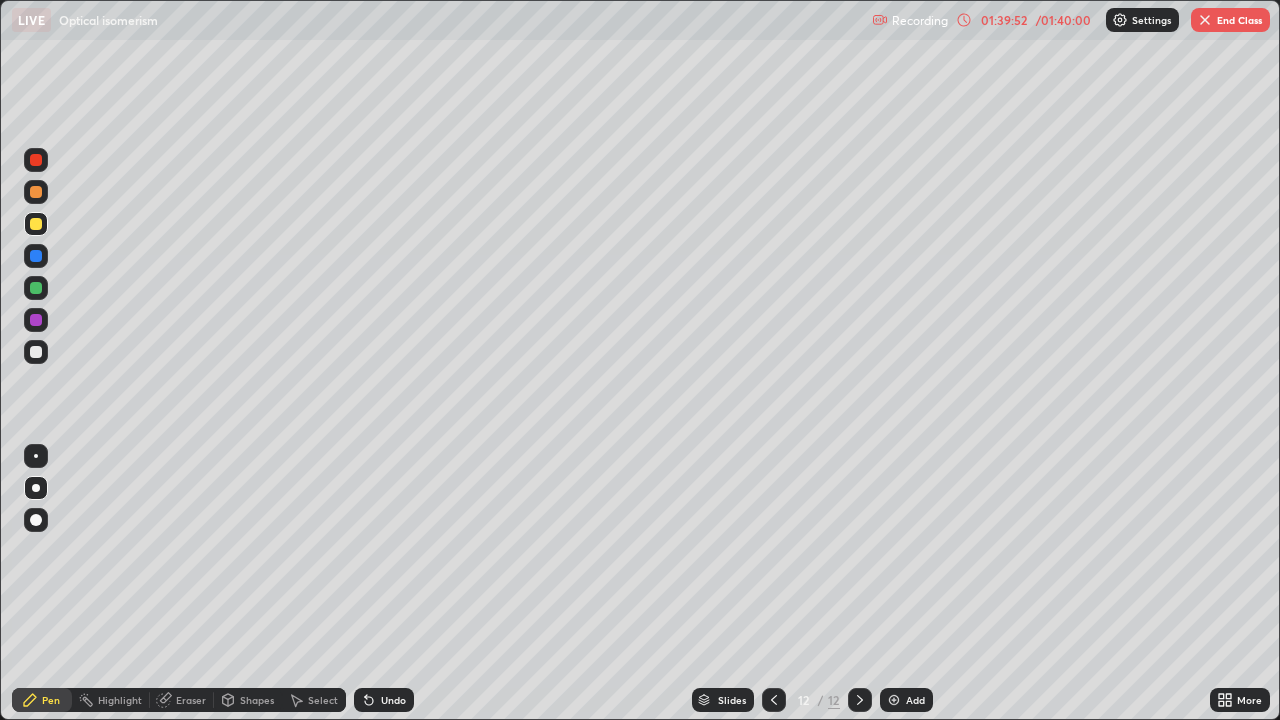 click at bounding box center [774, 700] 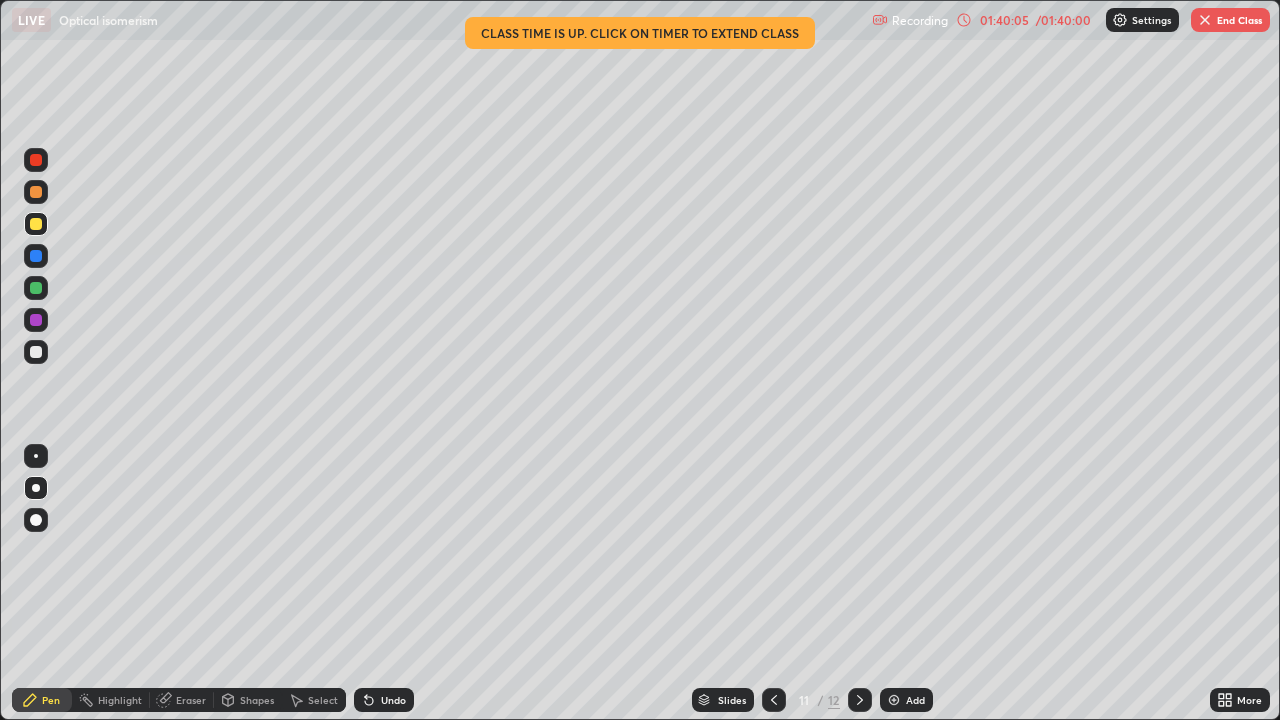click 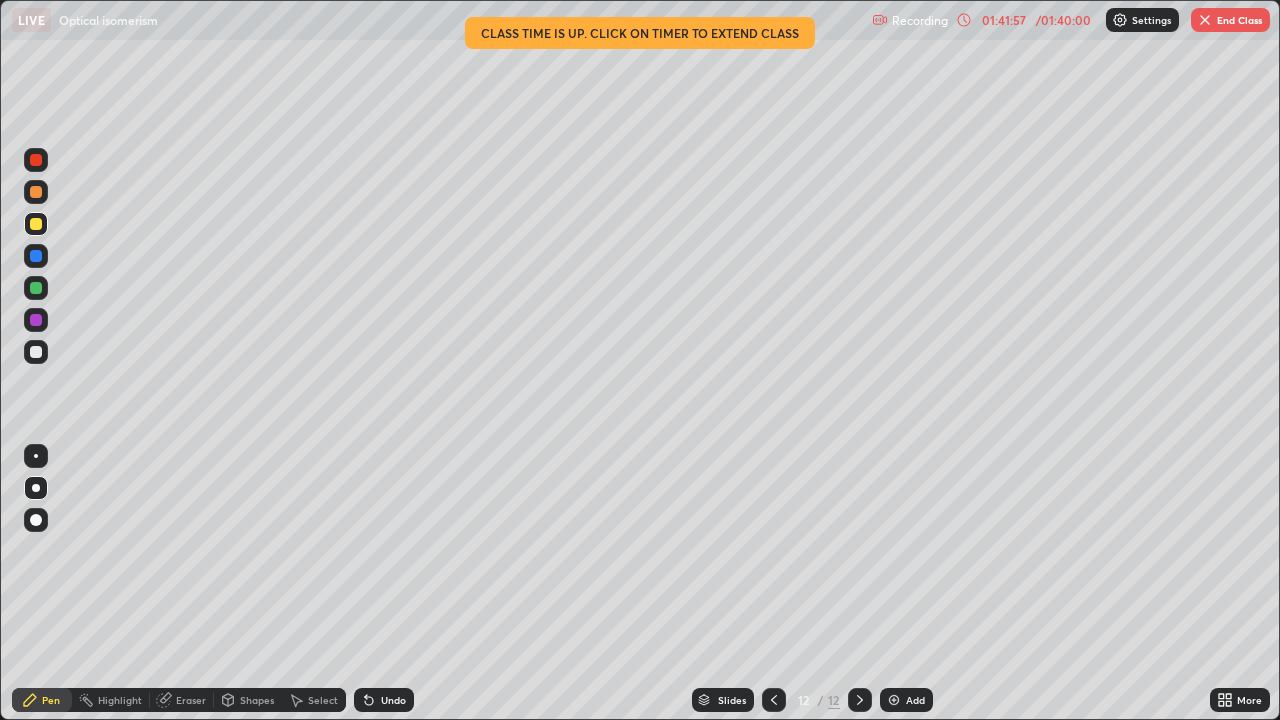 click at bounding box center [36, 320] 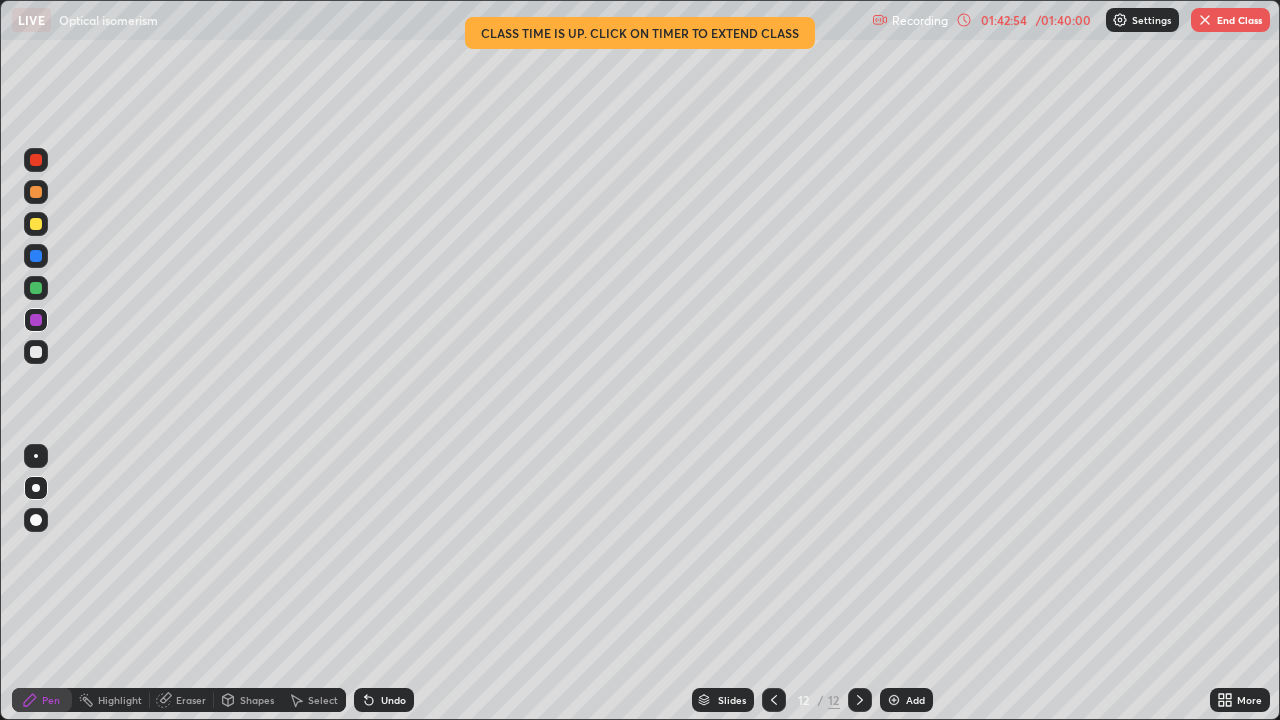 click 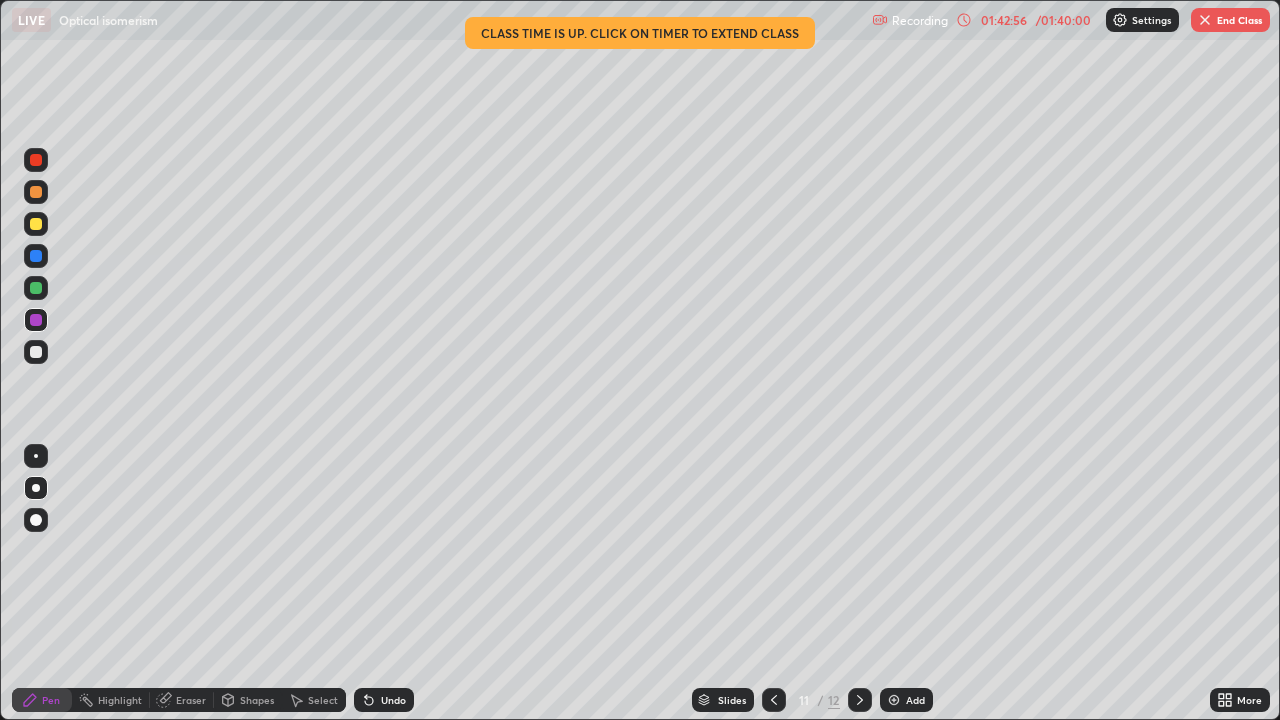 click 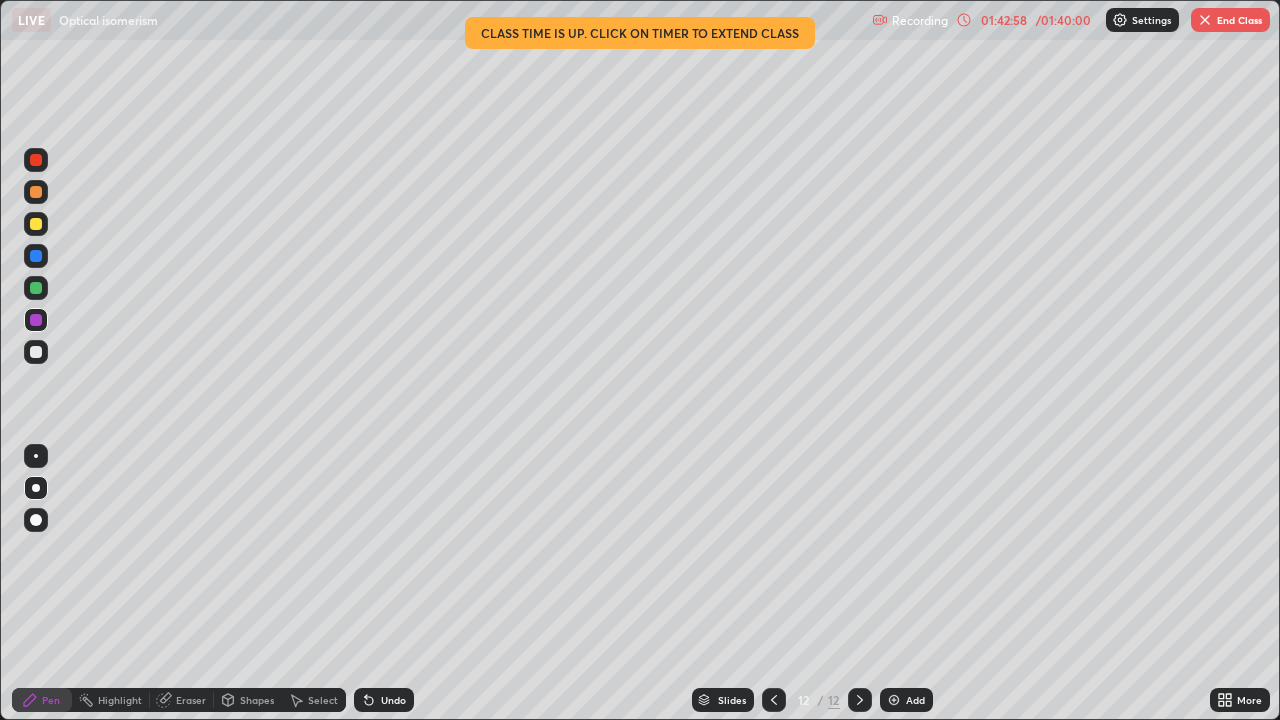 click 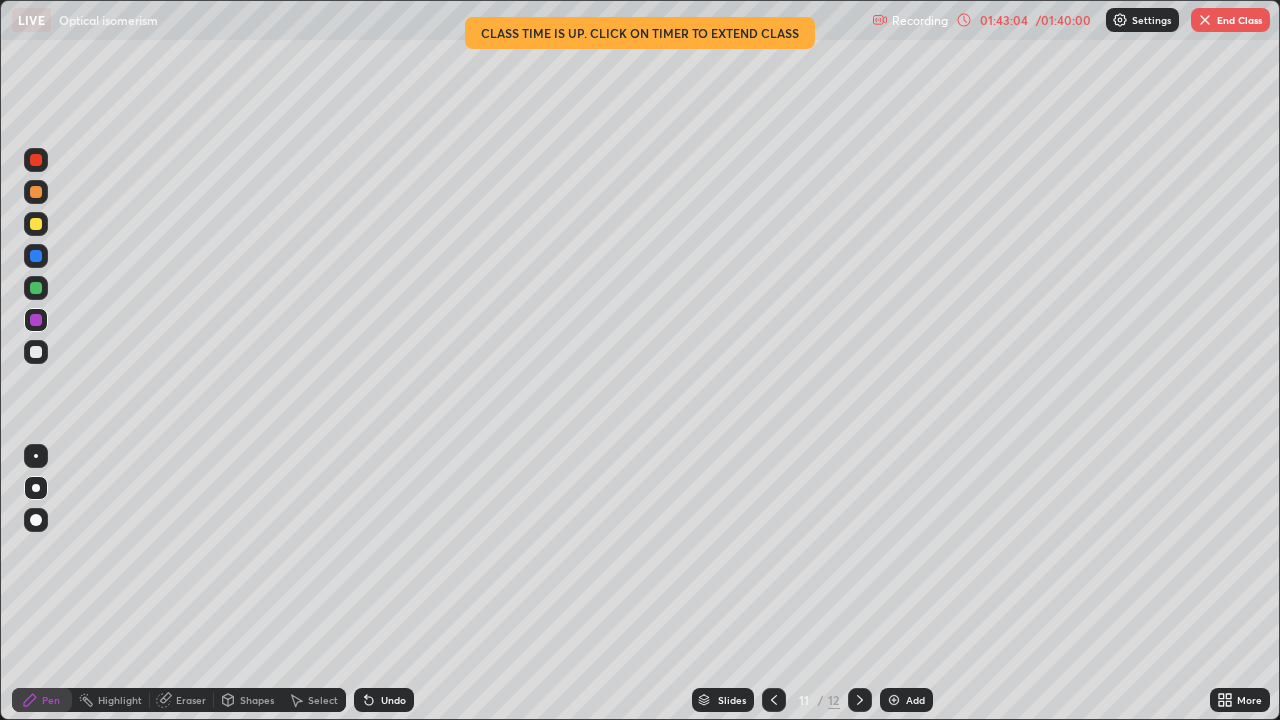 click on "01:43:04" at bounding box center (1004, 20) 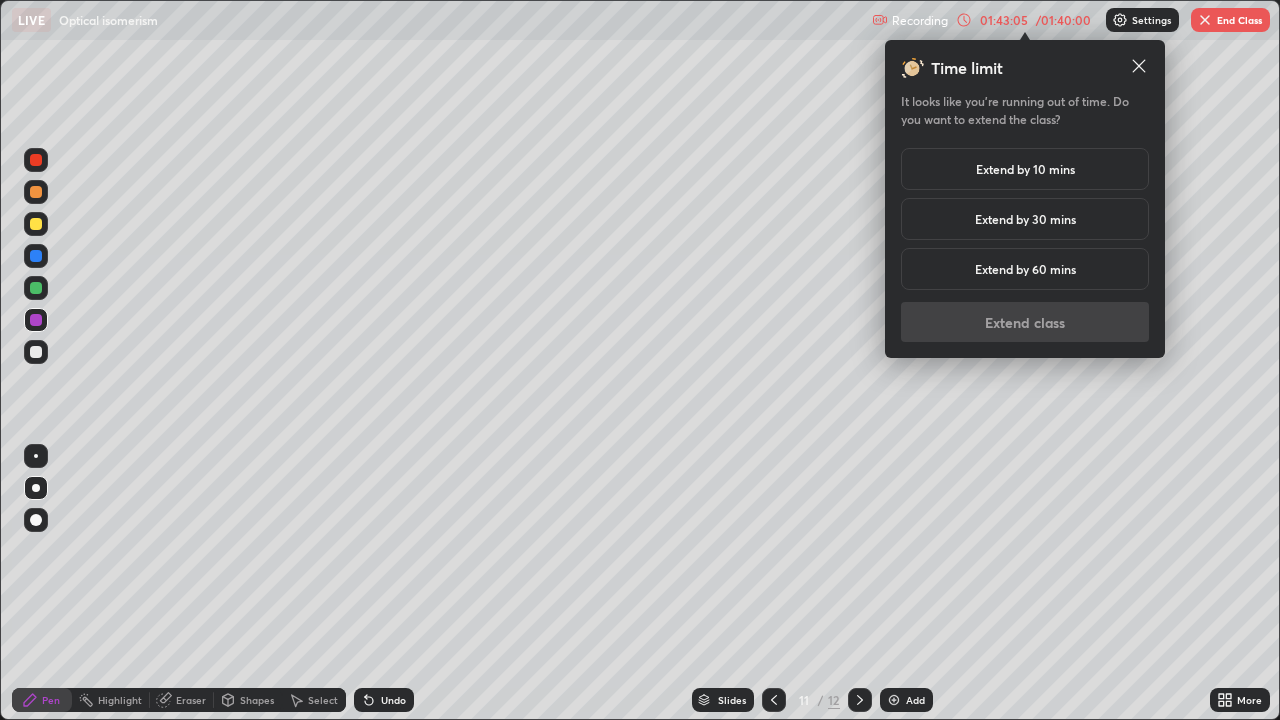 click on "Extend by 10 mins" at bounding box center [1025, 169] 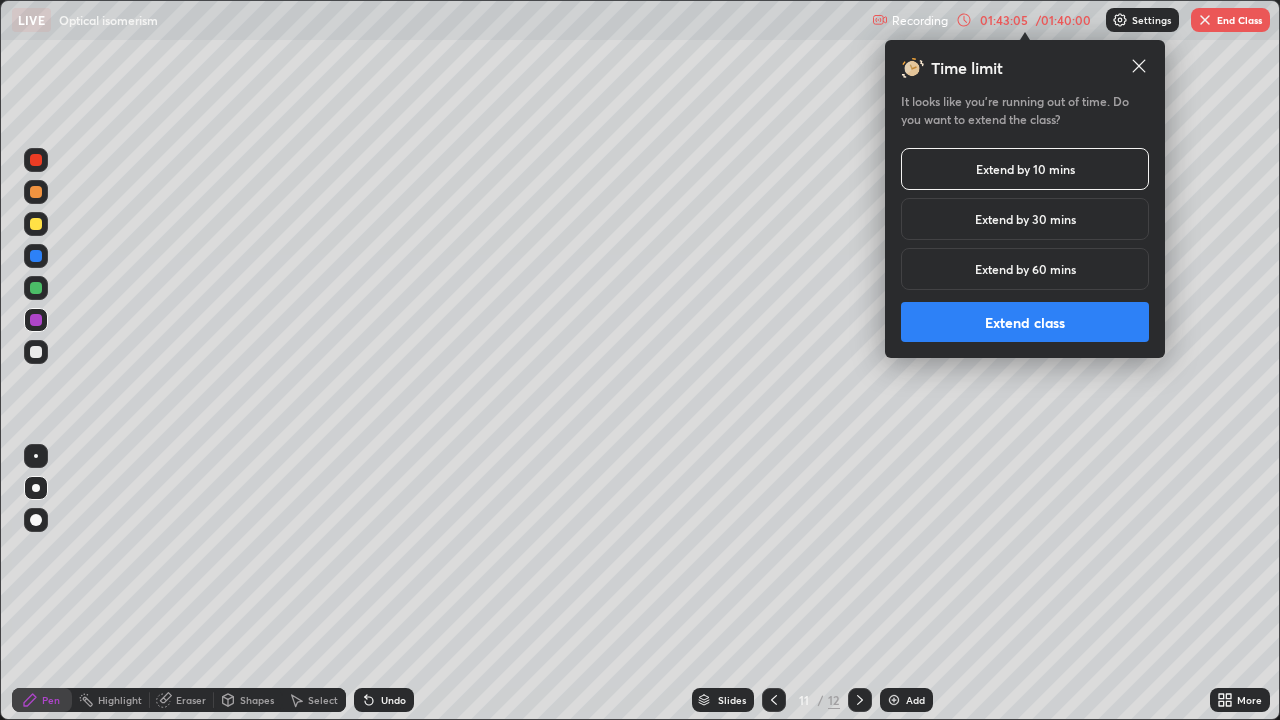 click on "Extend class" at bounding box center (1025, 322) 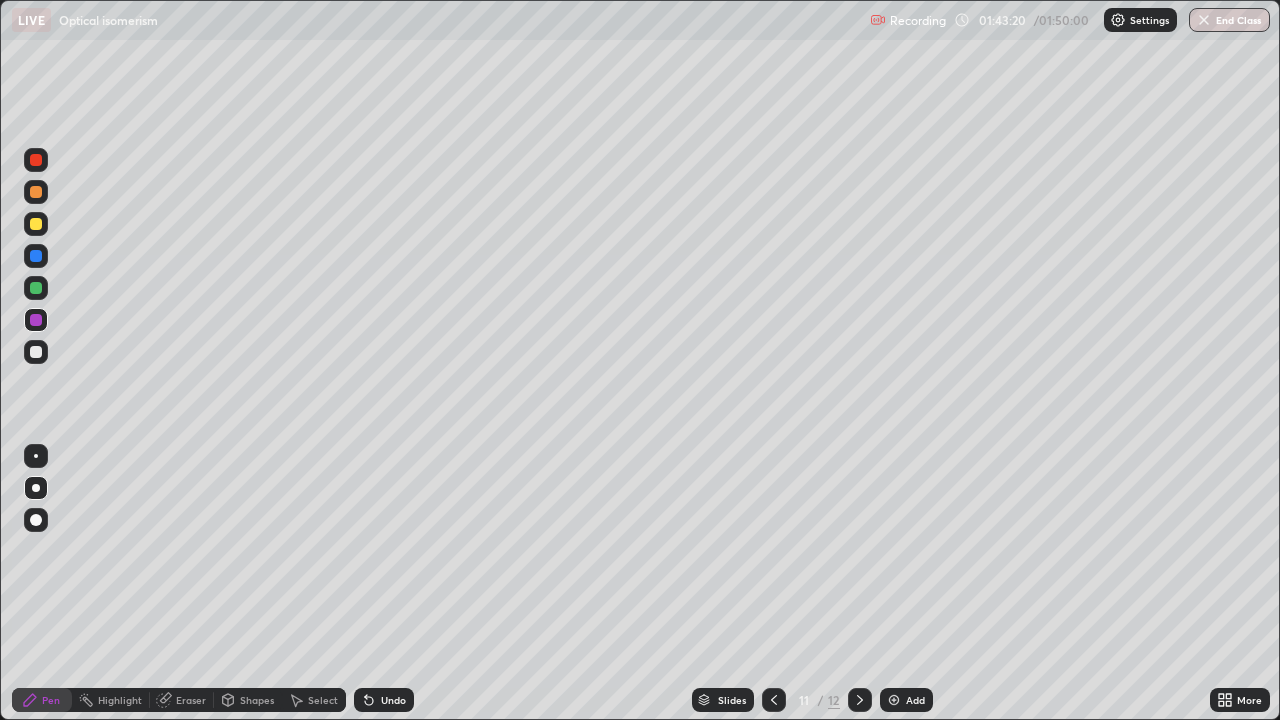 click 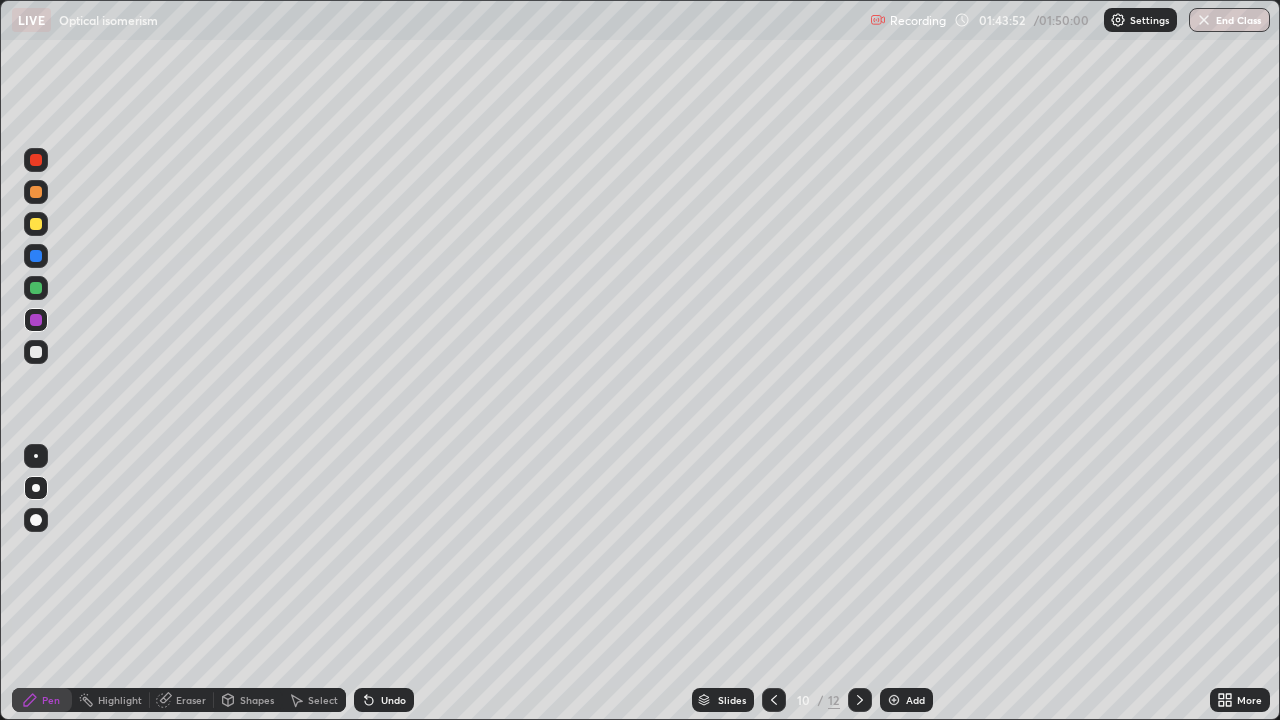 click 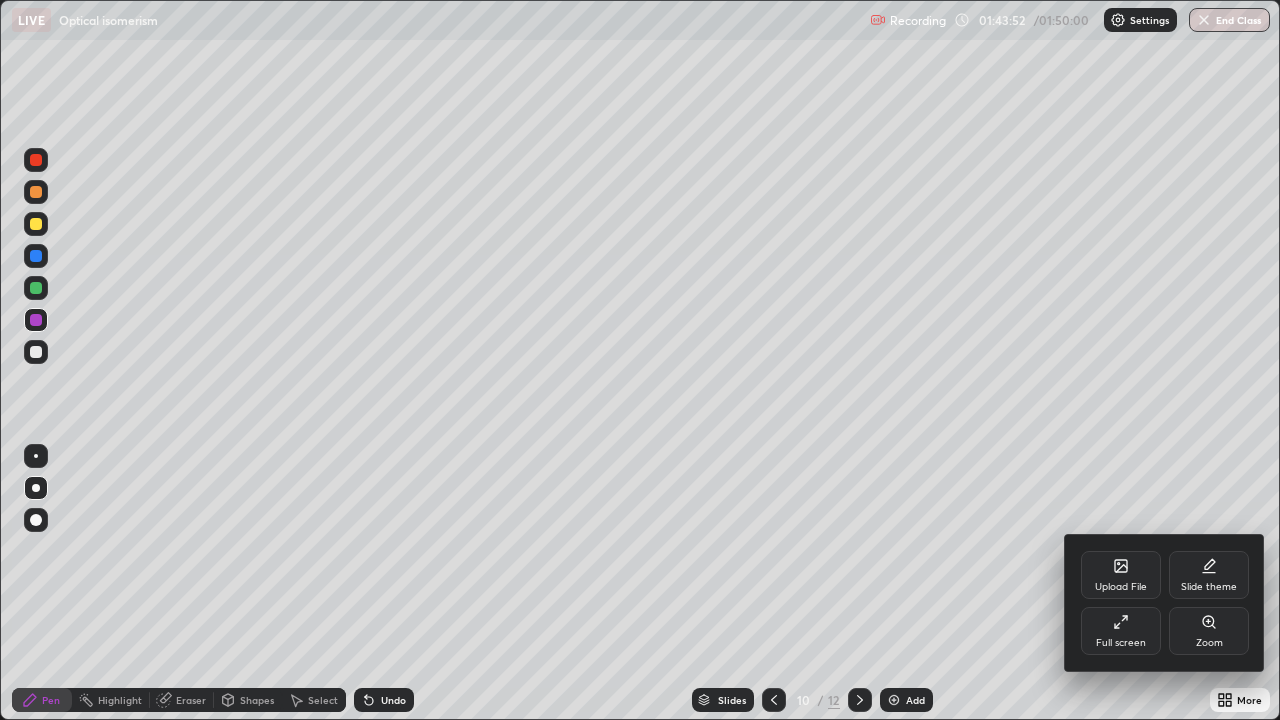 click on "Full screen" at bounding box center (1121, 643) 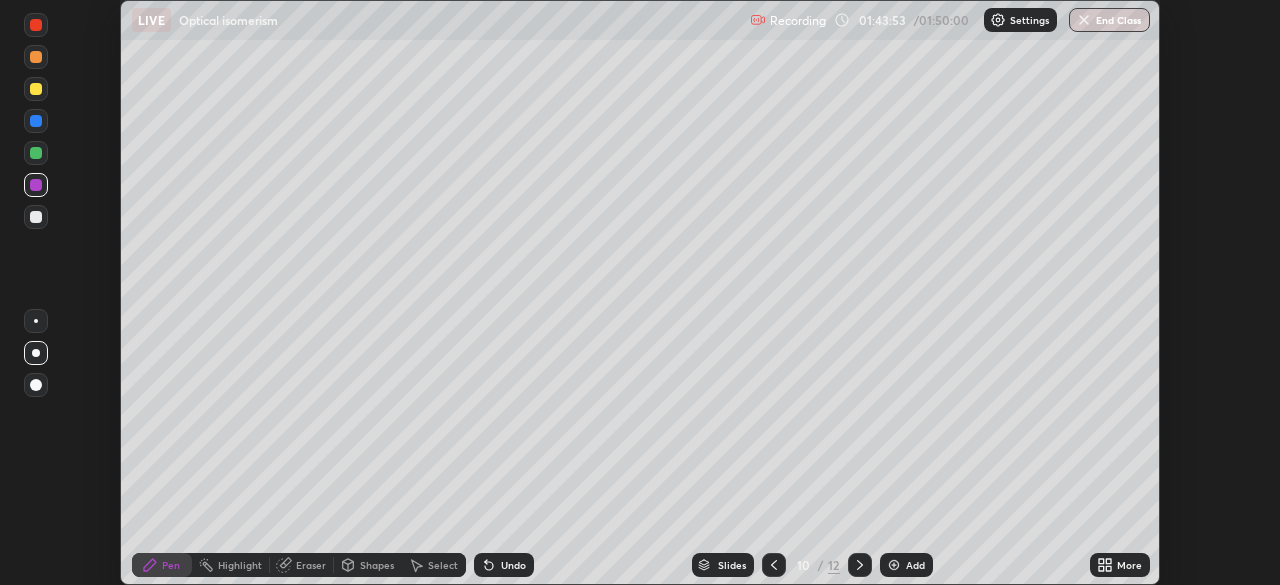 scroll, scrollTop: 585, scrollLeft: 1280, axis: both 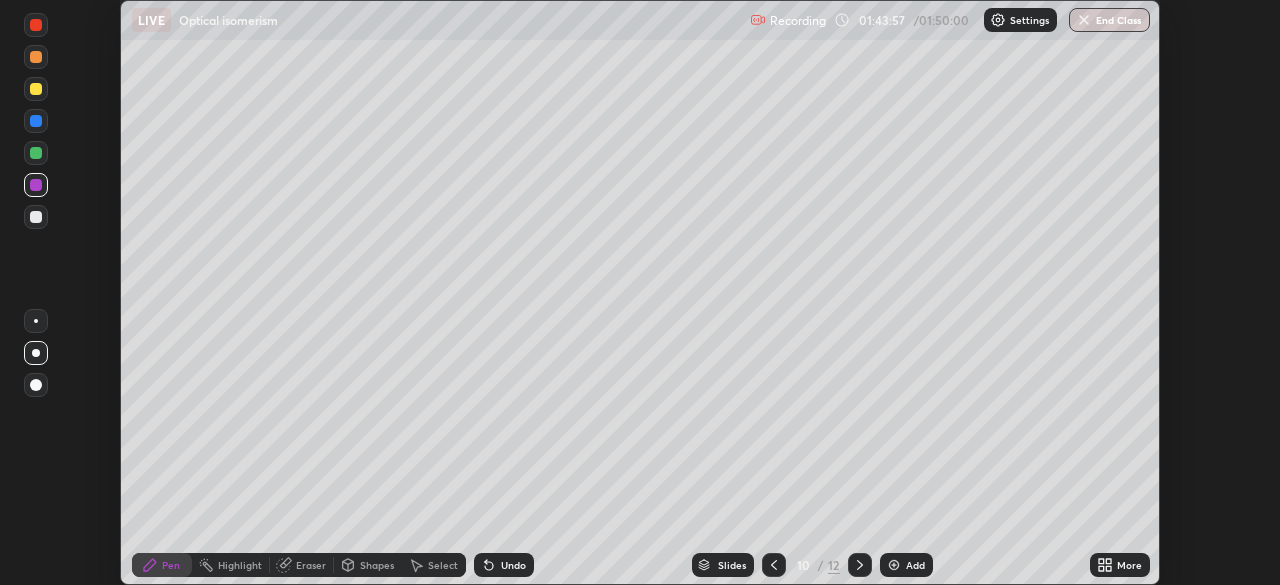 click on "End Class" at bounding box center [1109, 20] 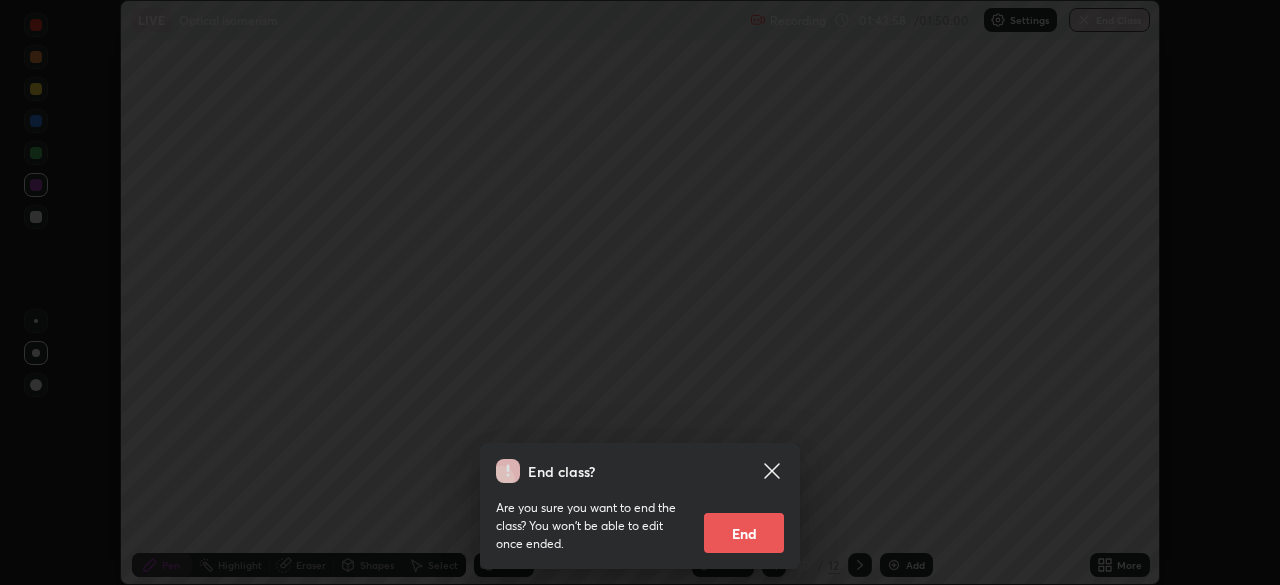 click on "End" at bounding box center [744, 533] 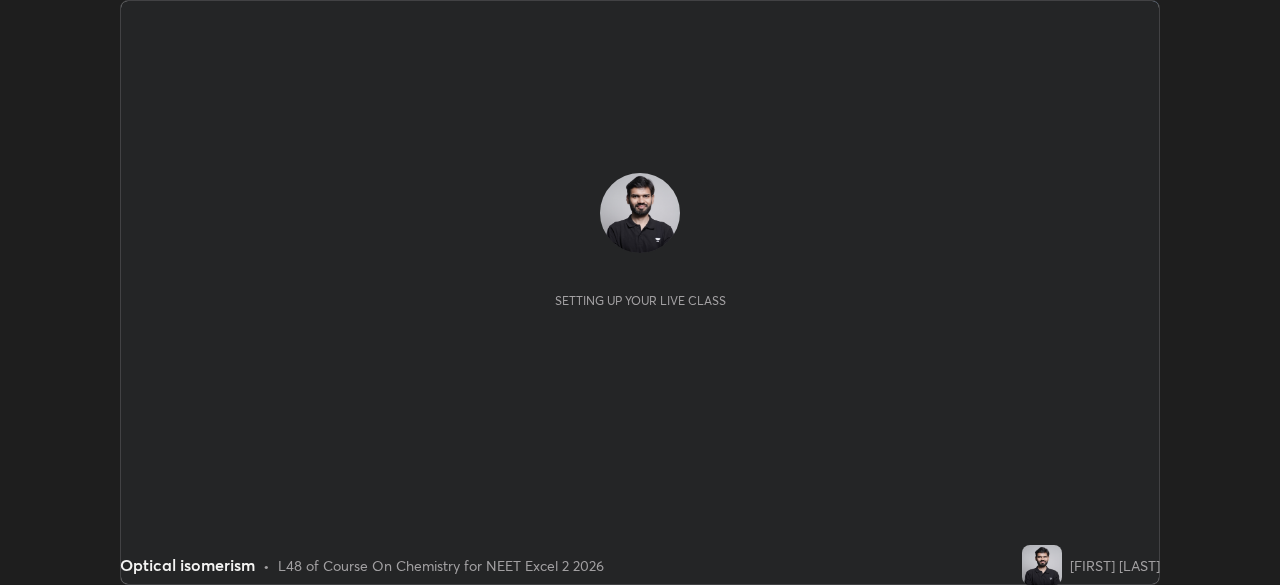 scroll, scrollTop: 0, scrollLeft: 0, axis: both 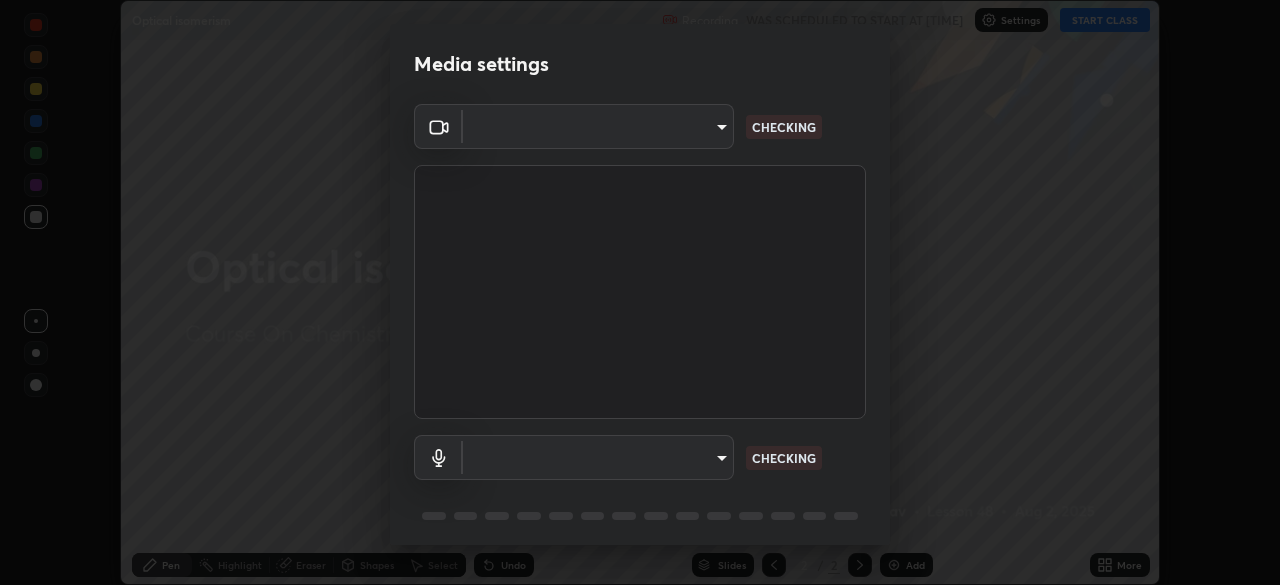 type on "d80aef5b27ce8457d2a8757d2bc0169c5cdb63db4b1383475c55a40ed8aa50ef" 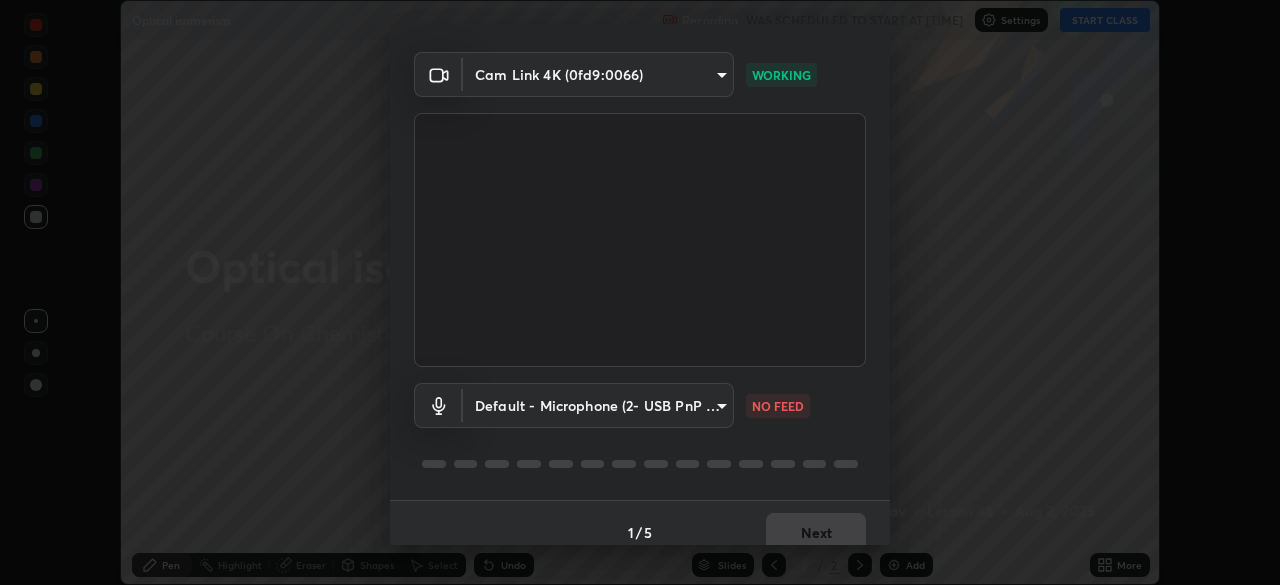 scroll, scrollTop: 71, scrollLeft: 0, axis: vertical 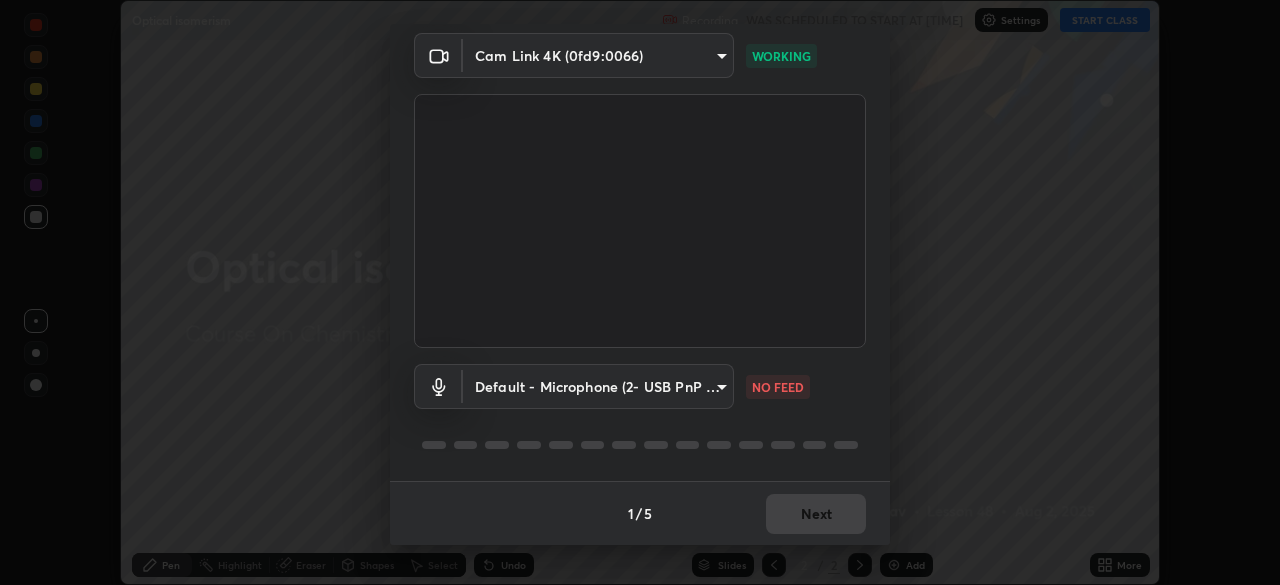 click on "Erase all Optical isomerism Recording WAS SCHEDULED TO START AT  [TIME] Settings START CLASS Setting up your live class Optical isomerism • L48 of Course On Chemistry for NEET Excel 2 2026 [FIRST] [LAST] Pen Highlight Eraser Shapes Select Undo Slides 2 / 2 Add More No doubts shared Encourage your learners to ask a doubt for better clarity Report an issue Reason for reporting Buffering Chat not working Audio - Video sync issue Educator video quality low ​ Attach an image Report Media settings Cam Link 4K (0fd9:0066) [HASH] WORKING Default - Microphone (2- USB PnP Sound Device) default NO FEED 1 / 5 Next" at bounding box center [640, 292] 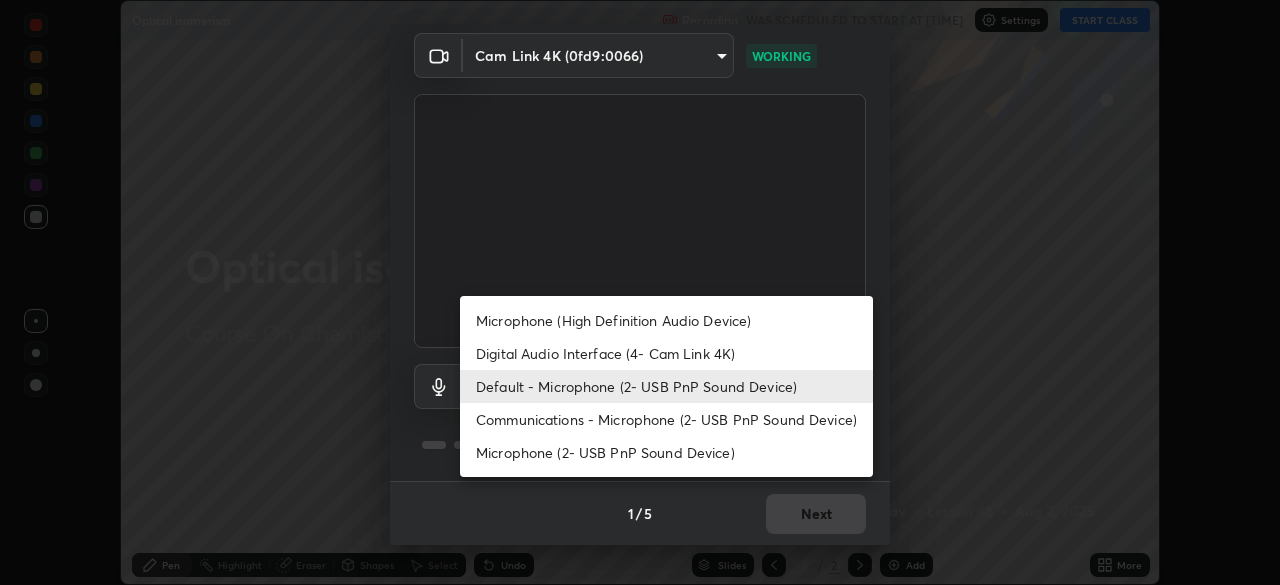click on "Default - Microphone (2- USB PnP Sound Device)" at bounding box center (666, 386) 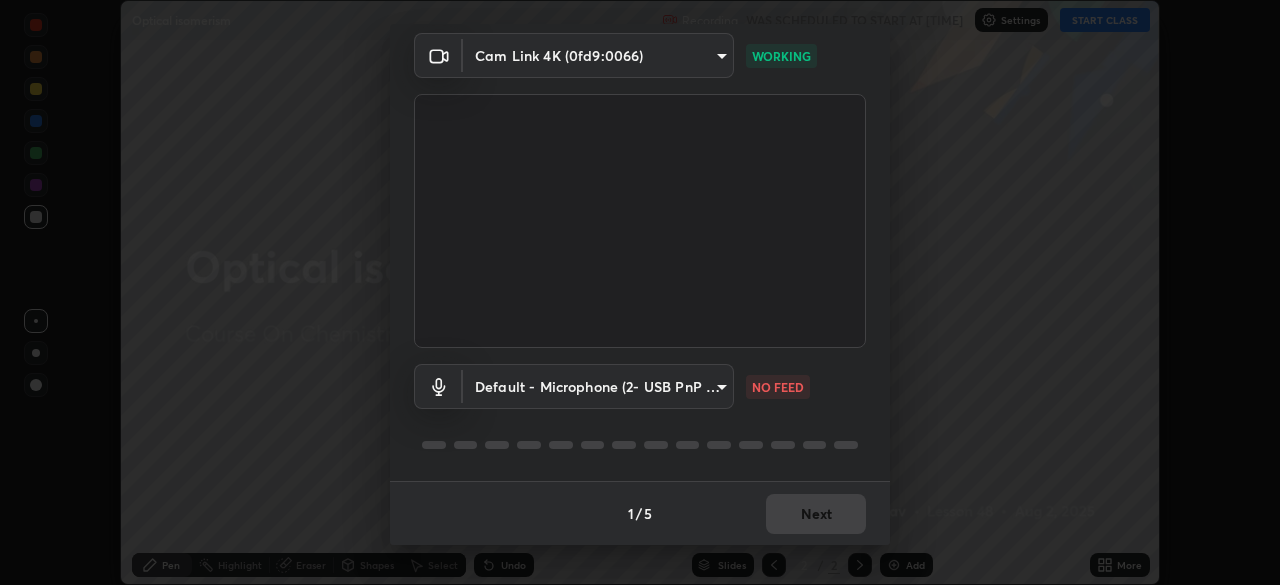 click on "Erase all Optical isomerism Recording WAS SCHEDULED TO START AT  [TIME] Settings START CLASS Setting up your live class Optical isomerism • L48 of Course On Chemistry for NEET Excel 2 2026 [FIRST] [LAST] Pen Highlight Eraser Shapes Select Undo Slides 2 / 2 Add More No doubts shared Encourage your learners to ask a doubt for better clarity Report an issue Reason for reporting Buffering Chat not working Audio - Video sync issue Educator video quality low ​ Attach an image Report Media settings Cam Link 4K (0fd9:0066) [HASH] WORKING Default - Microphone (2- USB PnP Sound Device) default NO FEED 1 / 5 Next" at bounding box center (640, 292) 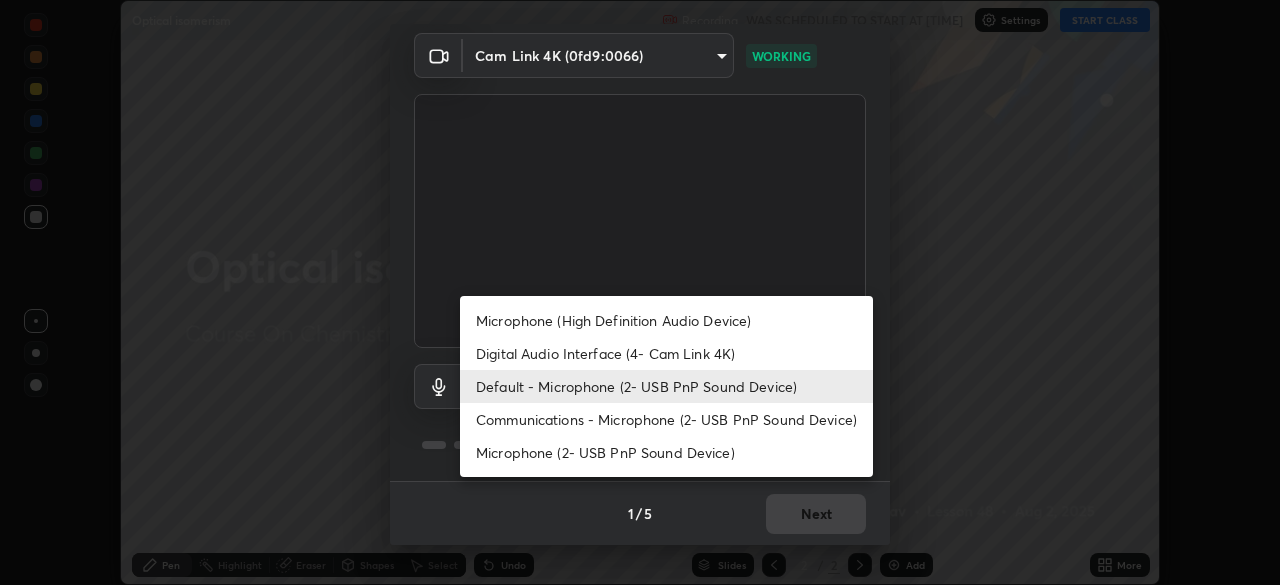 click on "Digital Audio Interface (4- Cam Link 4K)" at bounding box center [666, 353] 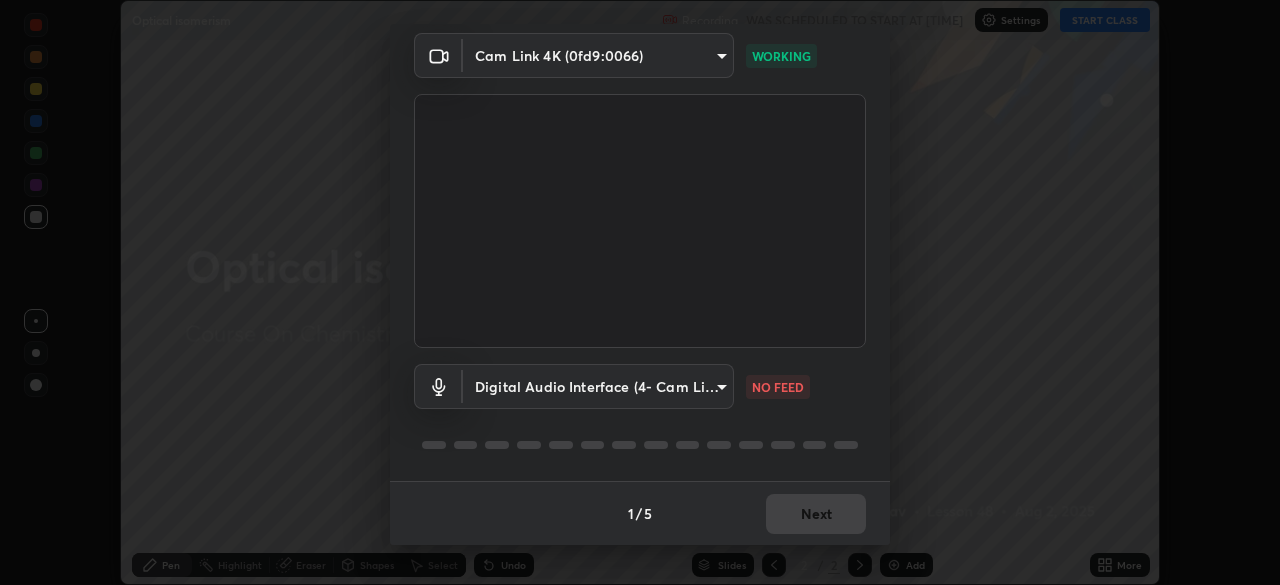 click on "Erase all Optical isomerism Recording WAS SCHEDULED TO START AT  [TIME] Settings START CLASS Setting up your live class Optical isomerism • L48 of Course On Chemistry for NEET Excel 2 2026 [FIRST] [LAST] Pen Highlight Eraser Shapes Select Undo Slides 2 / 2 Add More No doubts shared Encourage your learners to ask a doubt for better clarity Report an issue Reason for reporting Buffering Chat not working Audio - Video sync issue Educator video quality low ​ Attach an image Report Media settings Cam Link 4K (0fd9:0066) [HASH] WORKING Digital Audio Interface (4- Cam Link 4K) [HASH] NO FEED 1 / 5 Next" at bounding box center [640, 292] 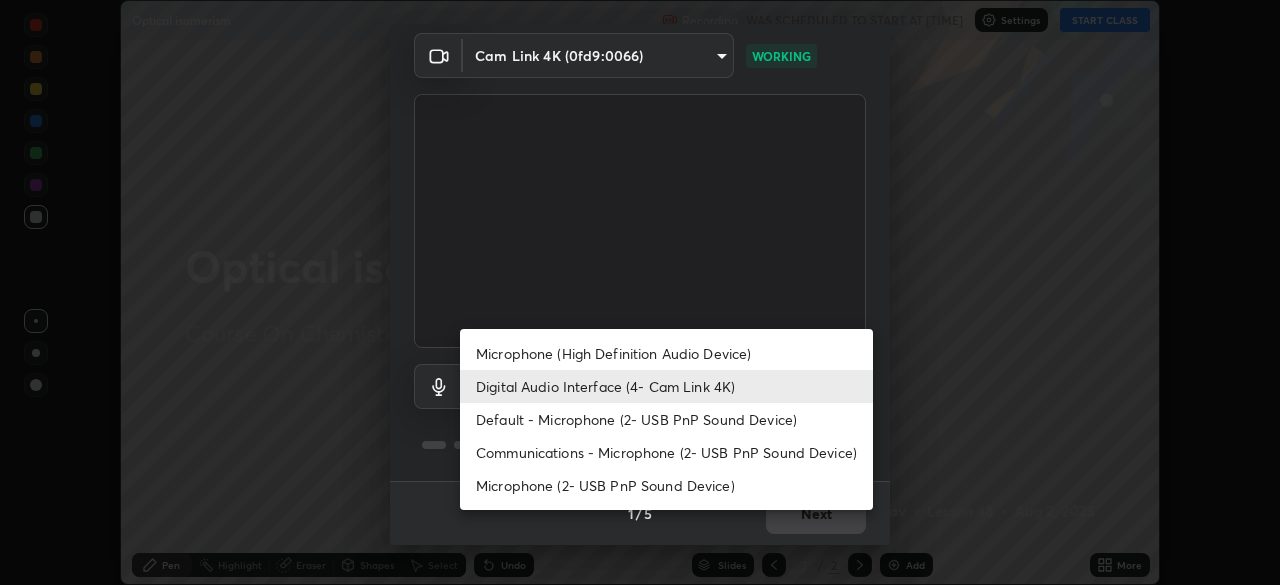 click on "Default - Microphone (2- USB PnP Sound Device)" at bounding box center (666, 419) 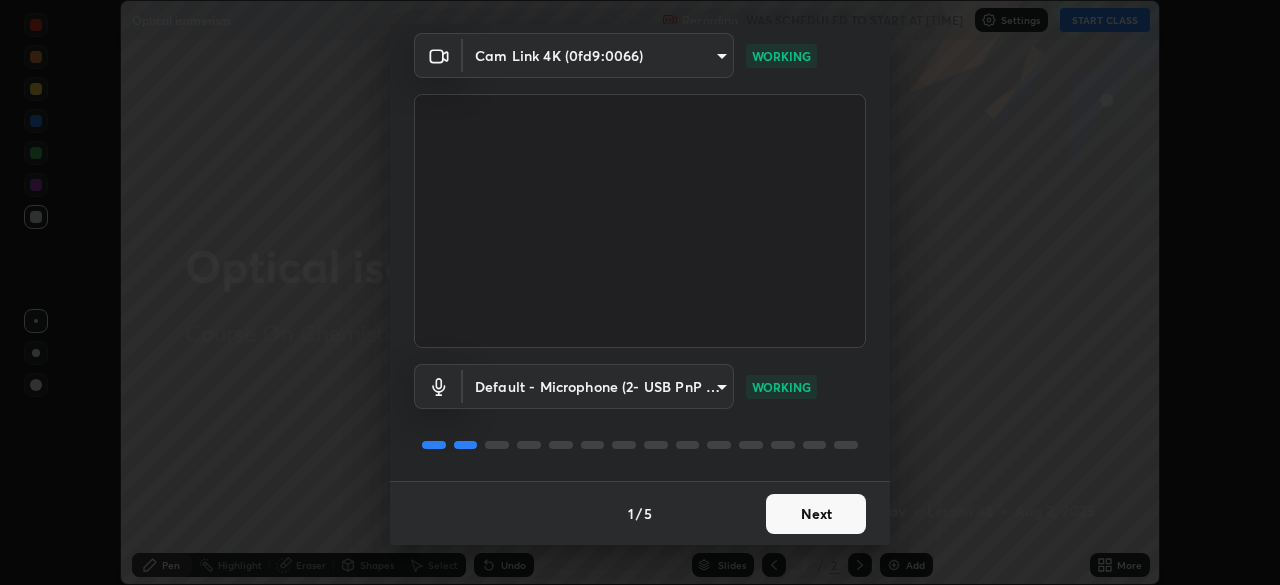 click on "Next" at bounding box center [816, 514] 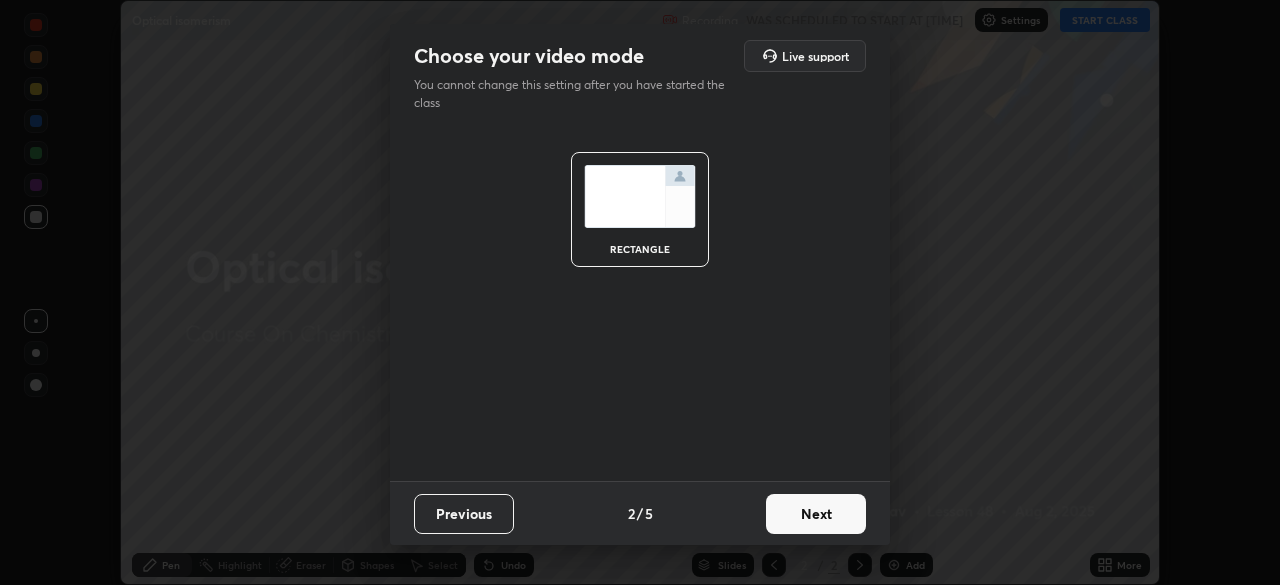 scroll, scrollTop: 0, scrollLeft: 0, axis: both 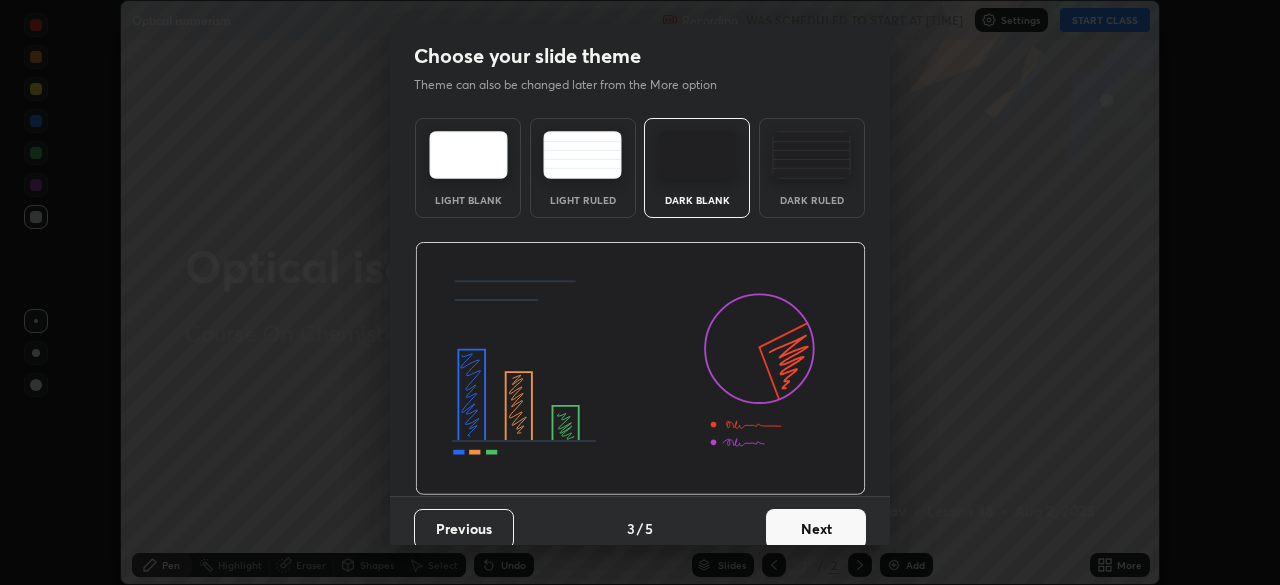 click on "Next" at bounding box center [816, 529] 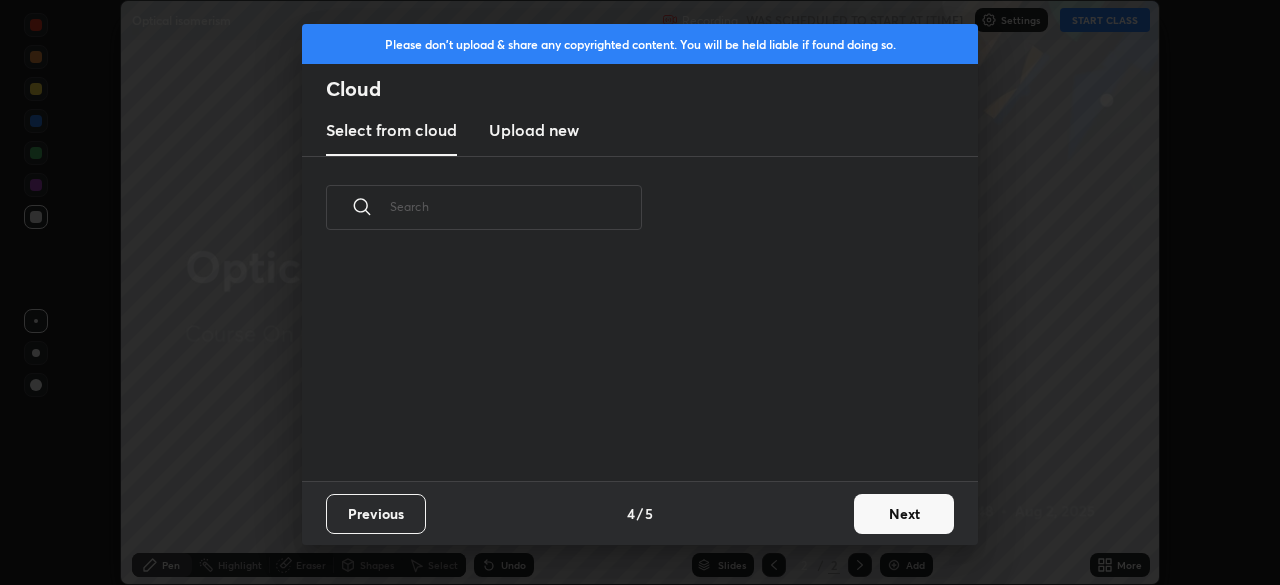click on "Next" at bounding box center [904, 514] 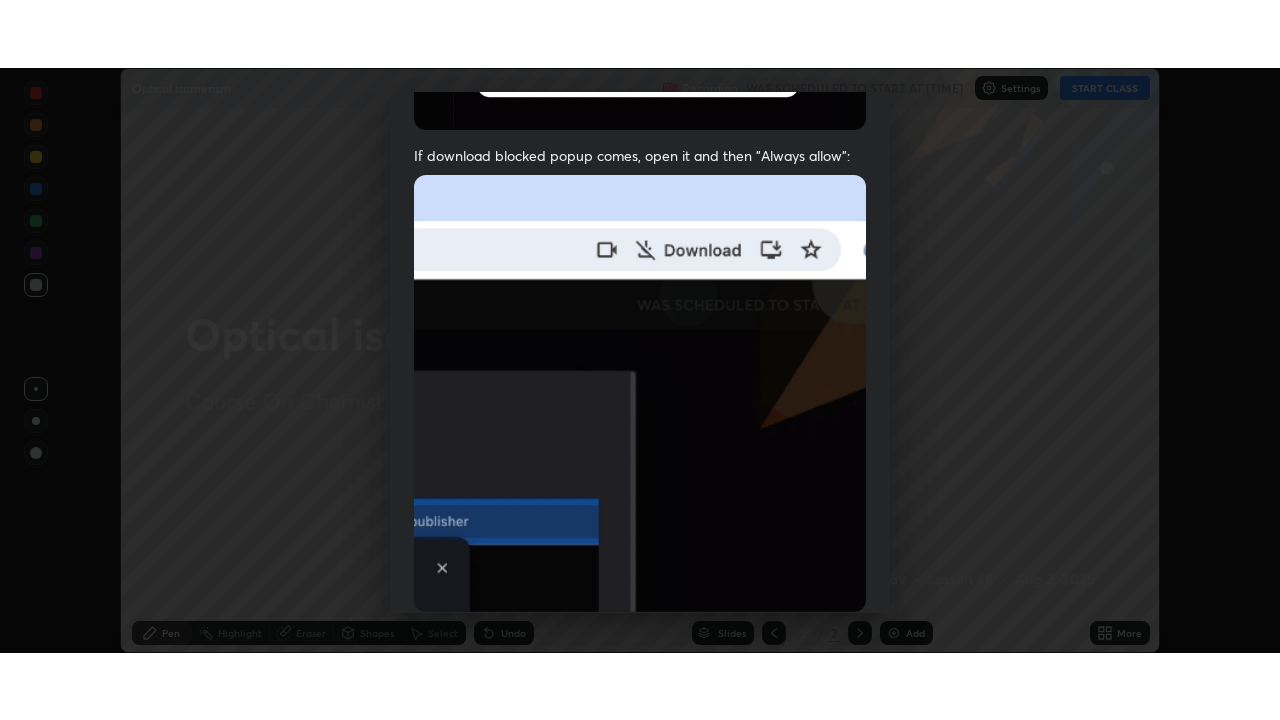 scroll, scrollTop: 479, scrollLeft: 0, axis: vertical 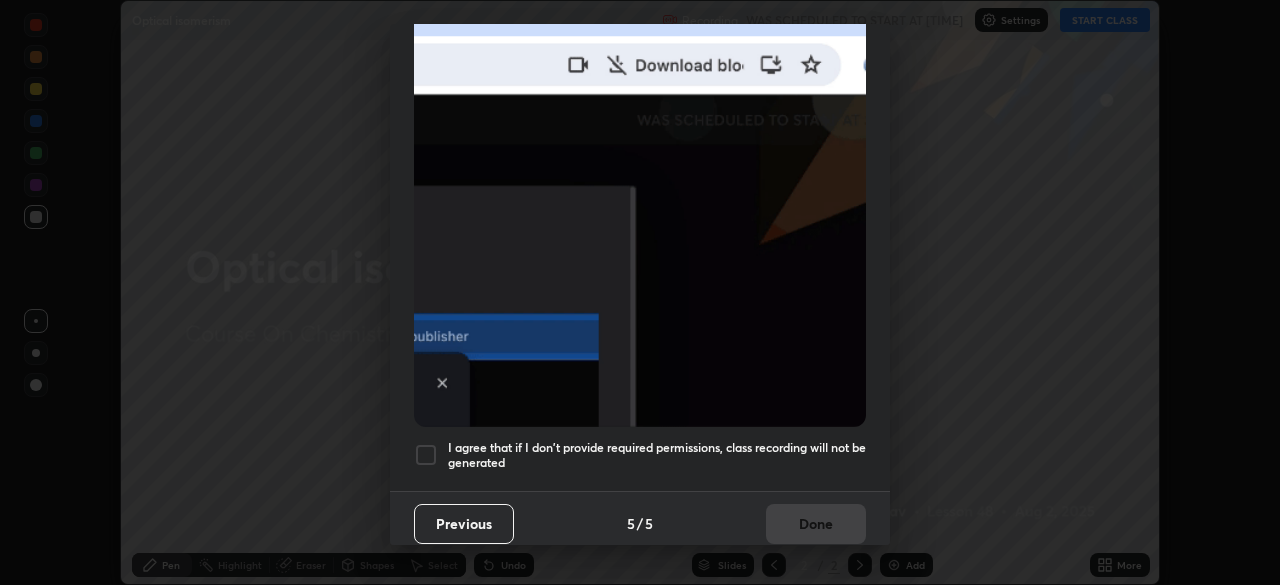 click on "I agree that if I don't provide required permissions, class recording will not be generated" at bounding box center (657, 455) 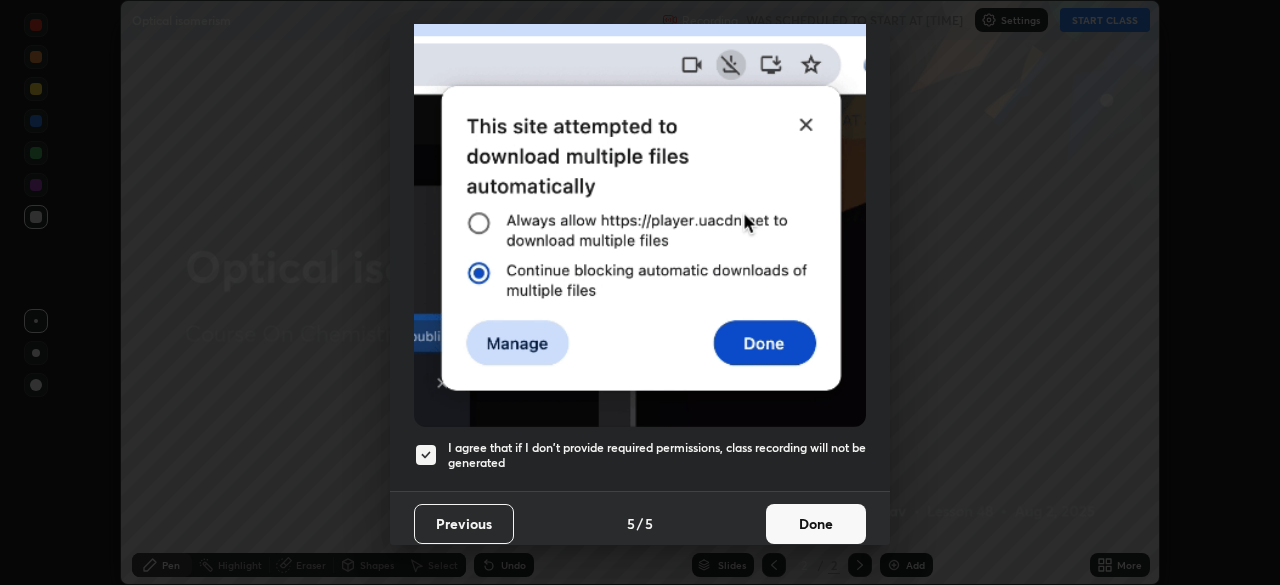 click on "Done" at bounding box center [816, 524] 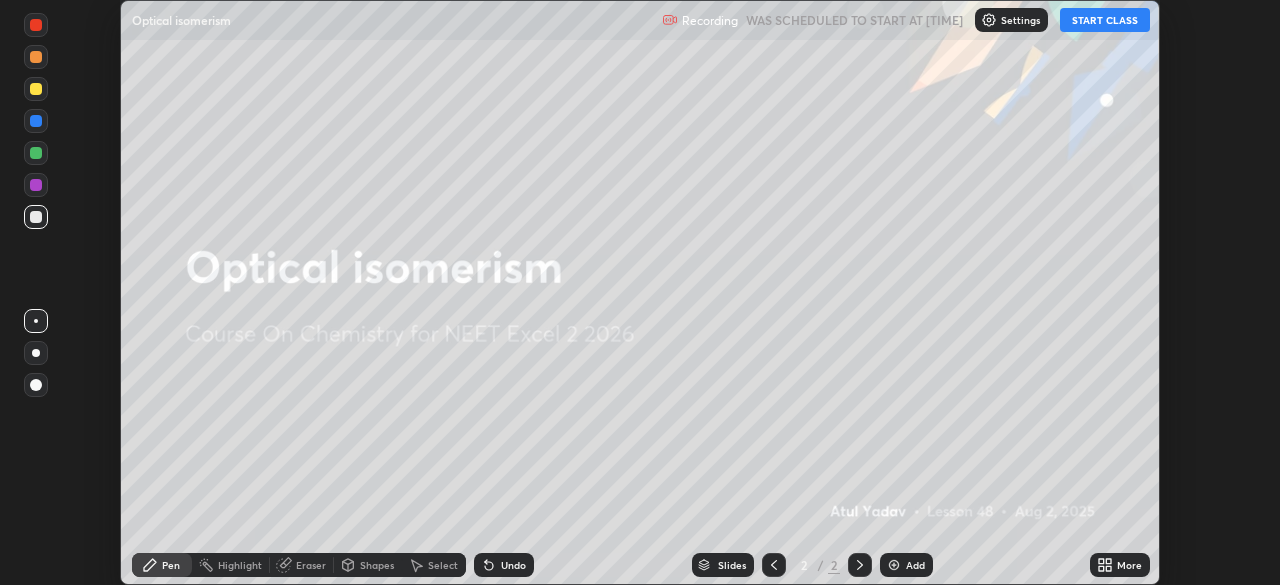 click on "START CLASS" at bounding box center [1105, 20] 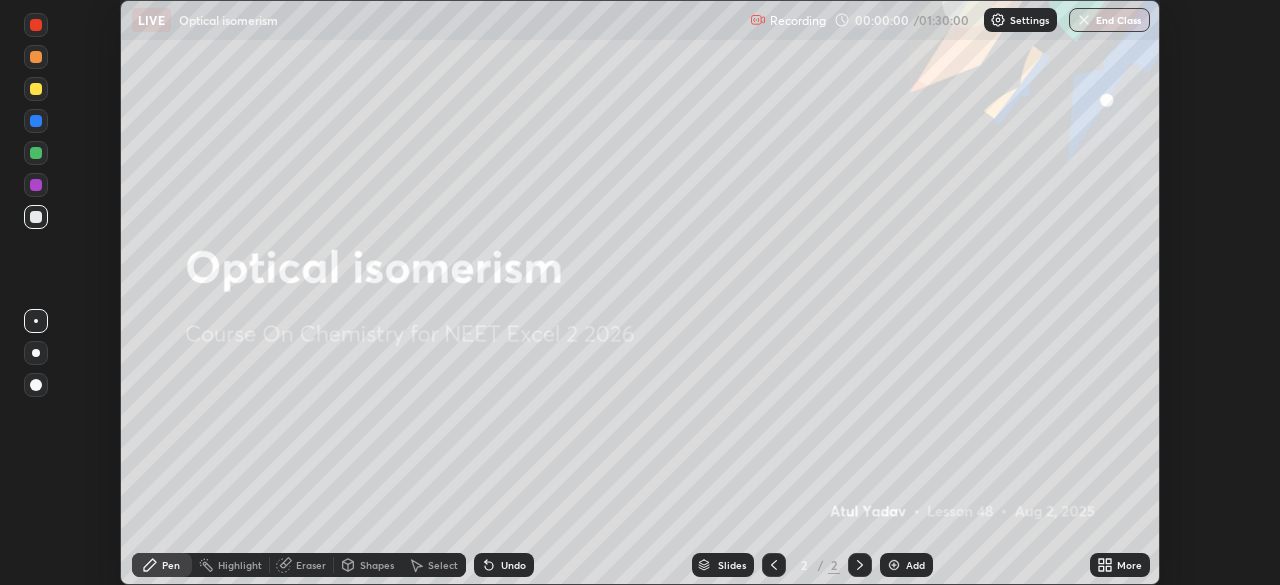 click on "More" at bounding box center (1129, 565) 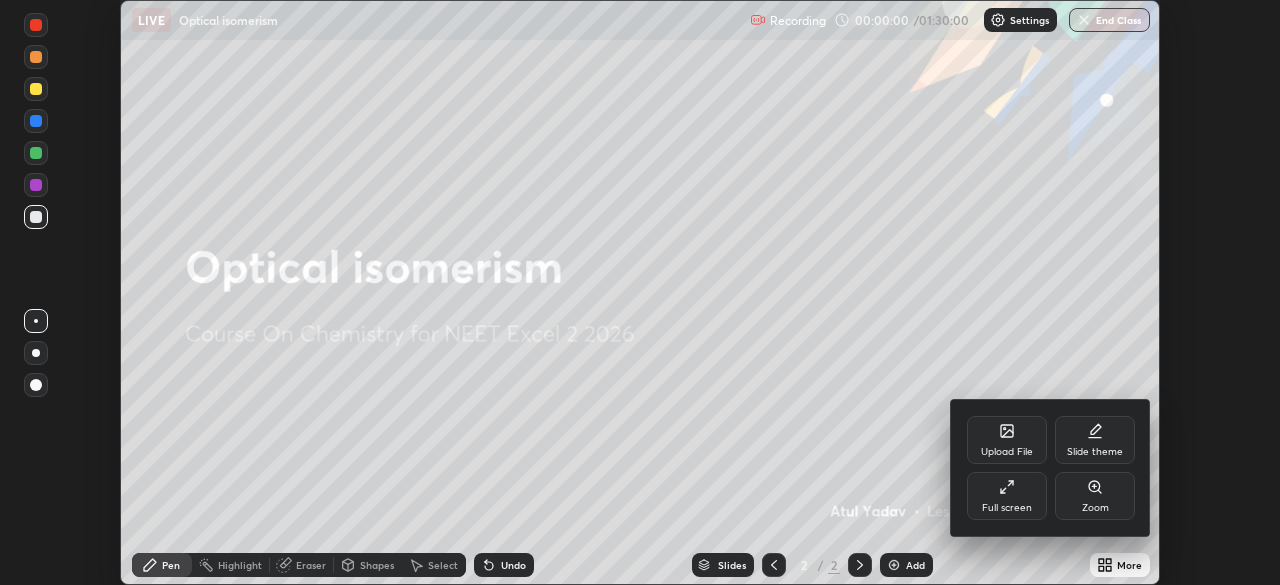 click on "Full screen" at bounding box center [1007, 496] 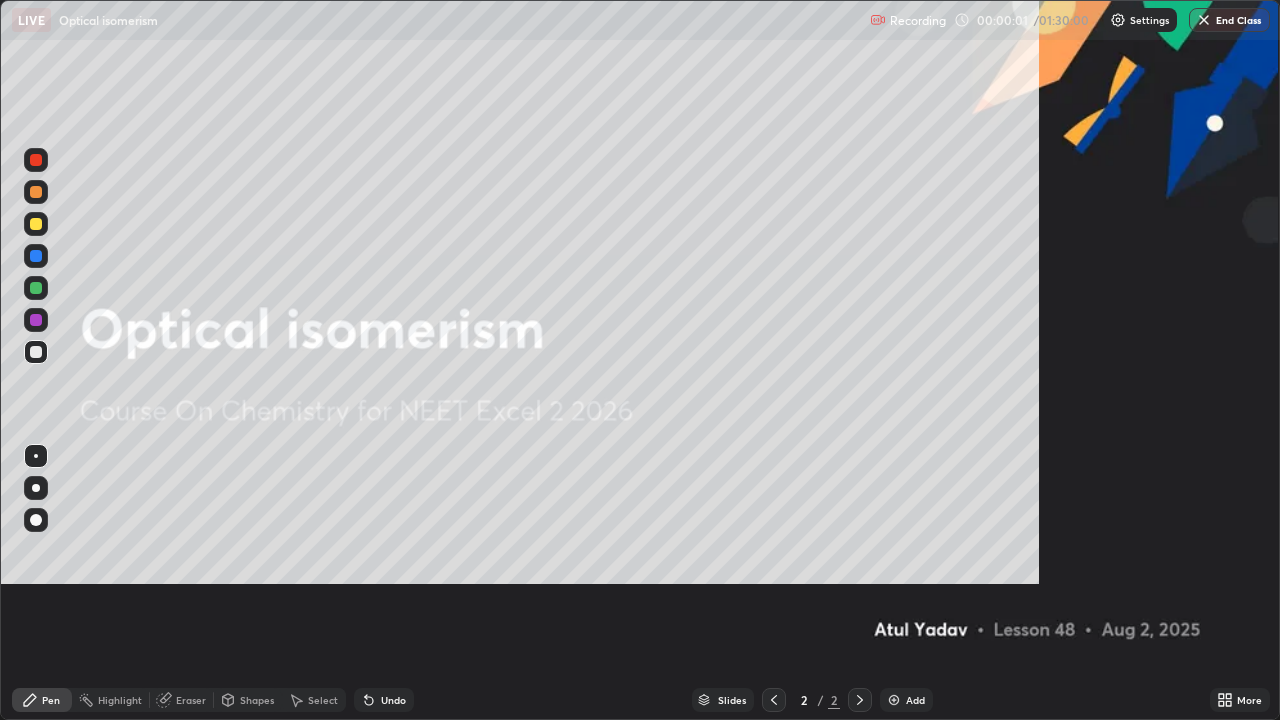 scroll, scrollTop: 99280, scrollLeft: 98720, axis: both 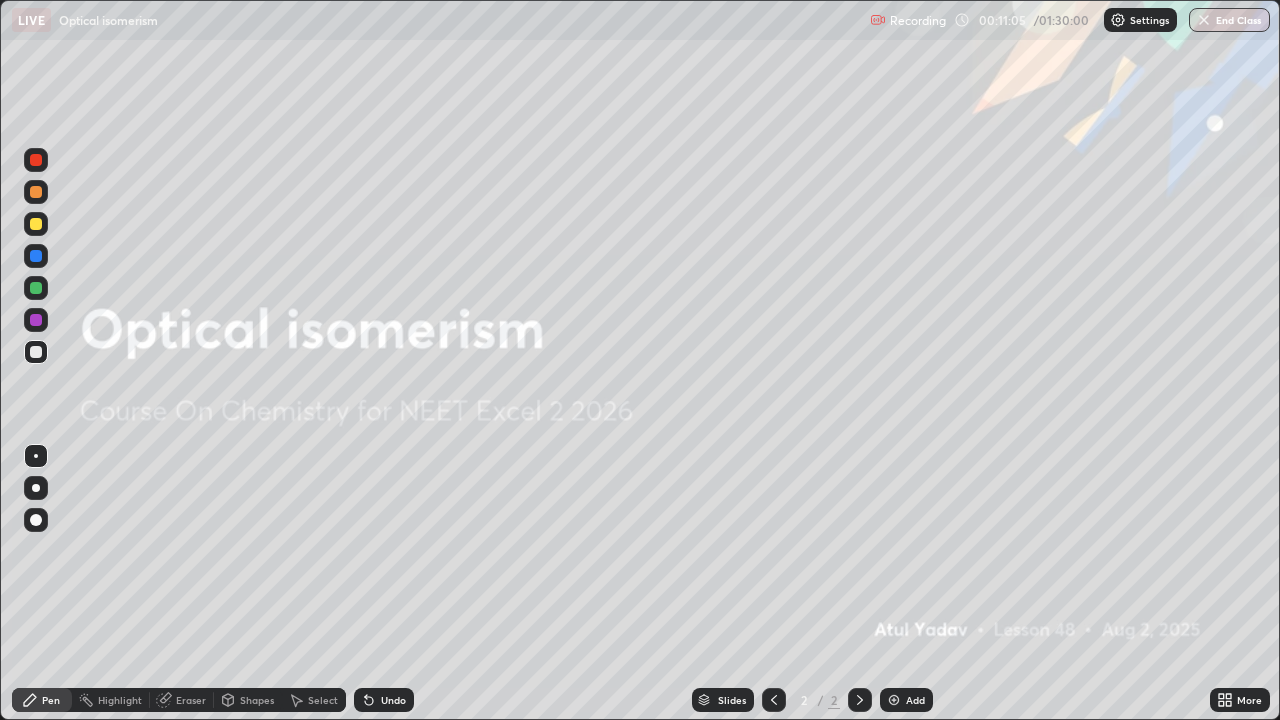 click at bounding box center [894, 700] 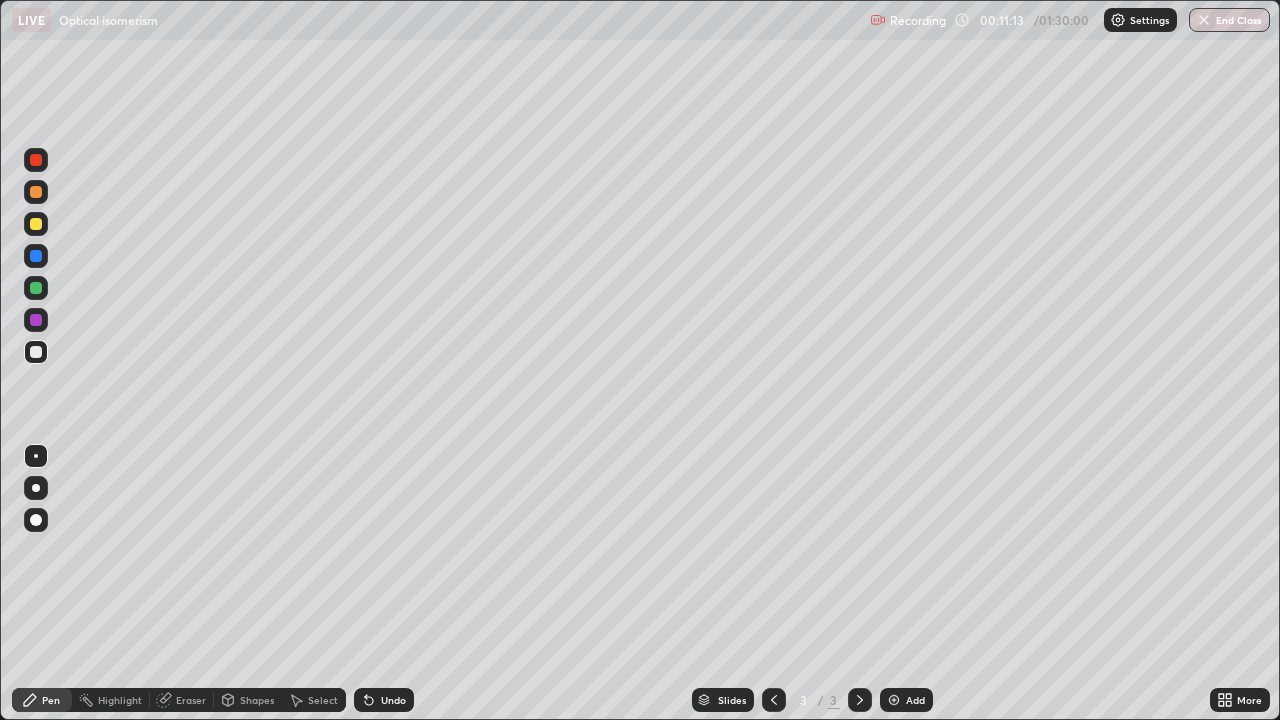 click at bounding box center [36, 488] 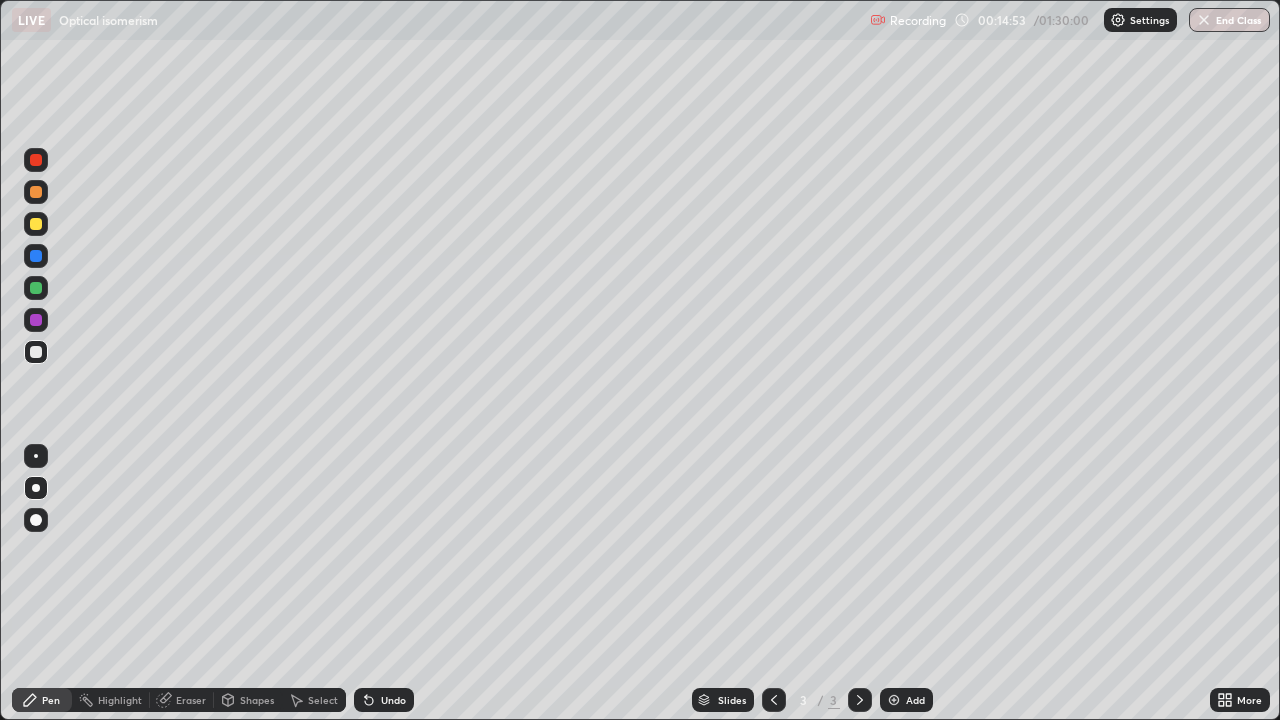 click on "Undo" at bounding box center (384, 700) 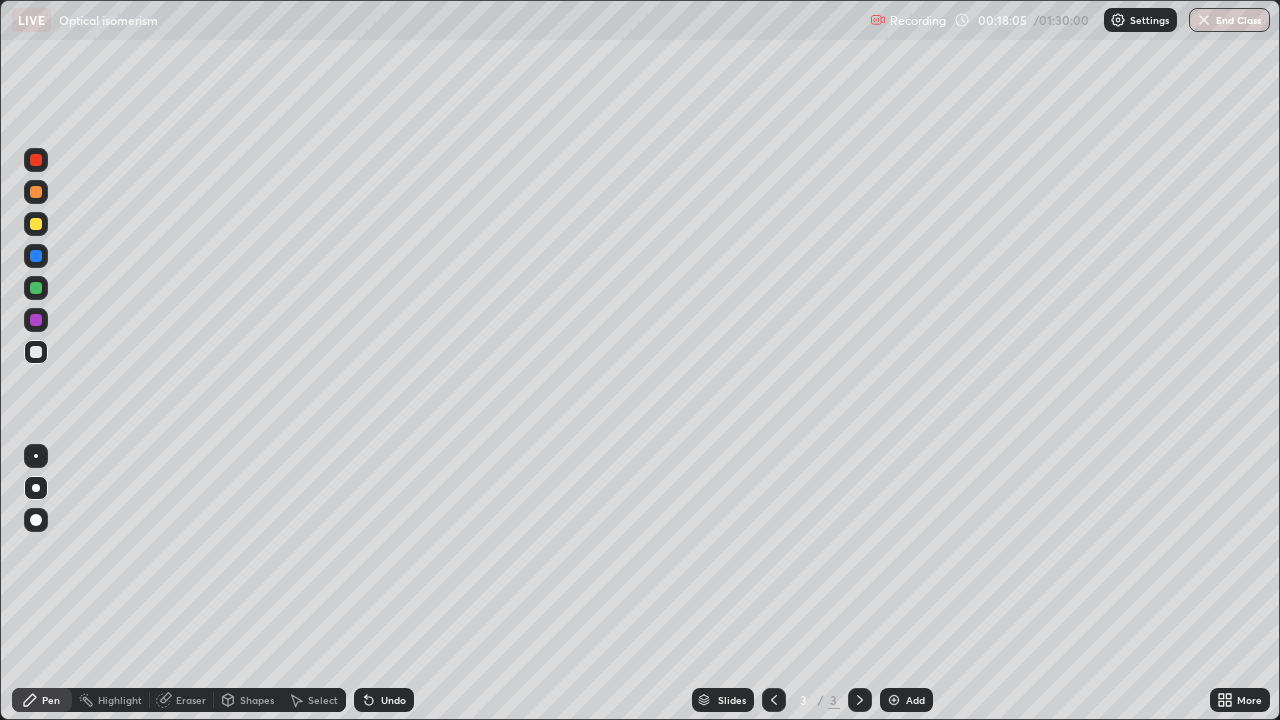 click at bounding box center (36, 320) 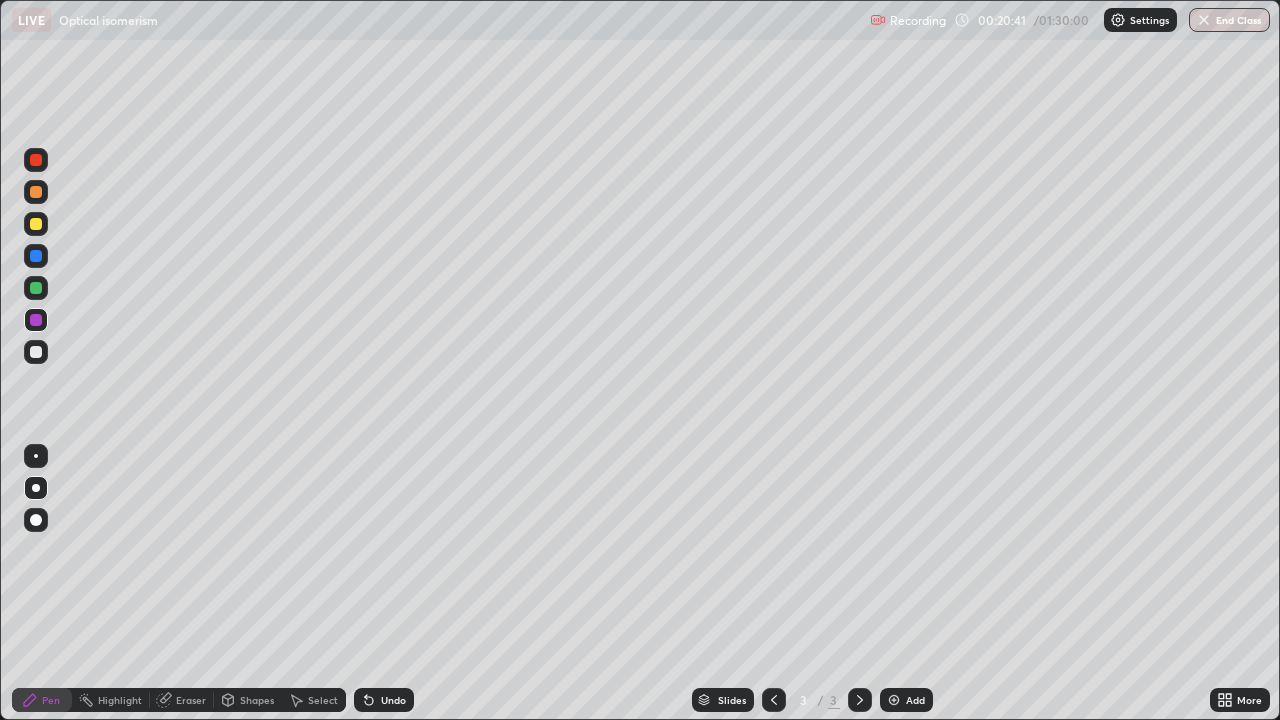 click on "Eraser" at bounding box center (191, 700) 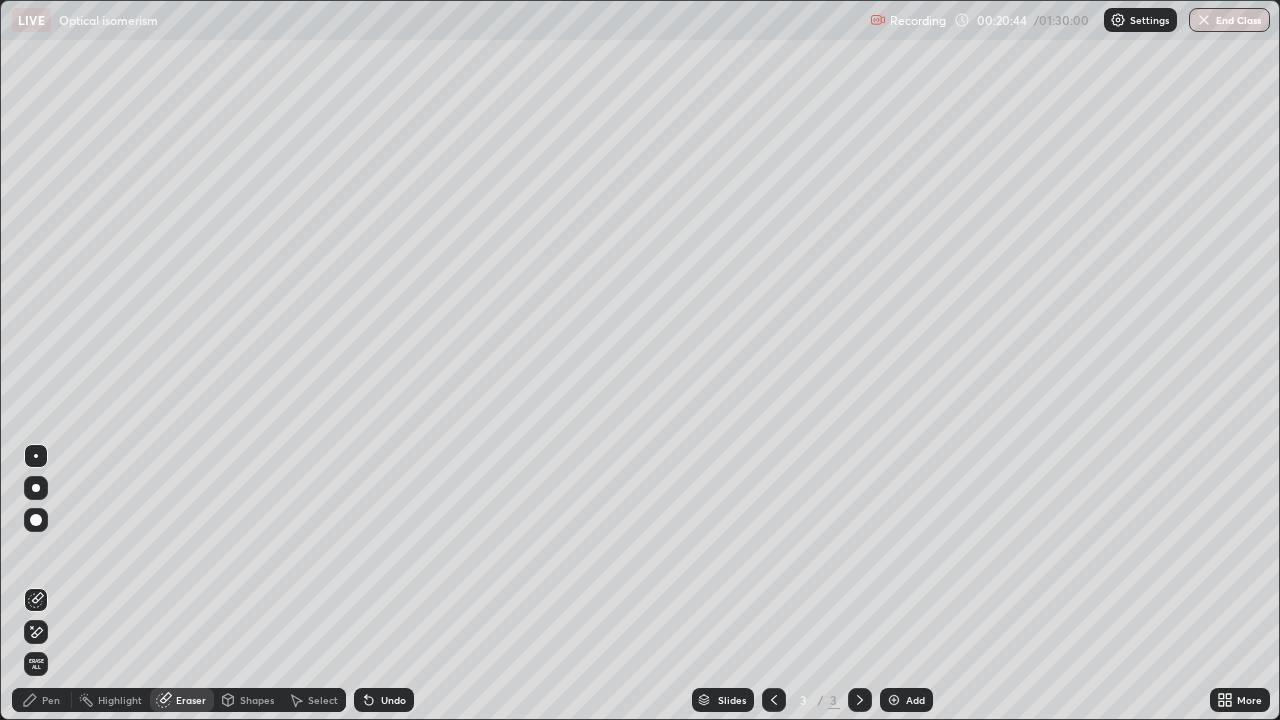 click on "Pen" at bounding box center (51, 700) 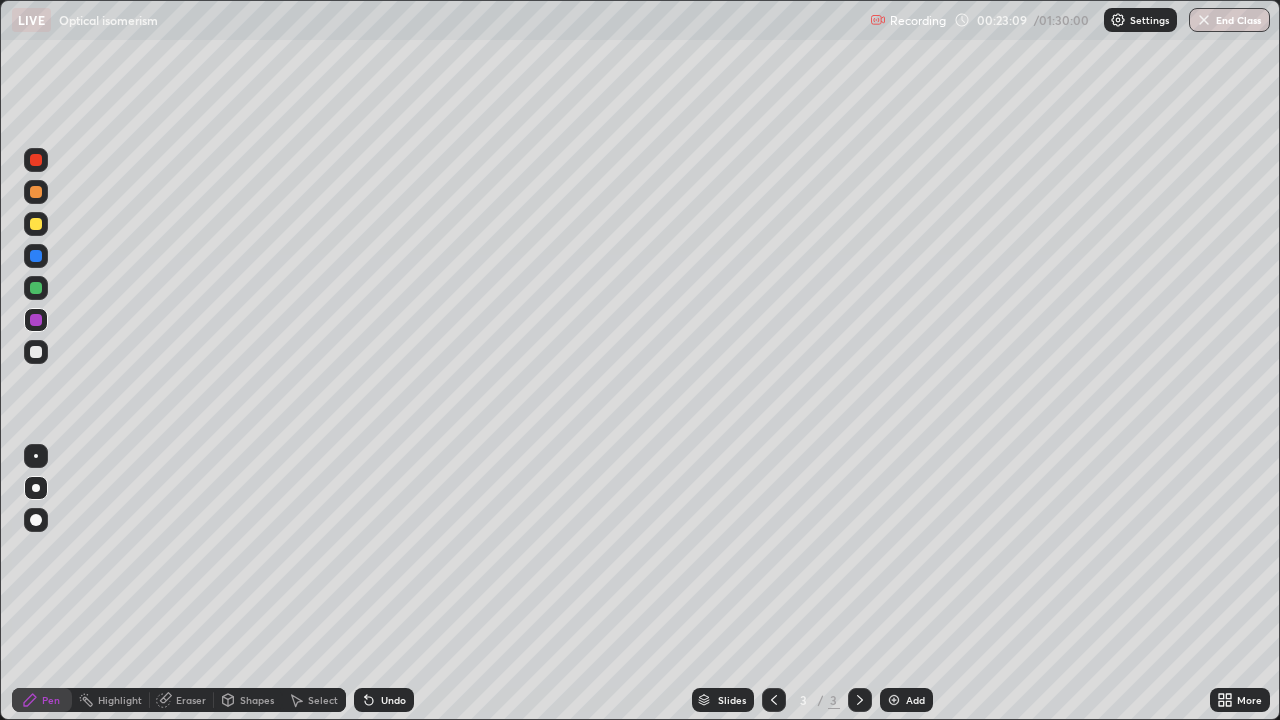 click on "Undo" at bounding box center (393, 700) 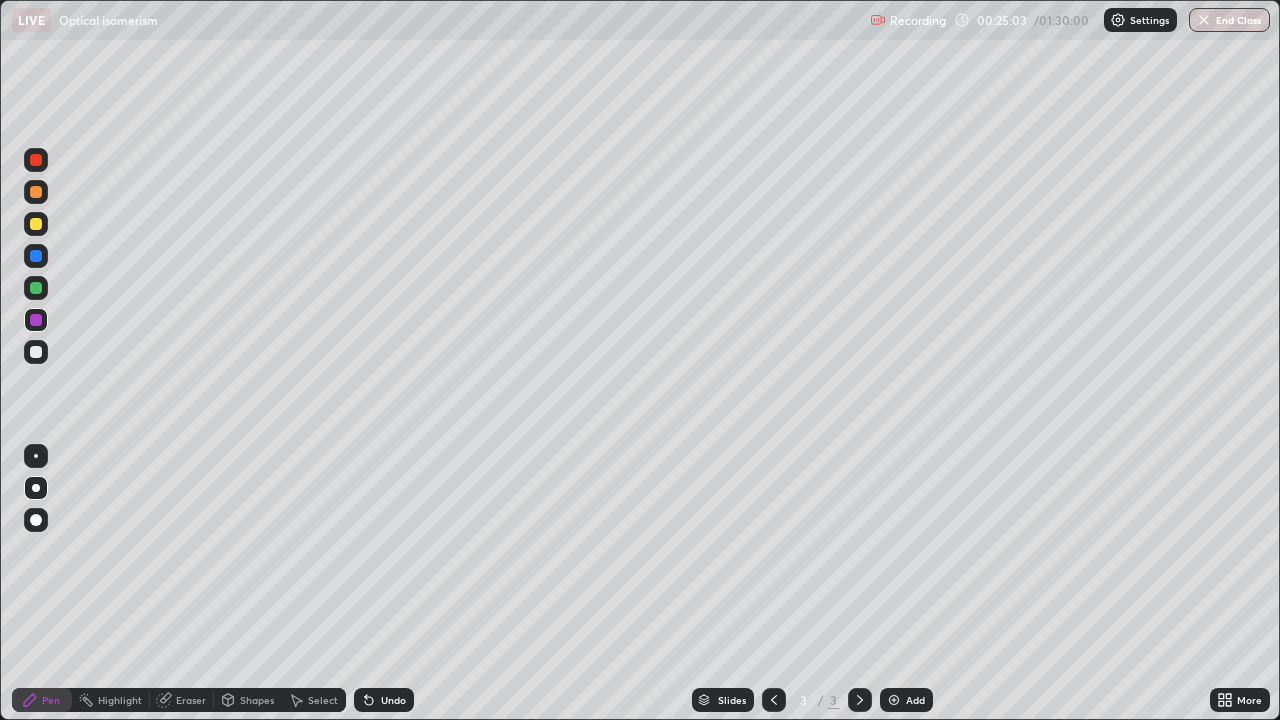 click on "Undo" at bounding box center (393, 700) 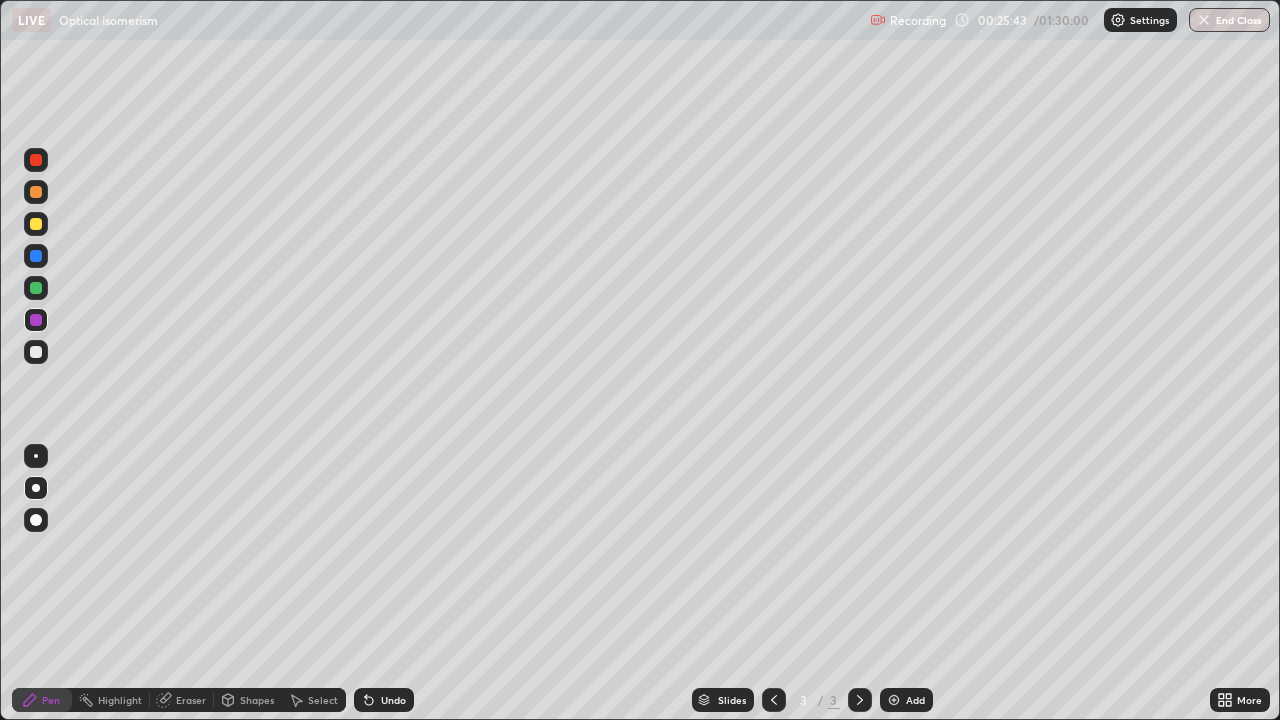 click at bounding box center (36, 160) 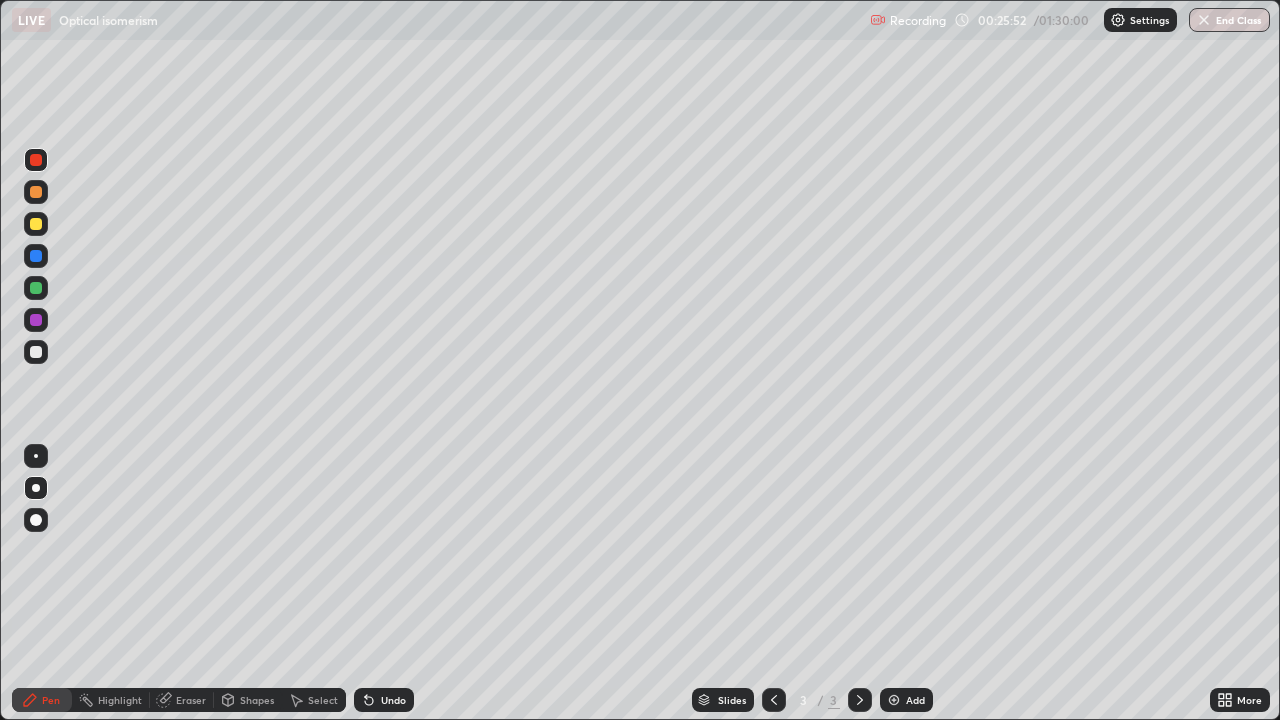 click on "Eraser" at bounding box center [191, 700] 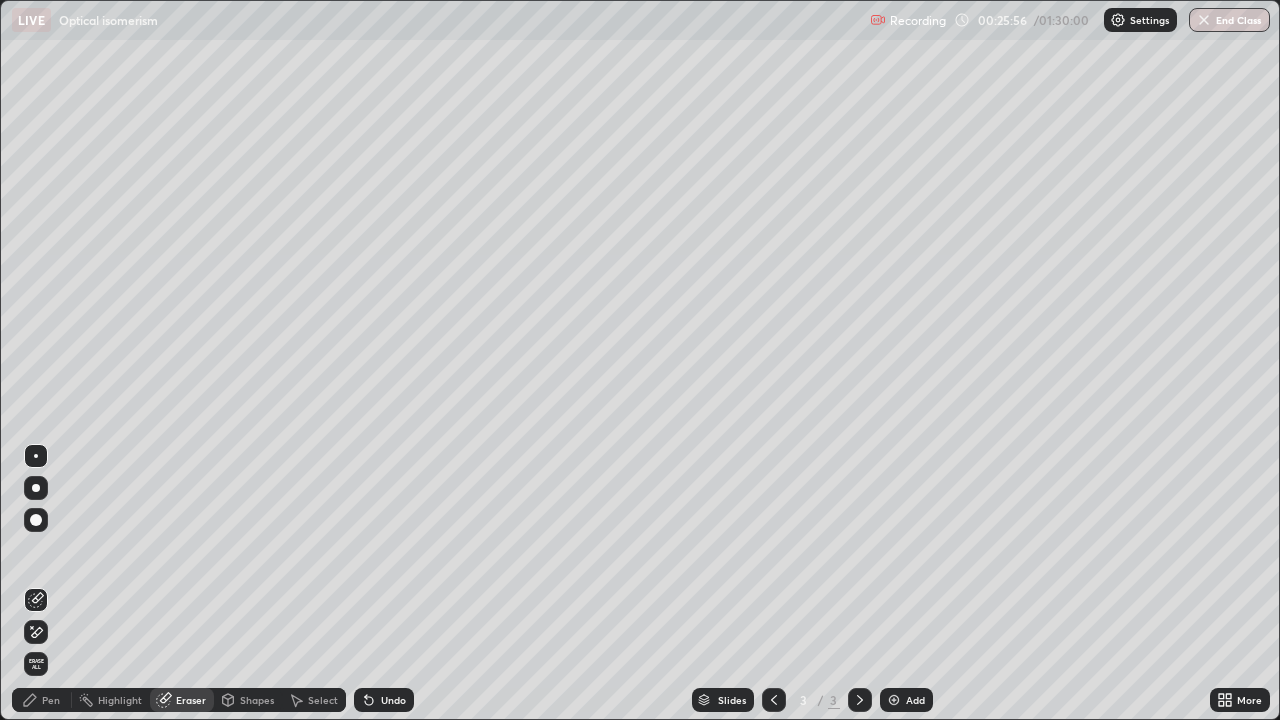 click on "Pen" at bounding box center (51, 700) 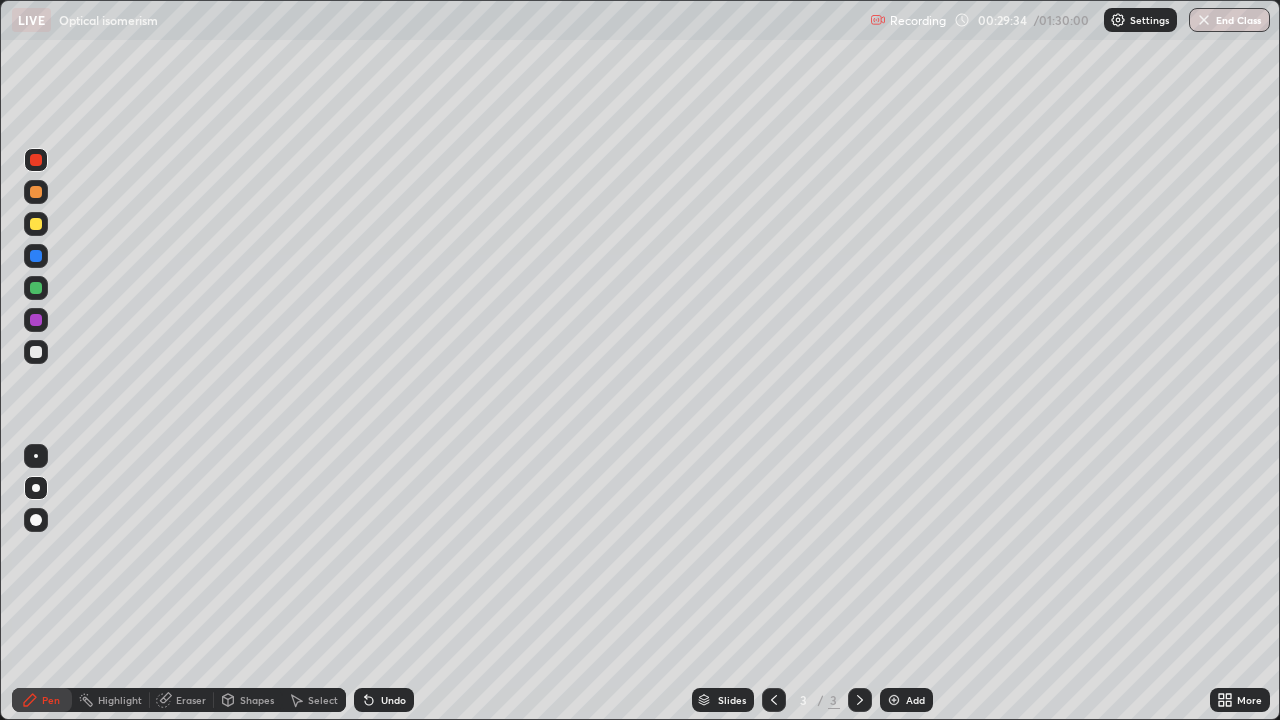 click on "Add" at bounding box center [915, 700] 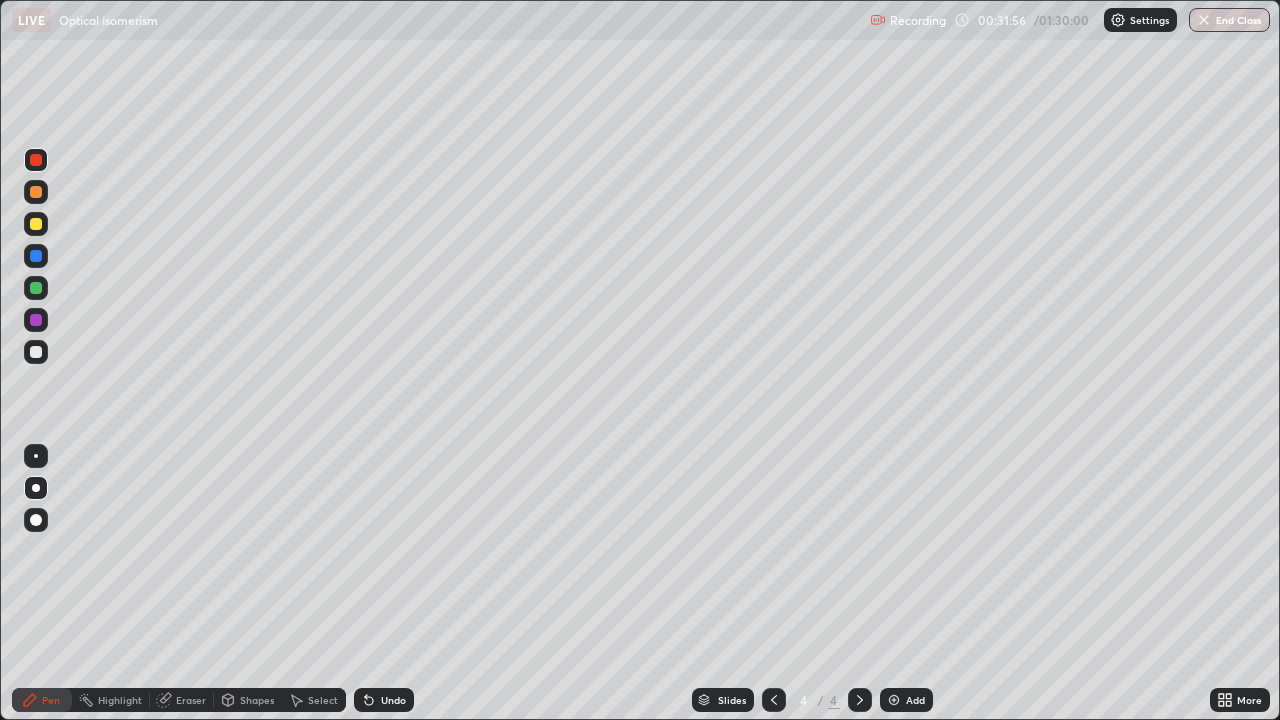 click at bounding box center [36, 160] 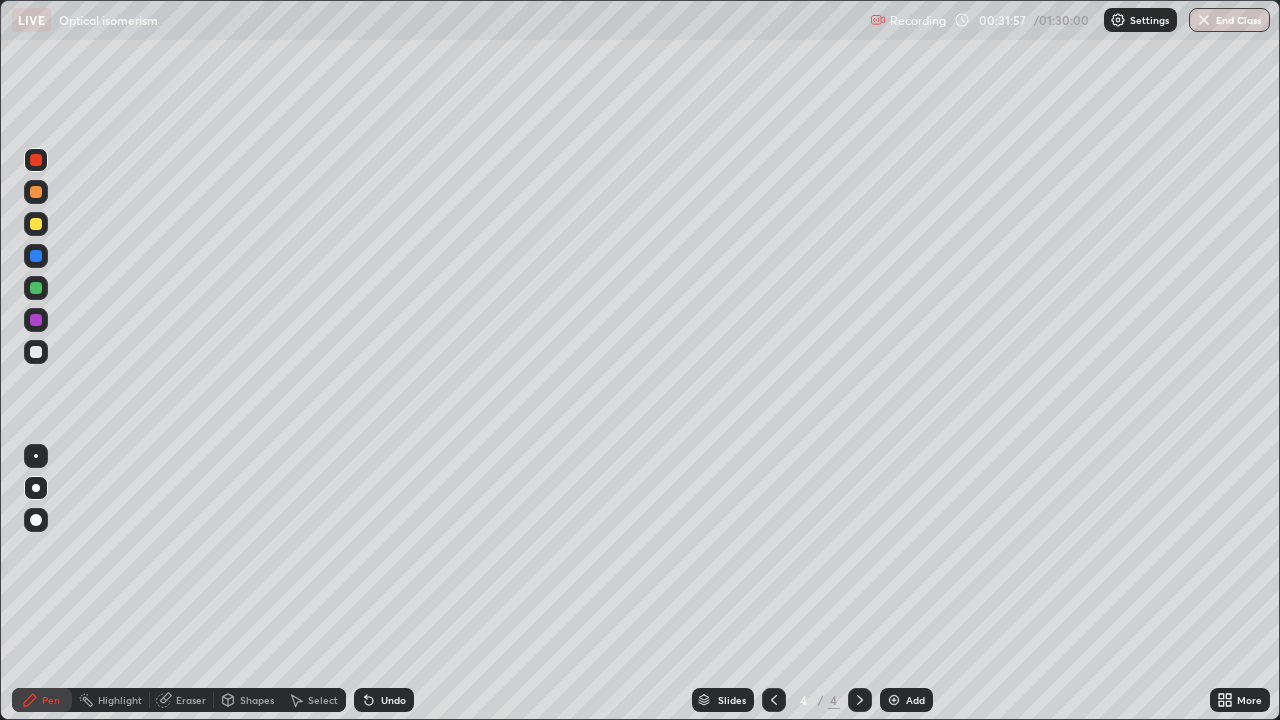 click at bounding box center [36, 192] 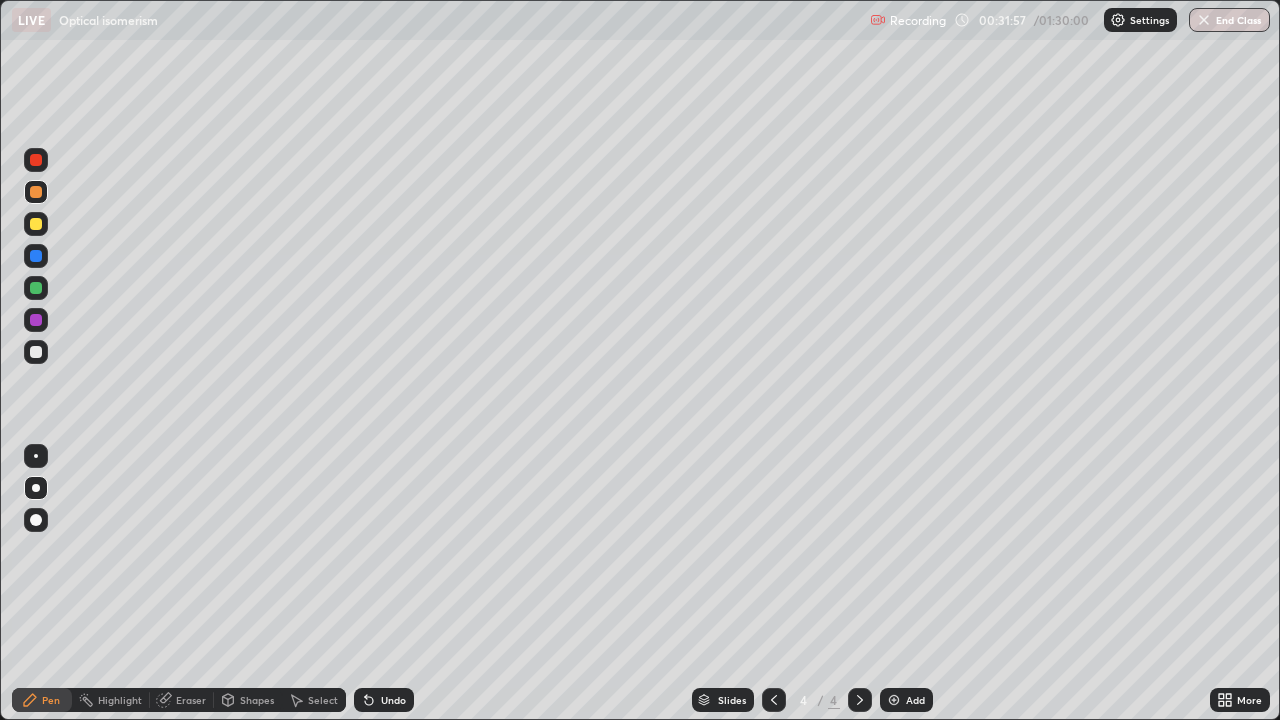 click at bounding box center [36, 224] 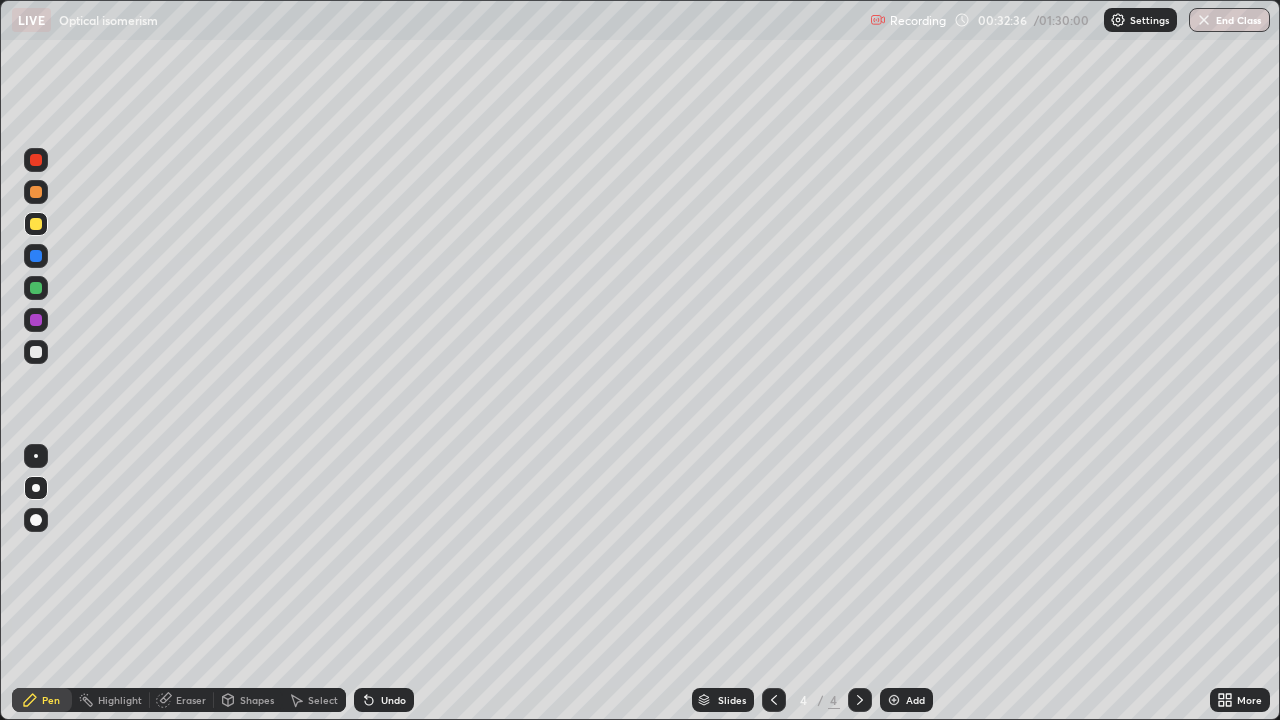 click on "Undo" at bounding box center (384, 700) 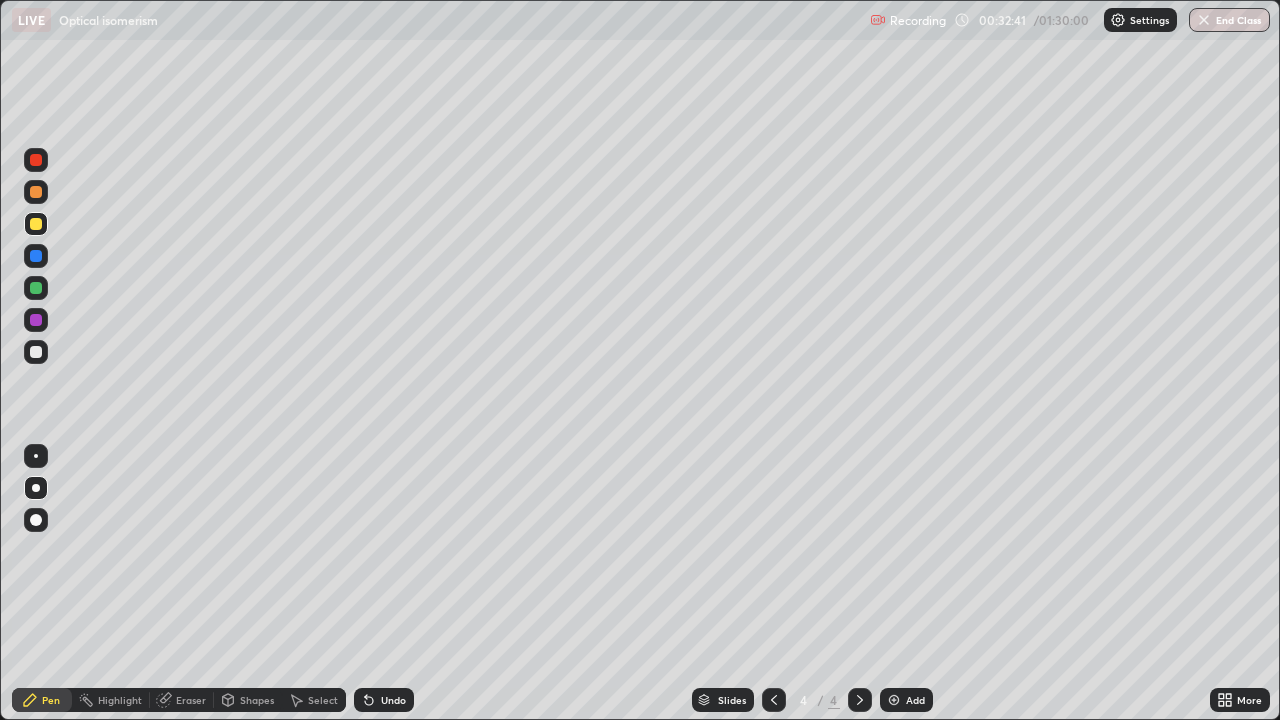 click at bounding box center (36, 288) 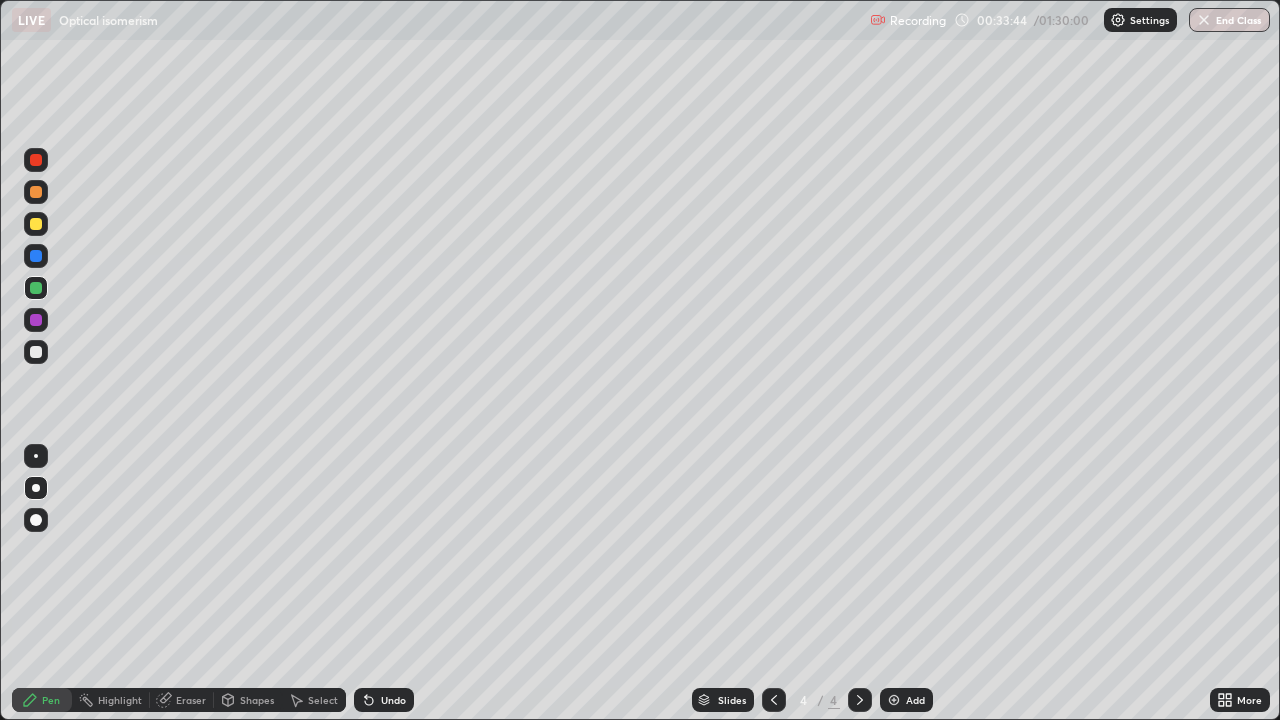 click at bounding box center [36, 352] 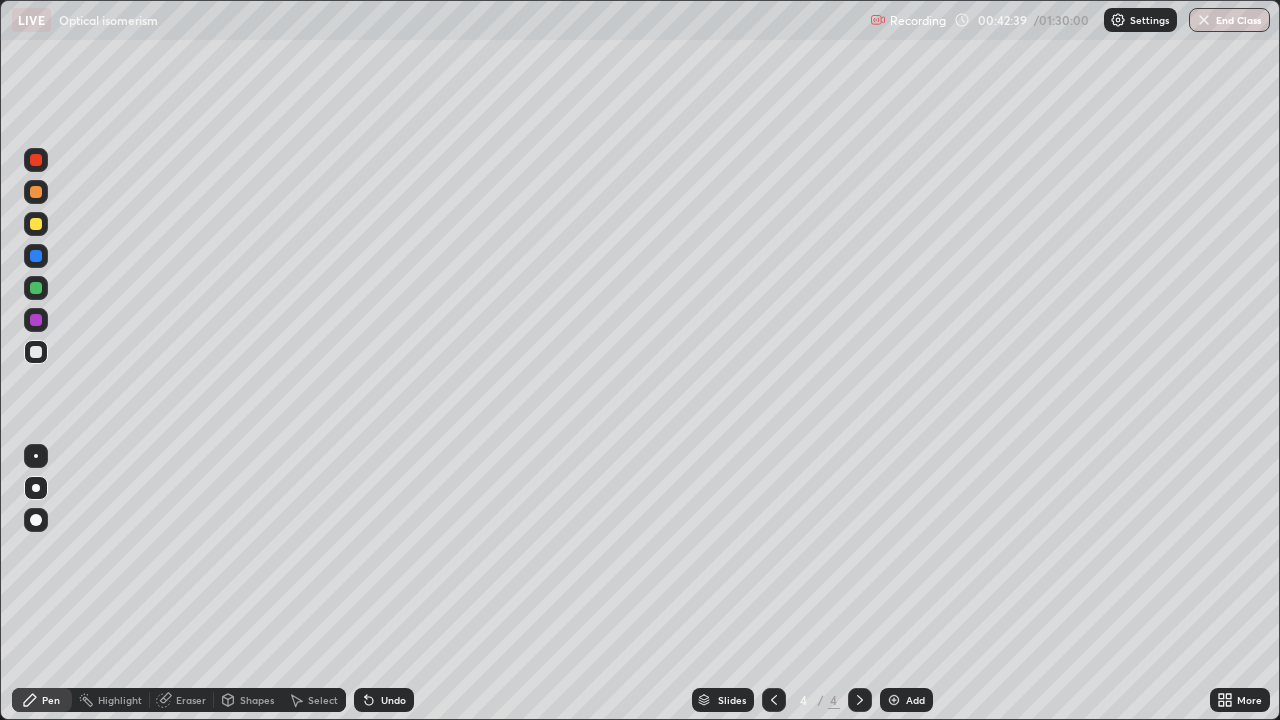 click at bounding box center [894, 700] 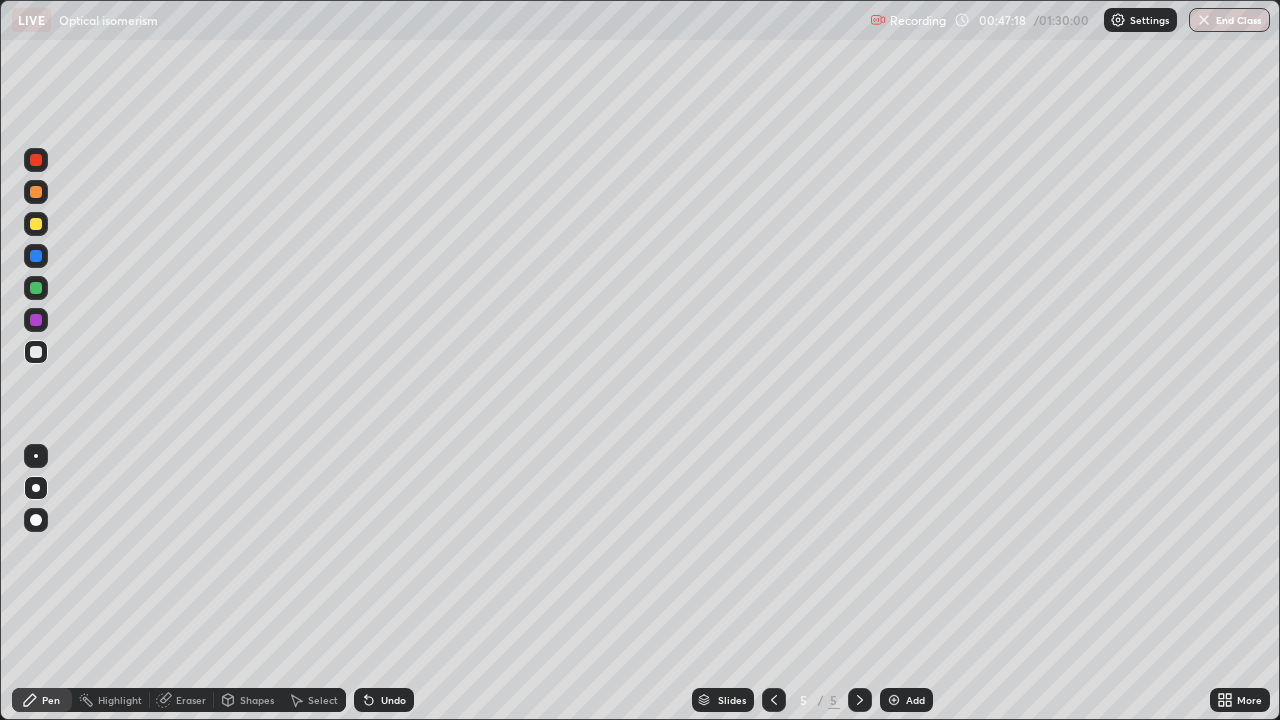 click at bounding box center [36, 320] 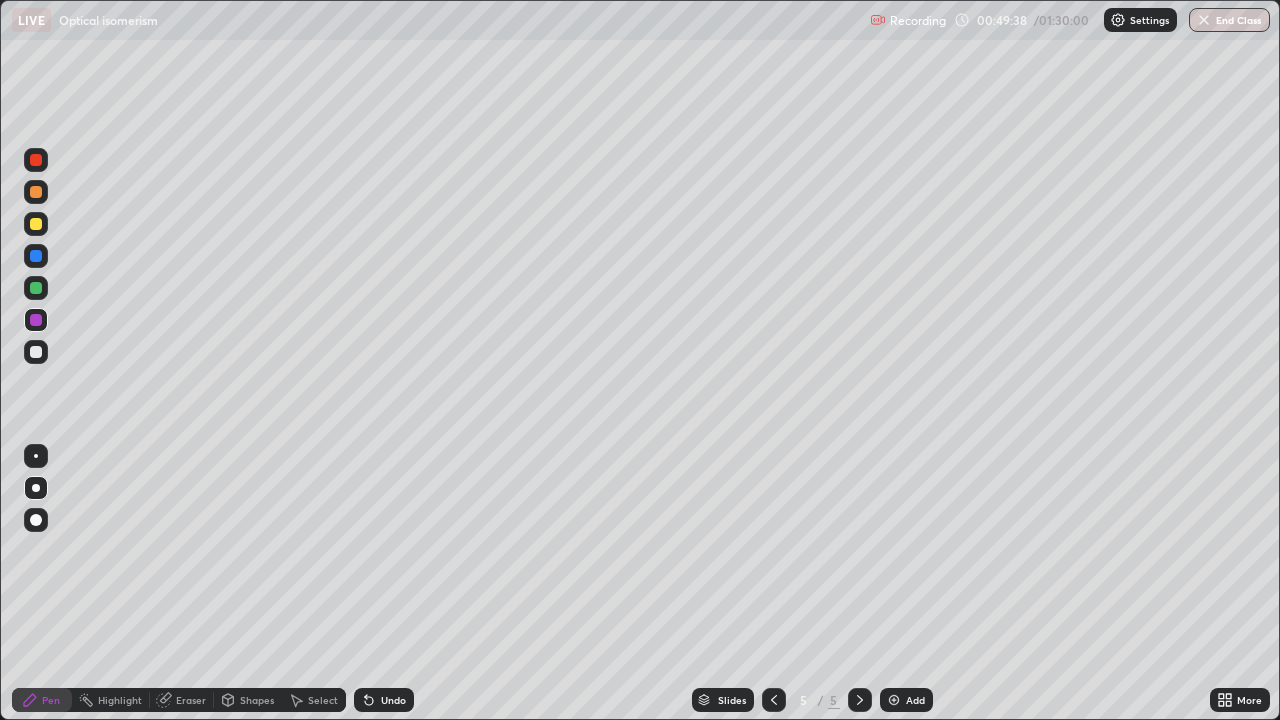 click on "Undo" at bounding box center (393, 700) 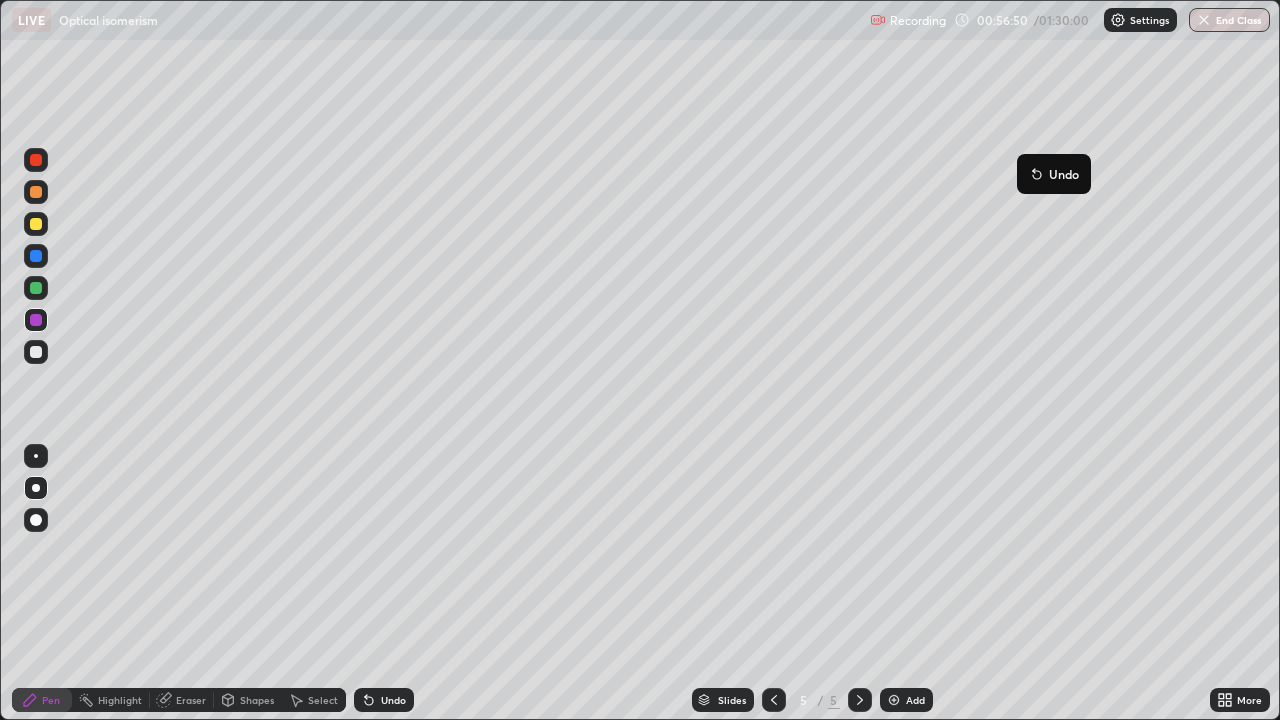 click at bounding box center (894, 700) 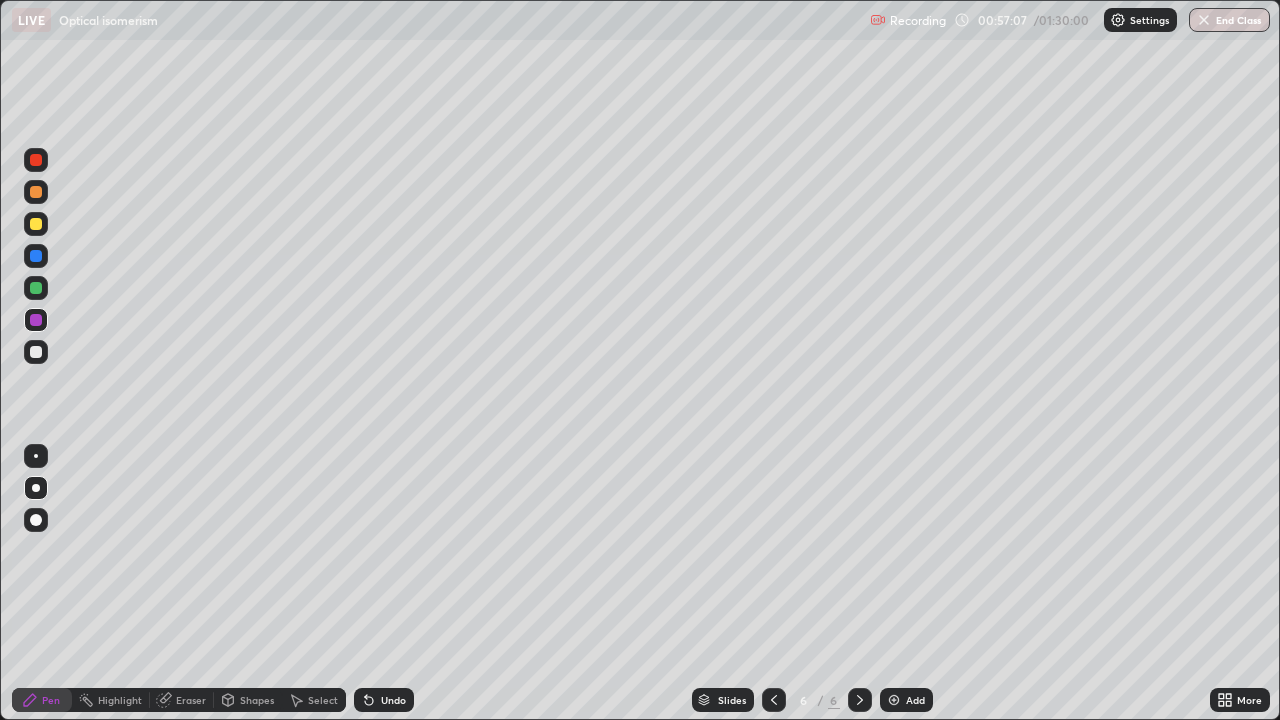 click on "Undo" at bounding box center (384, 700) 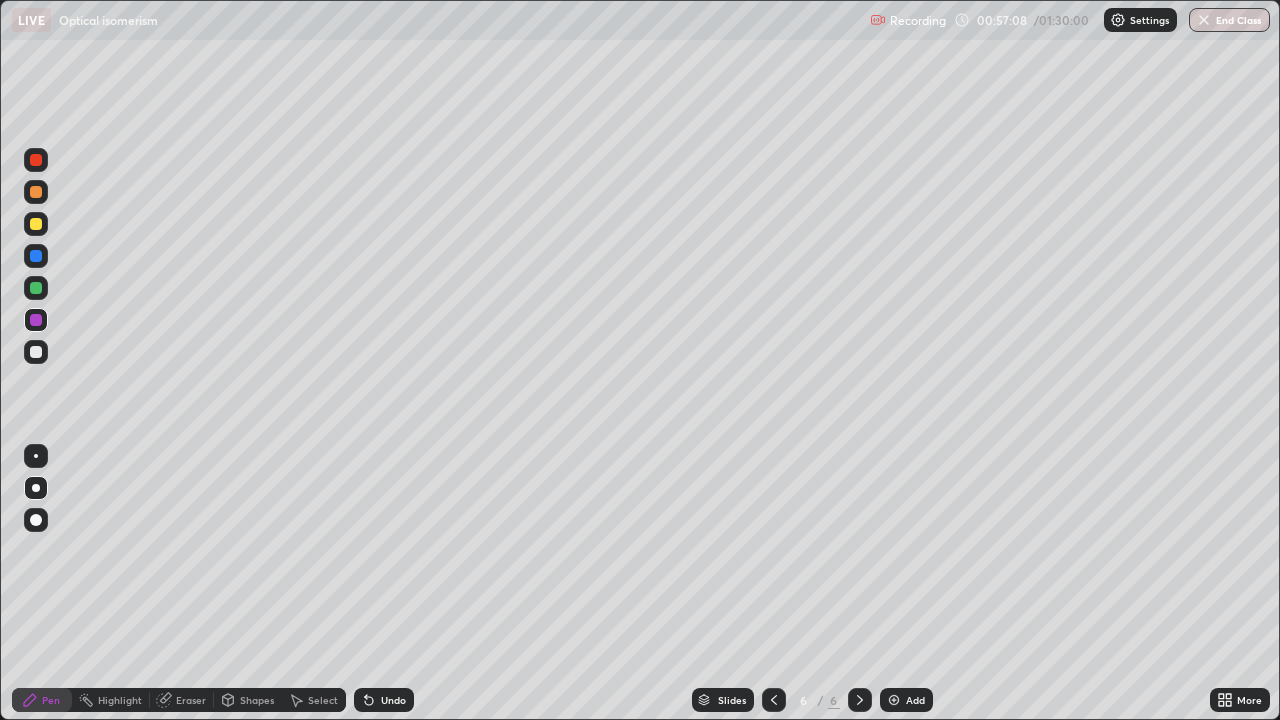 click 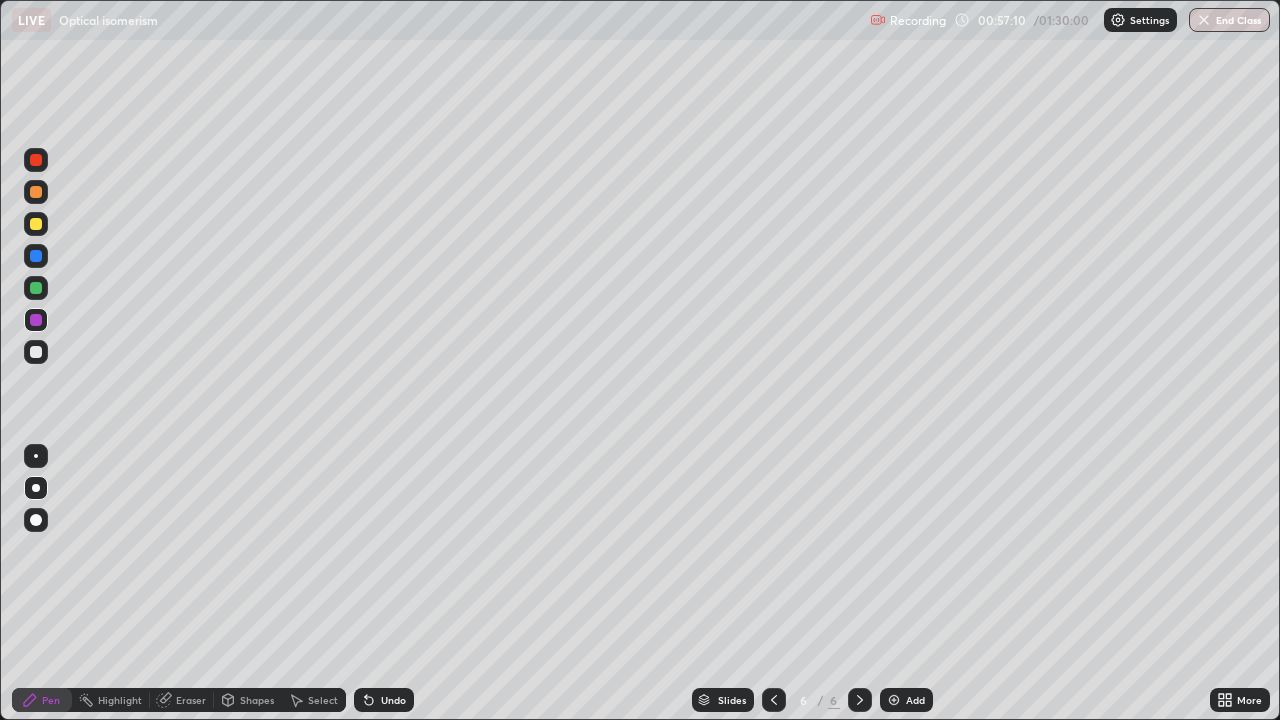 click on "Undo" at bounding box center [384, 700] 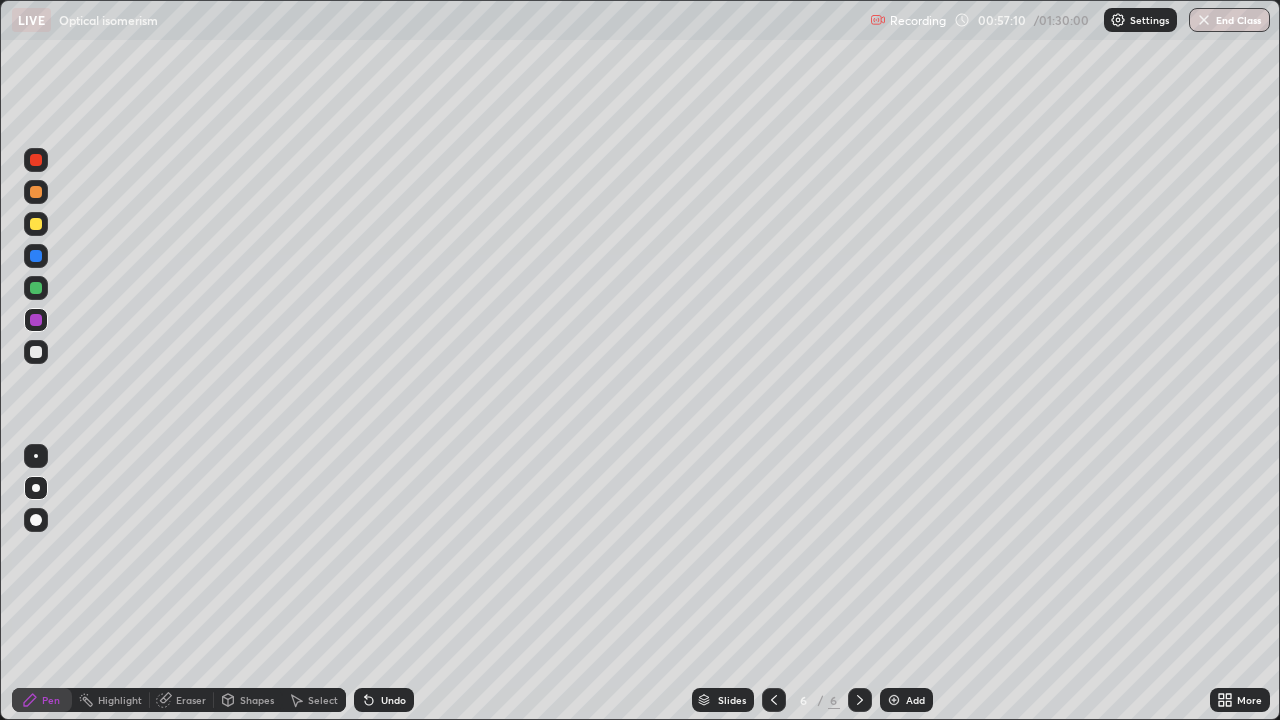 click on "Undo" at bounding box center (384, 700) 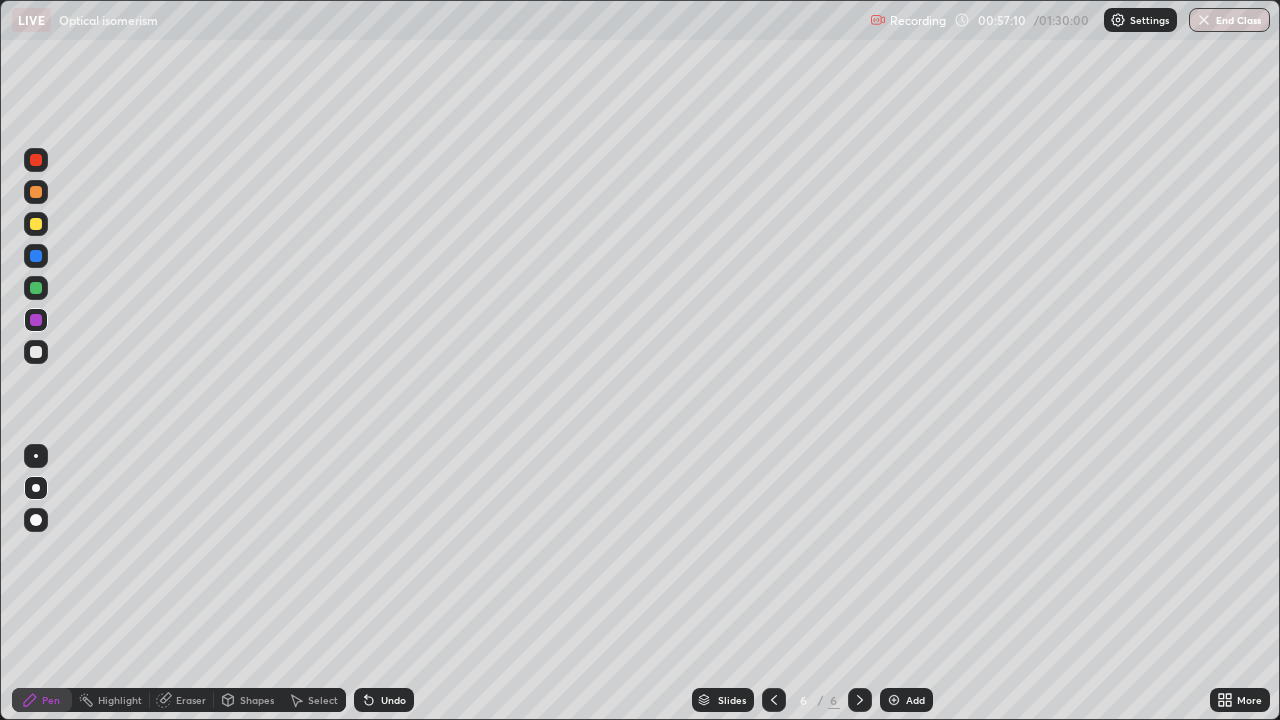 click on "Undo" at bounding box center [384, 700] 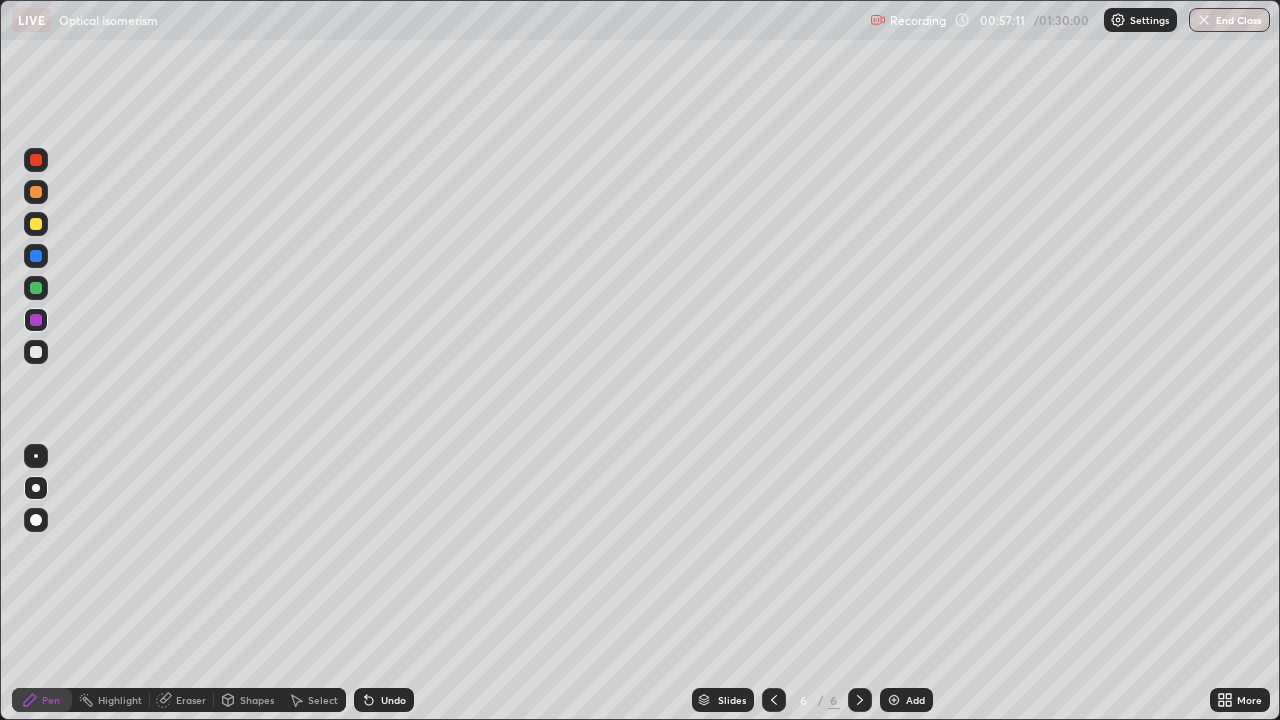 click on "Undo" at bounding box center [384, 700] 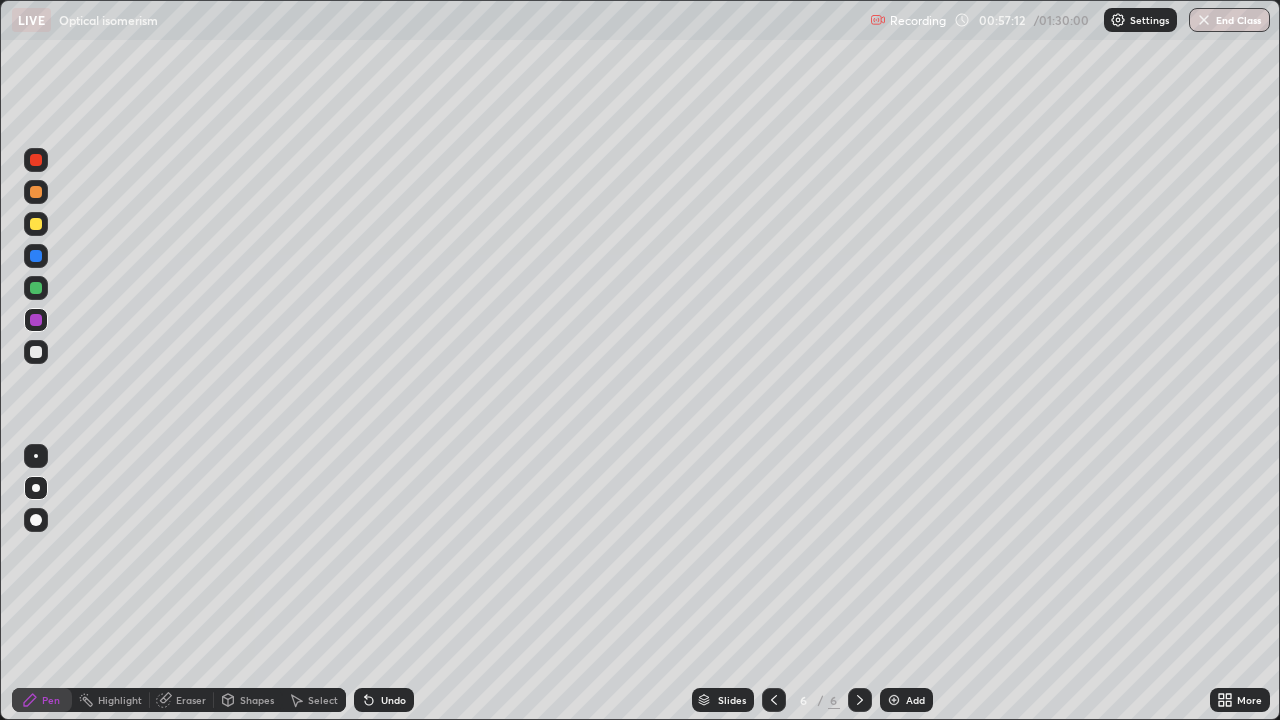 click on "Undo" at bounding box center [384, 700] 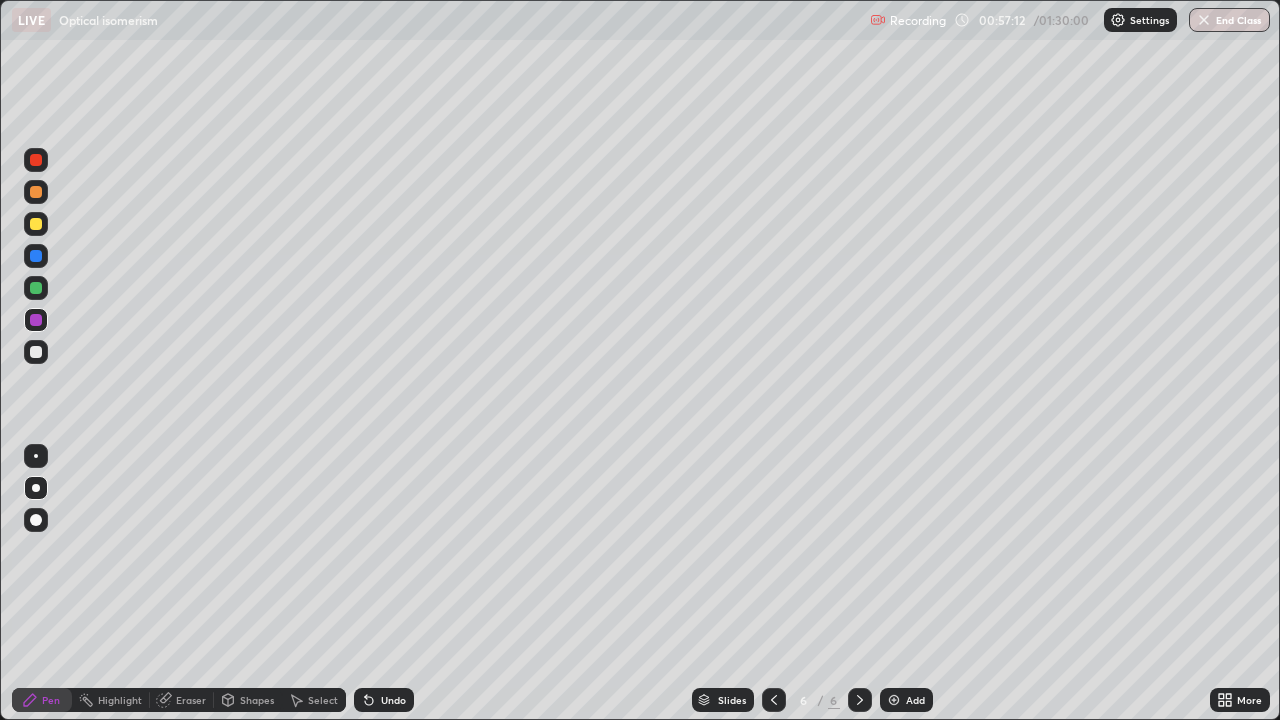 click 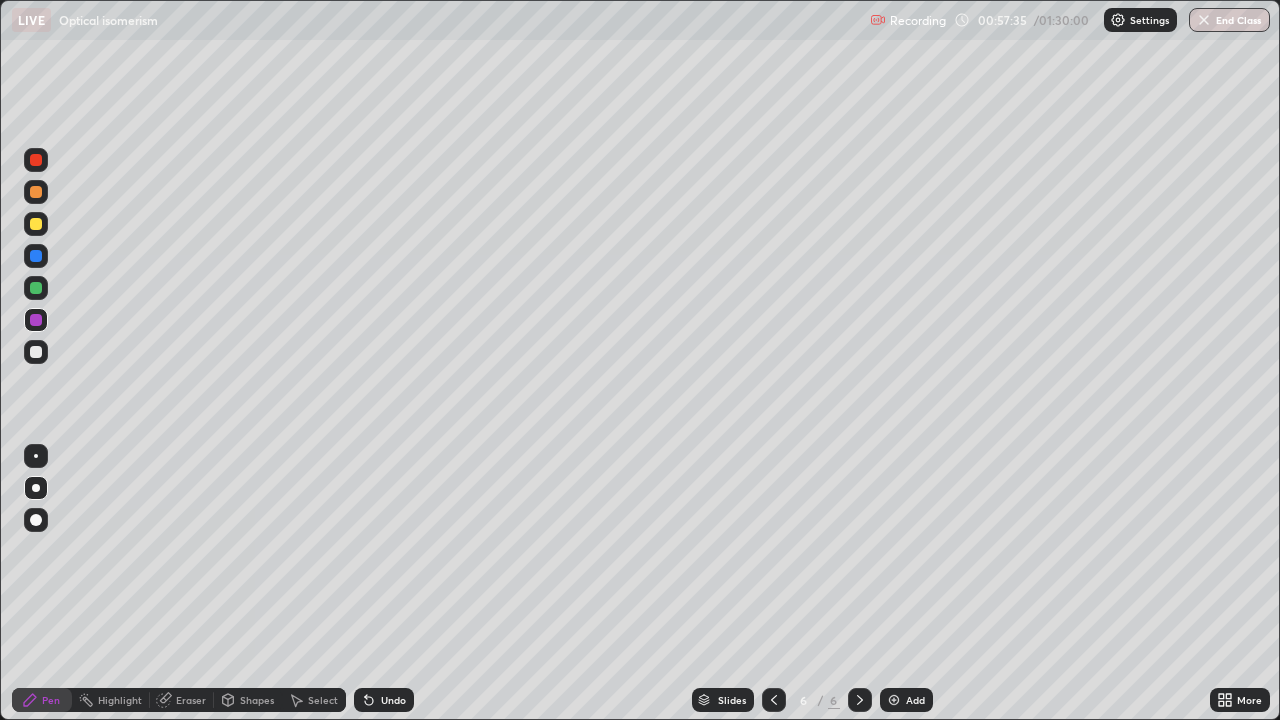 click at bounding box center [774, 700] 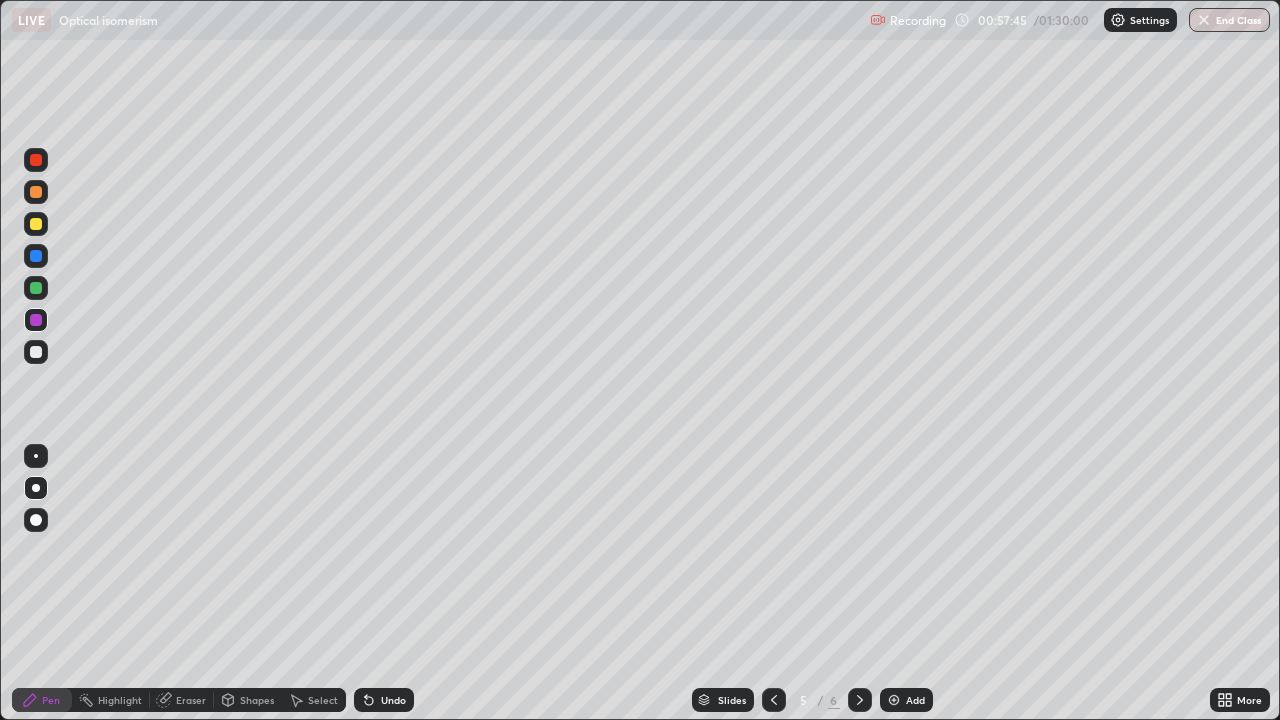 click 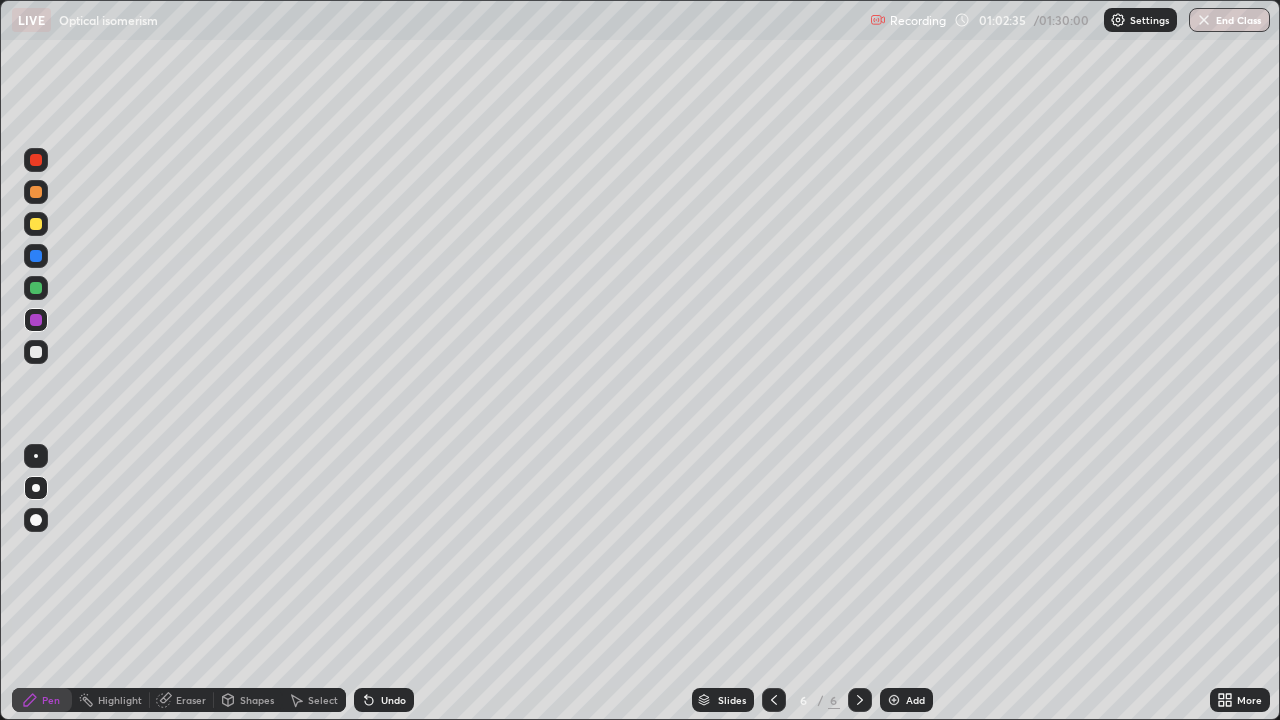 click 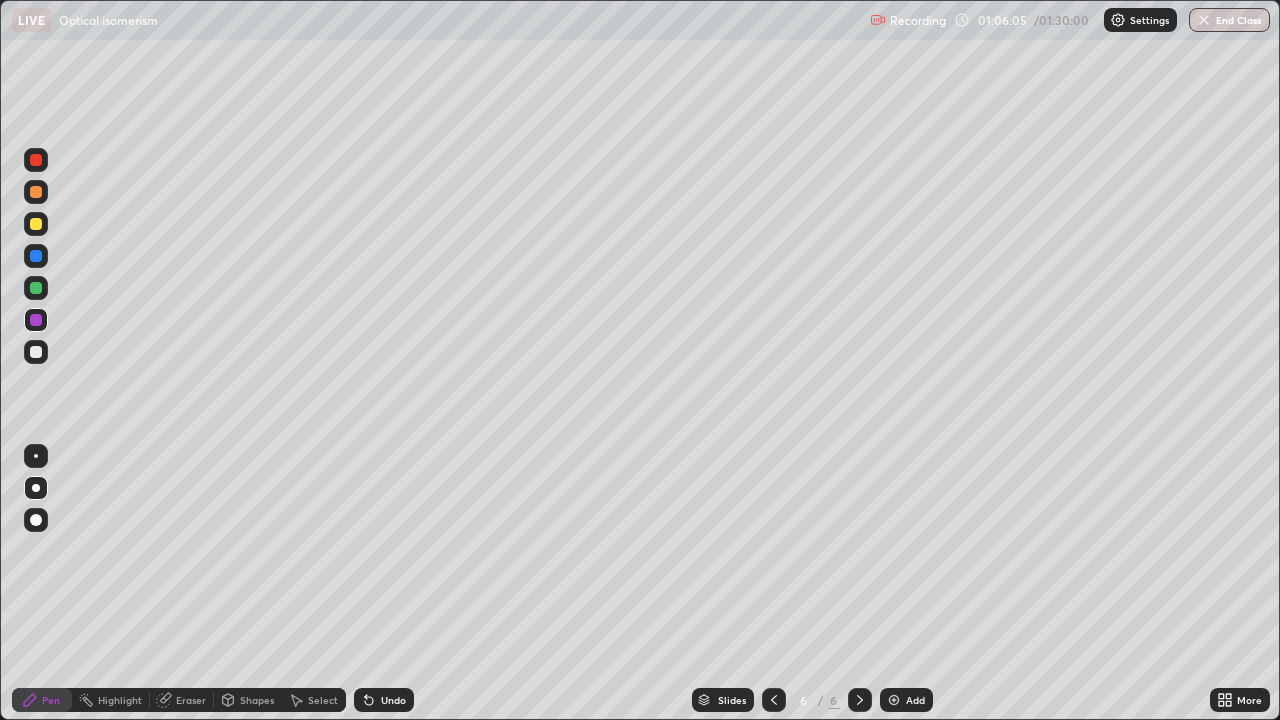 click at bounding box center [894, 700] 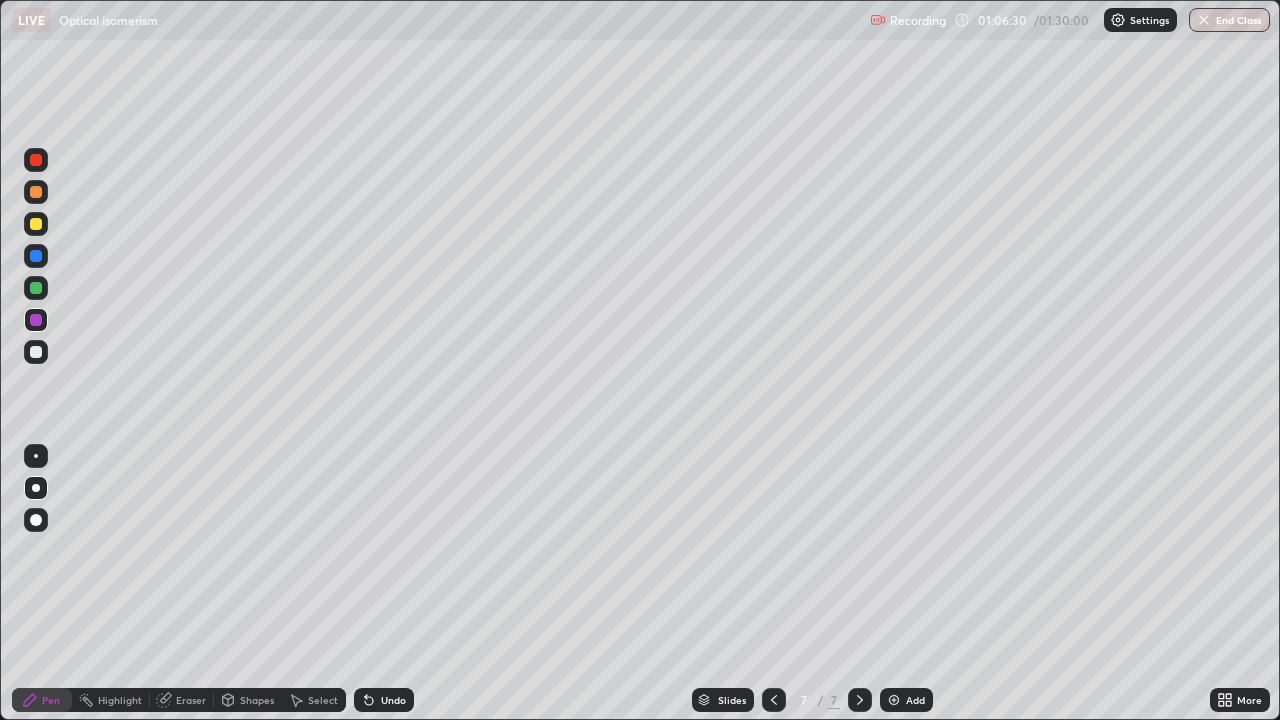 click at bounding box center (36, 352) 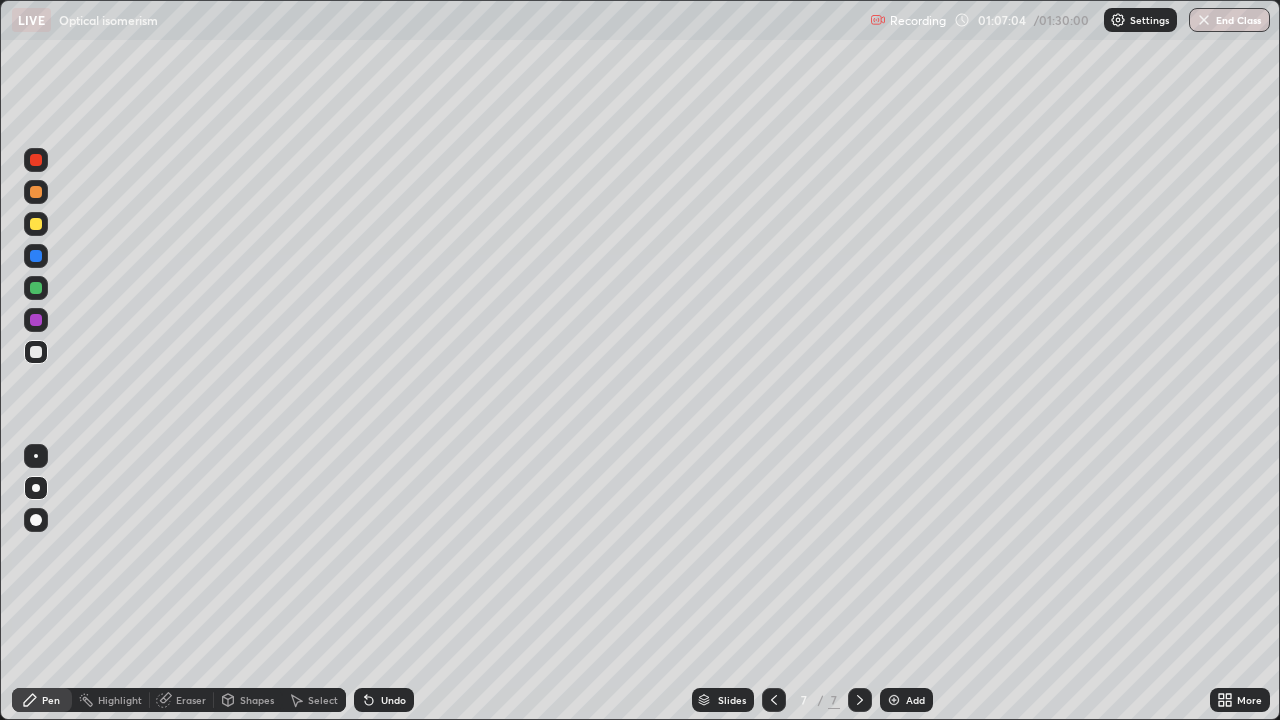 click on "Undo" at bounding box center [393, 700] 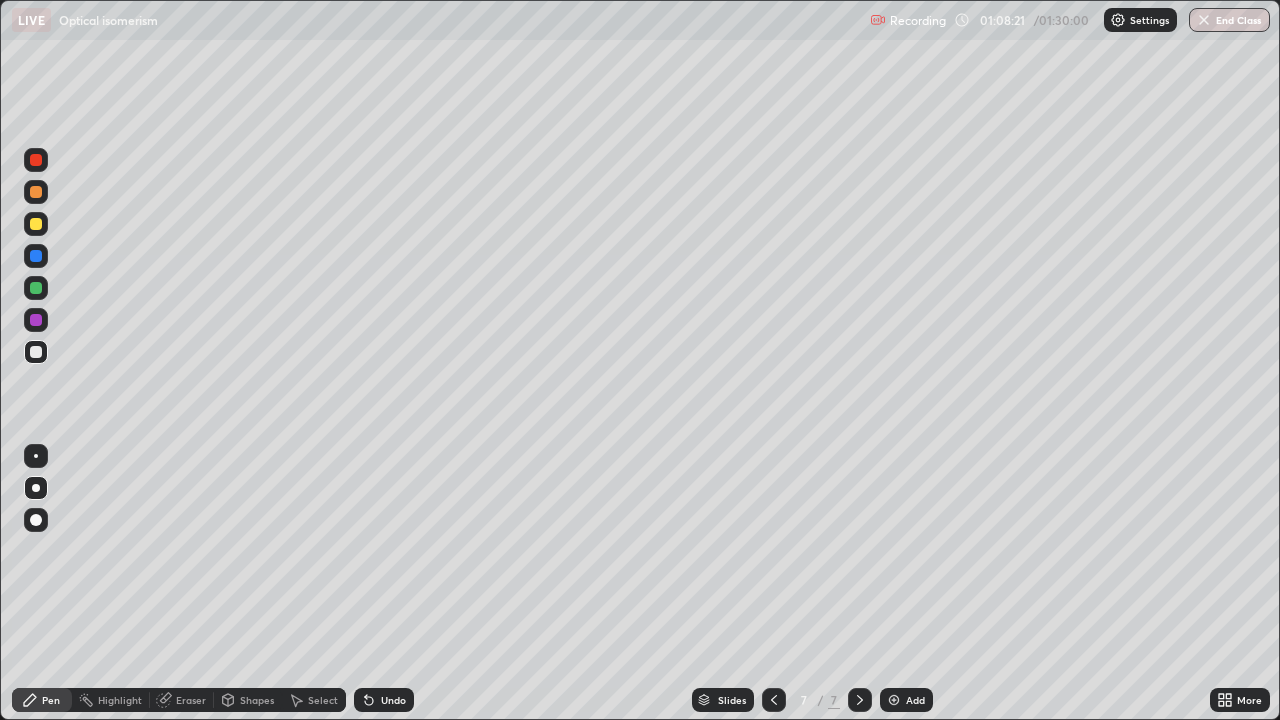 click at bounding box center (36, 288) 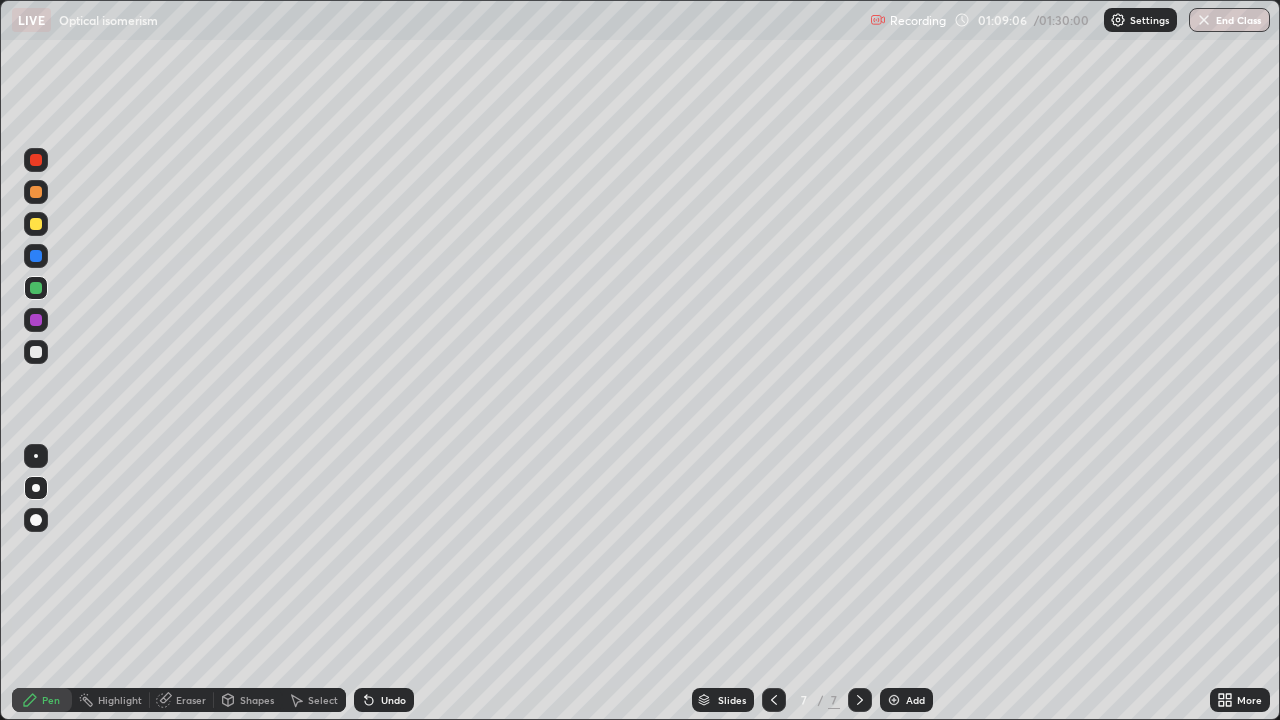 click at bounding box center [36, 320] 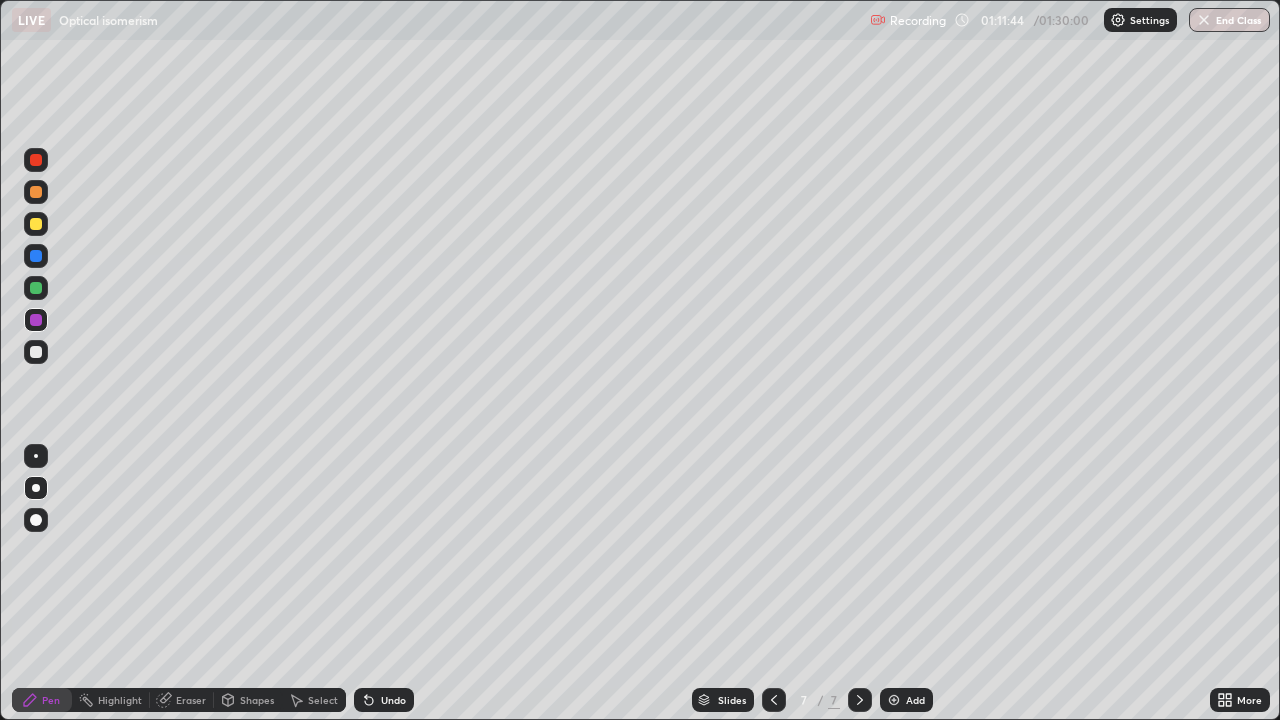 click on "Undo" at bounding box center [380, 700] 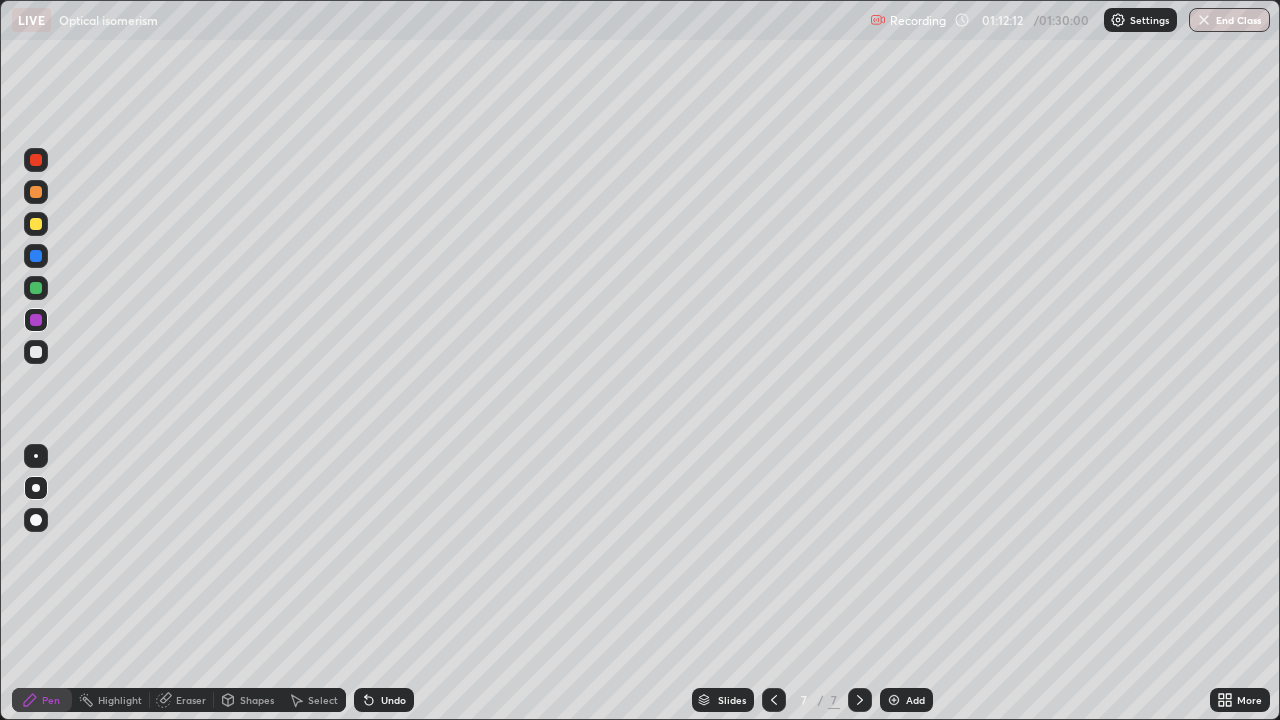 click on "Undo" at bounding box center [393, 700] 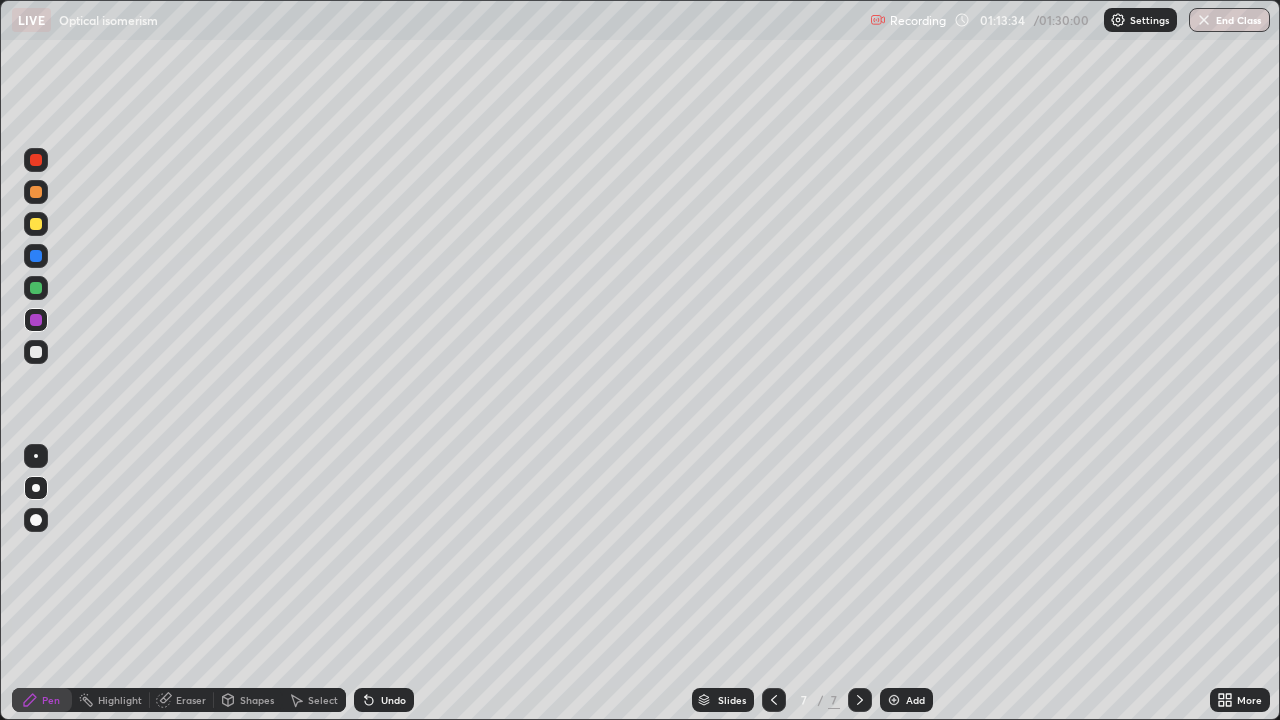 click at bounding box center (36, 224) 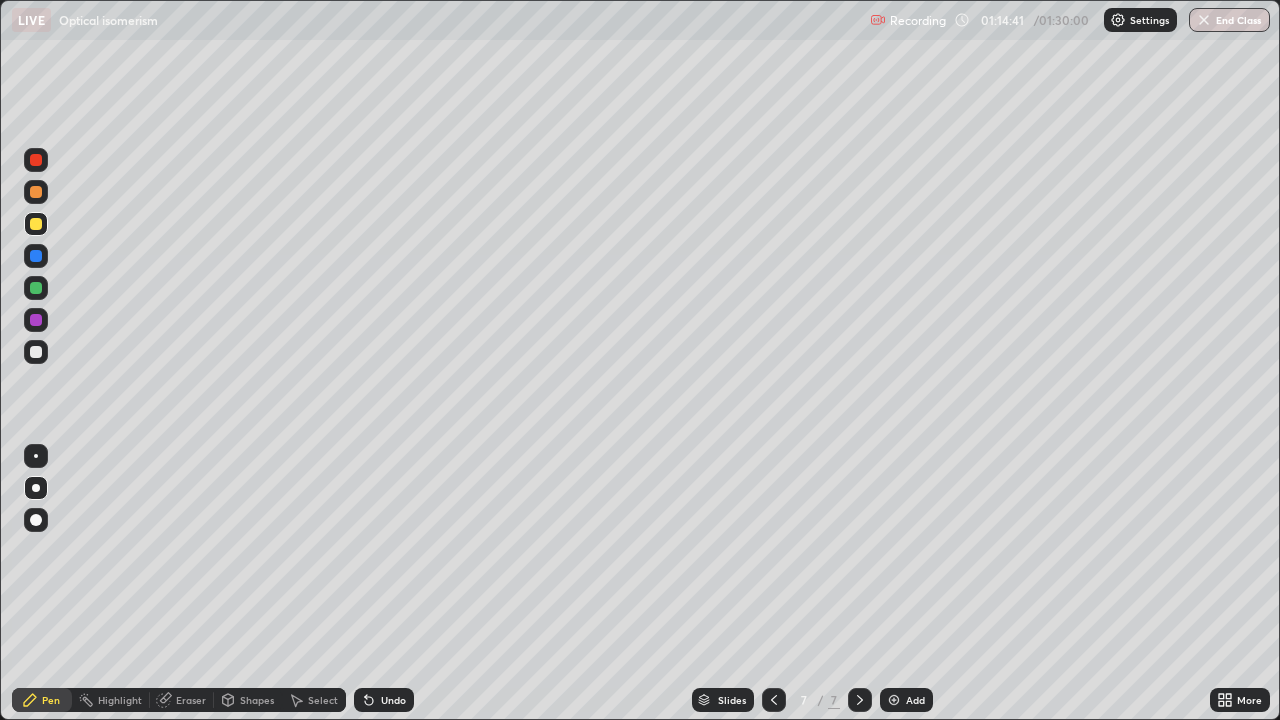 click on "Undo" at bounding box center (393, 700) 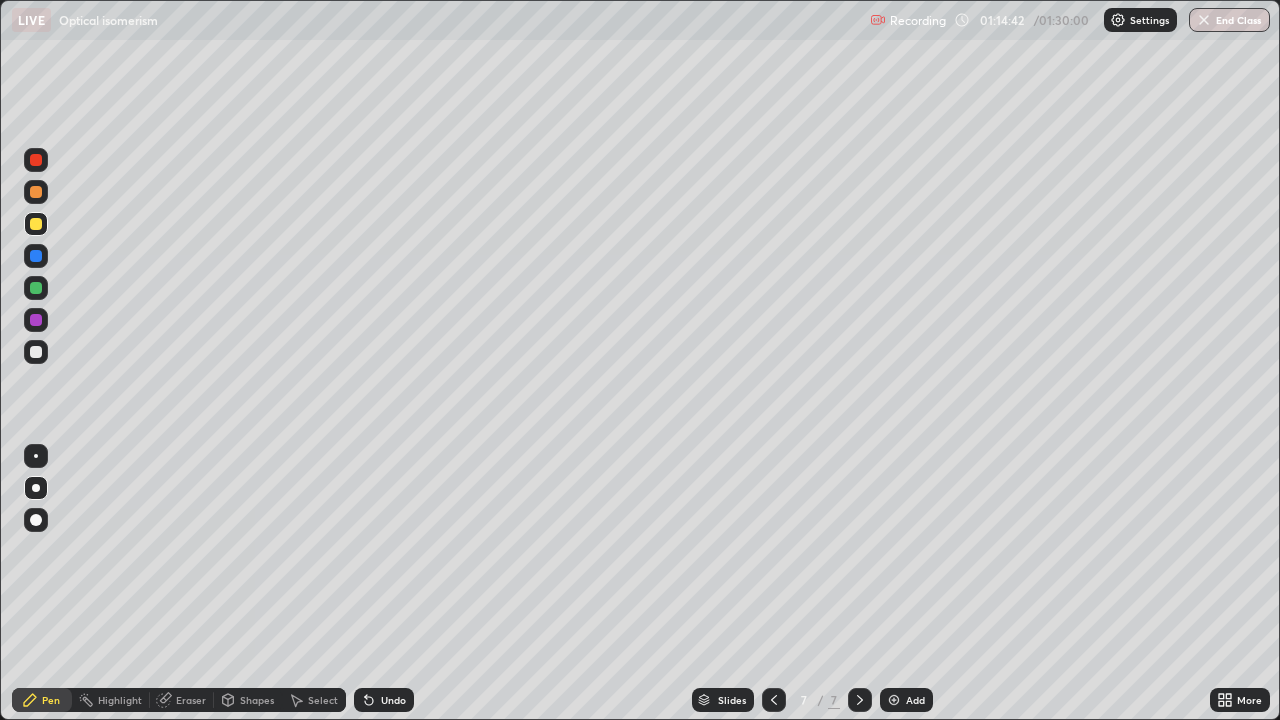 click on "Undo" at bounding box center (393, 700) 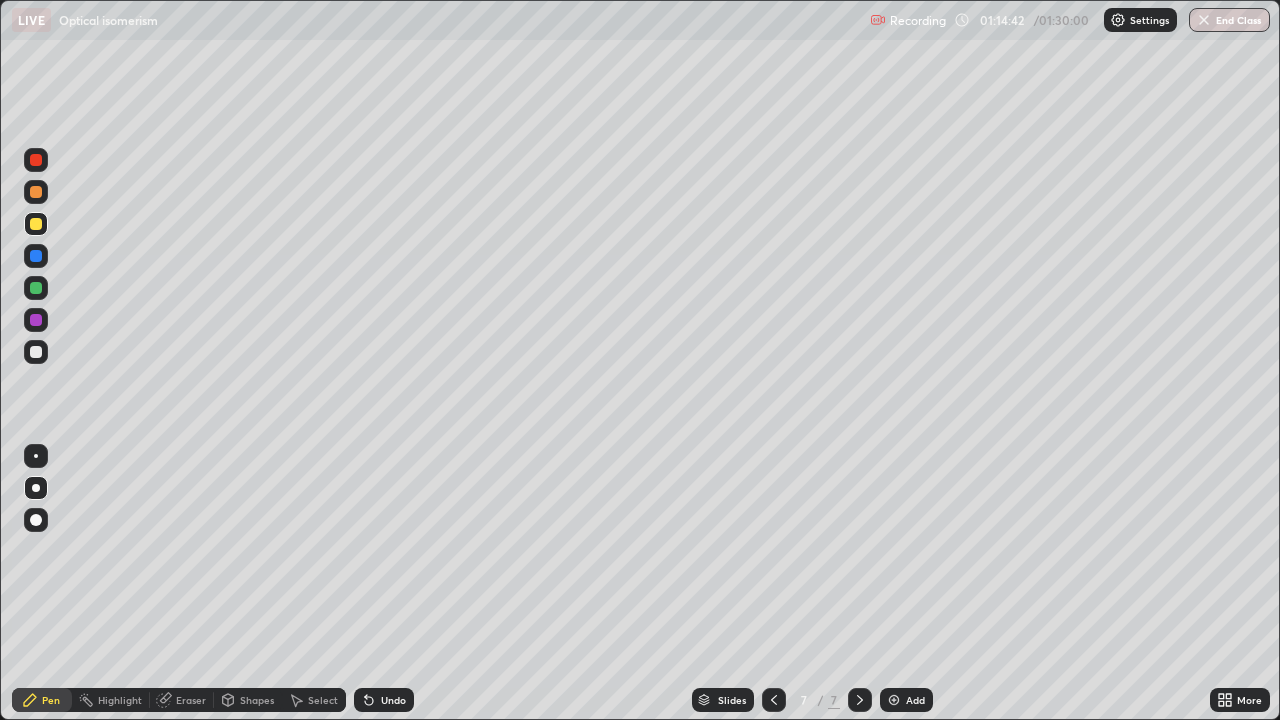 click on "Undo" at bounding box center [393, 700] 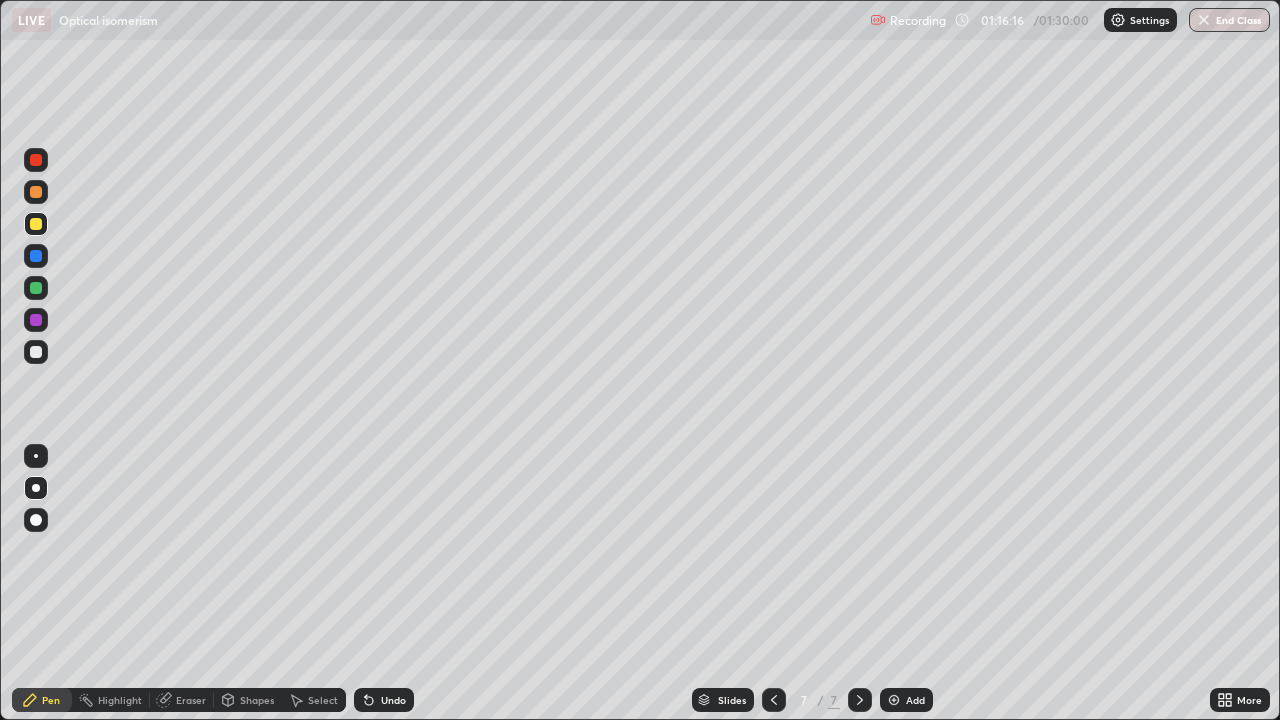 click on "Undo" at bounding box center (393, 700) 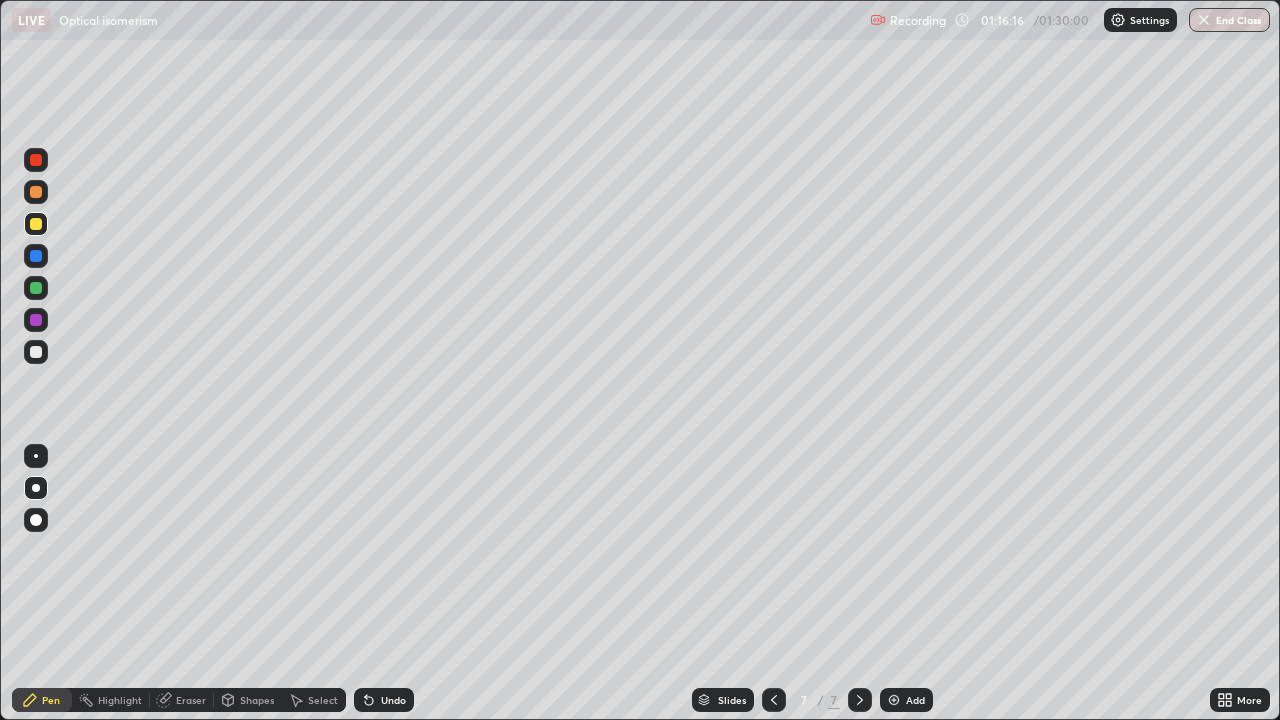 click on "Undo" at bounding box center [393, 700] 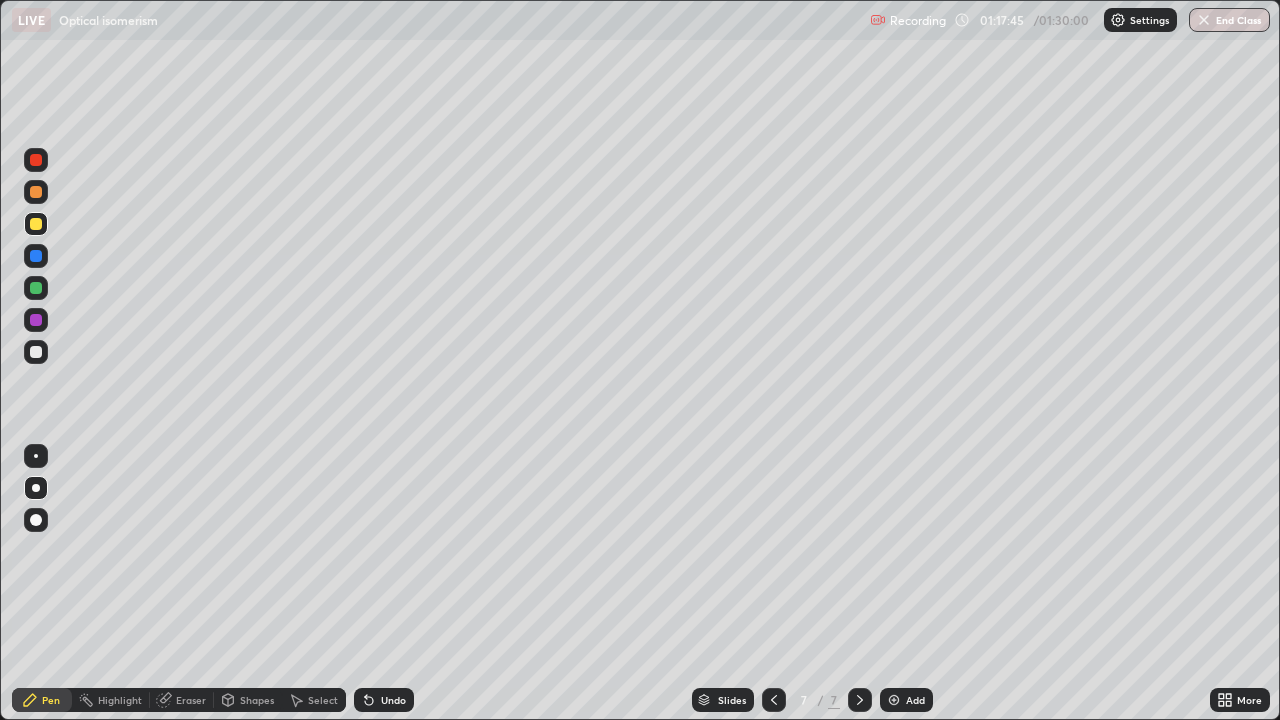 click at bounding box center [894, 700] 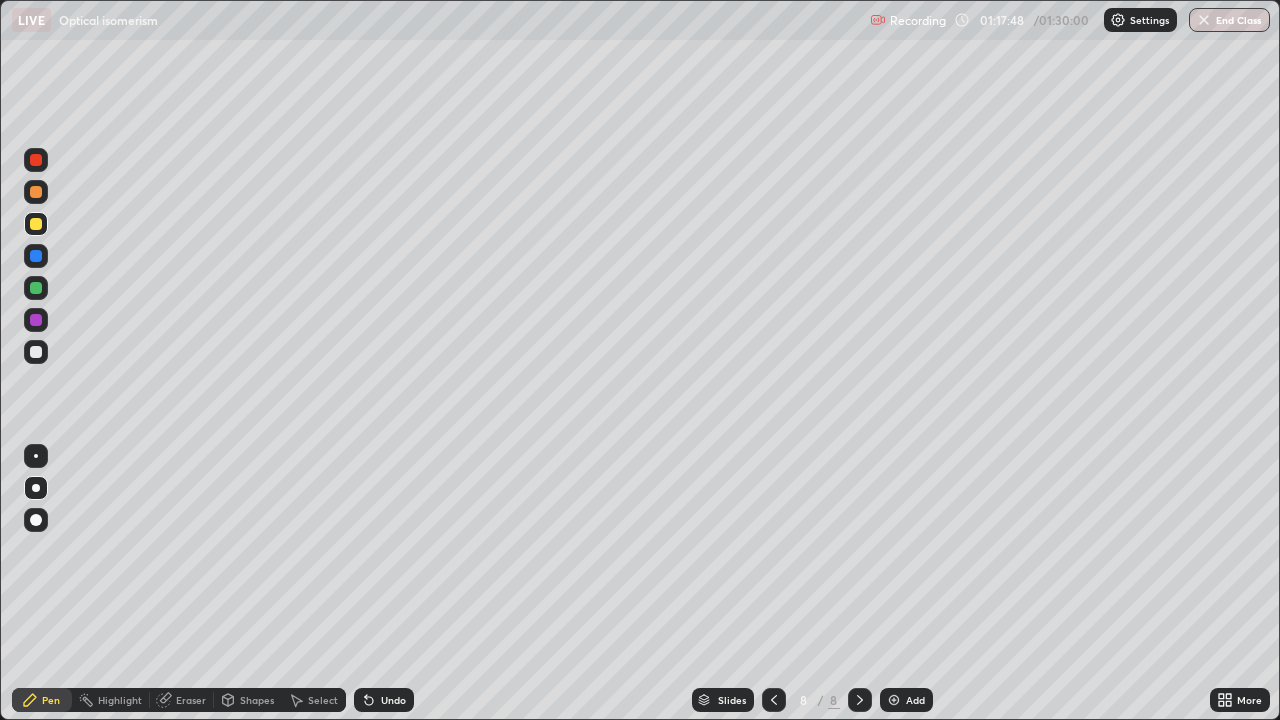 click 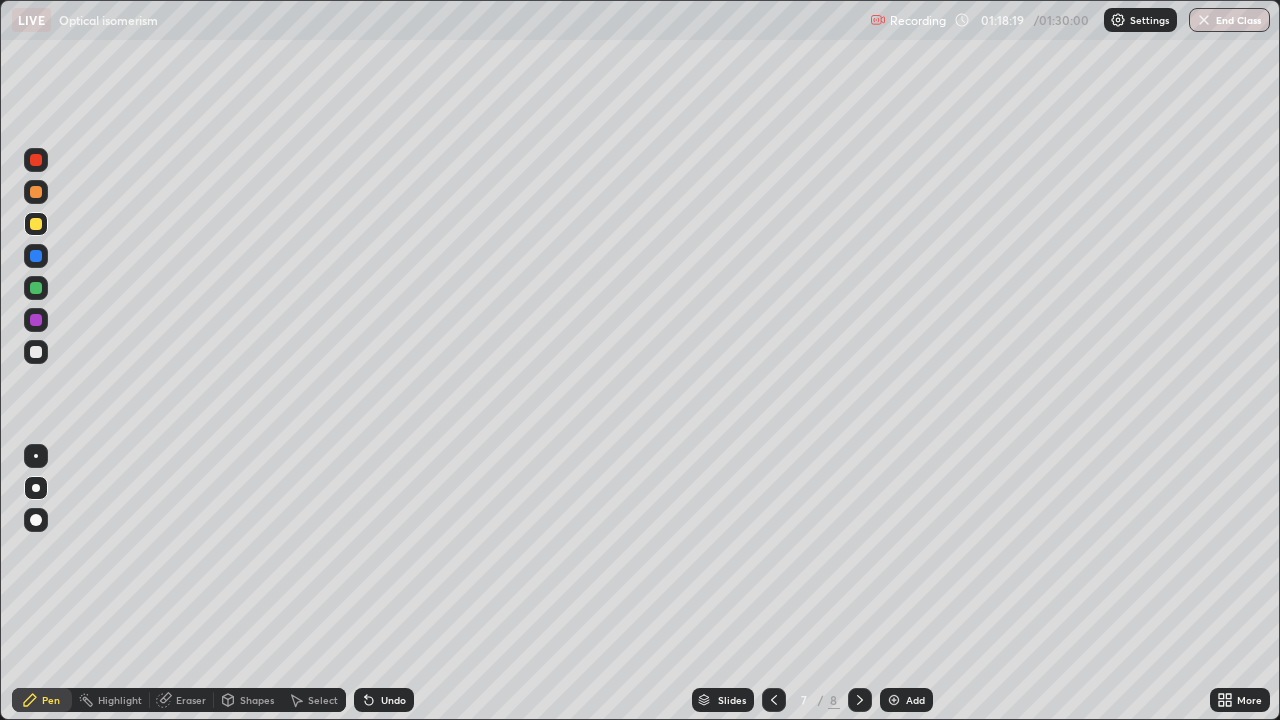 click at bounding box center (894, 700) 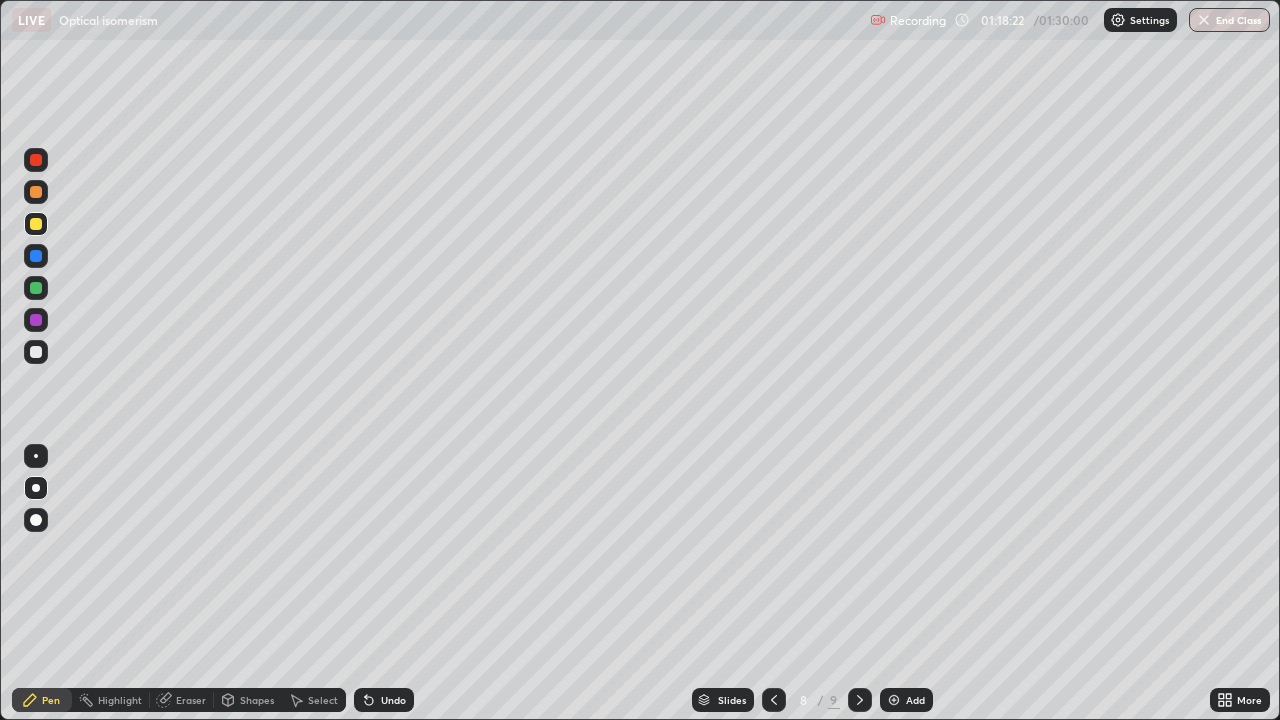 click on "Undo" at bounding box center [384, 700] 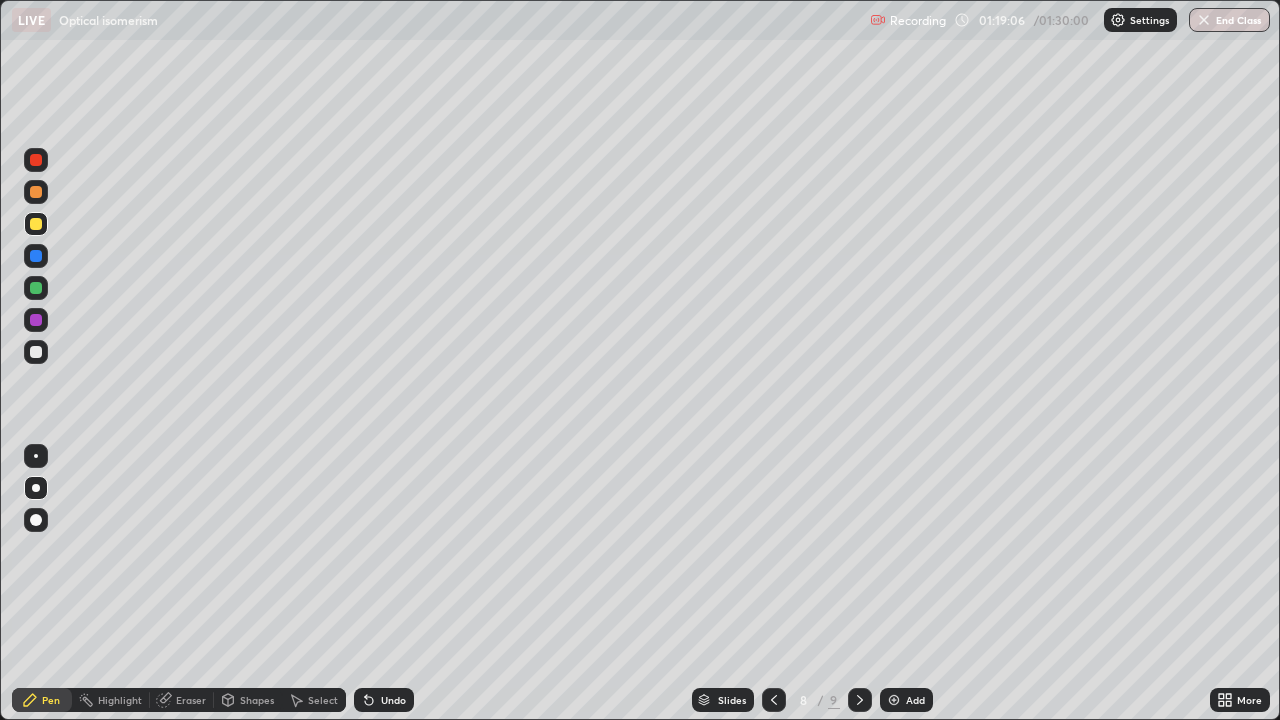 click on "Undo" at bounding box center (384, 700) 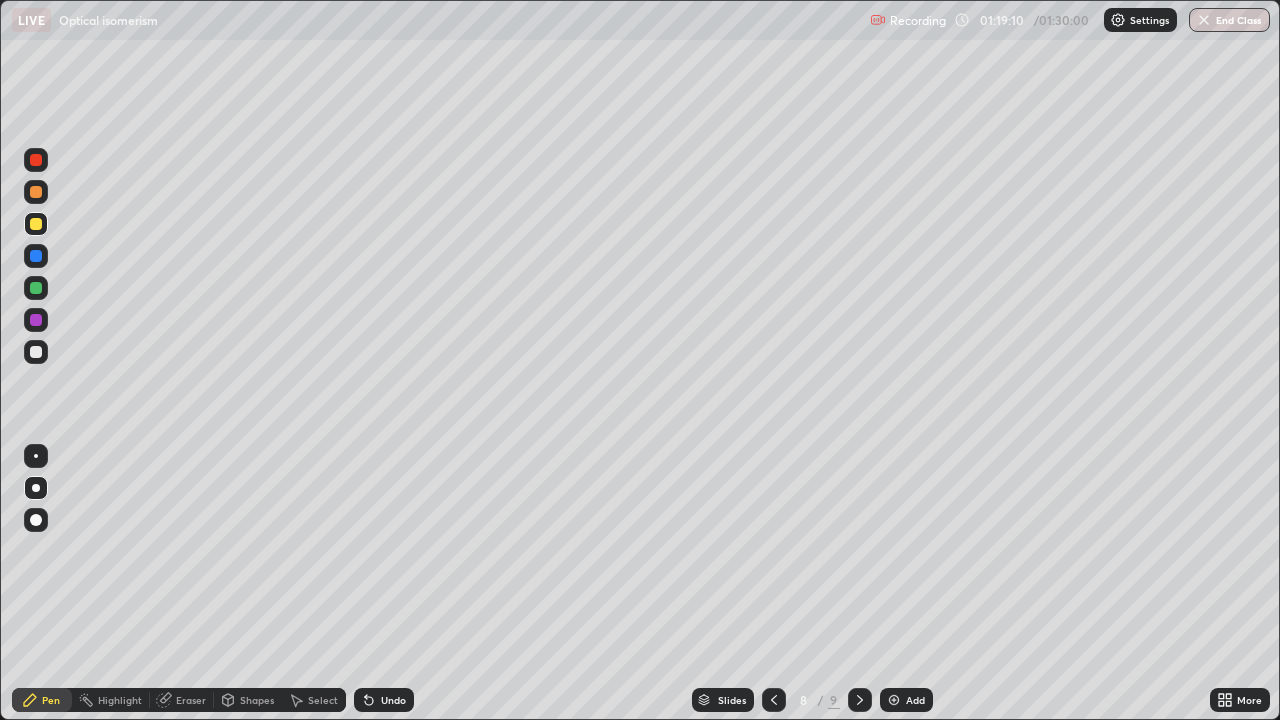 click on "Undo" at bounding box center [384, 700] 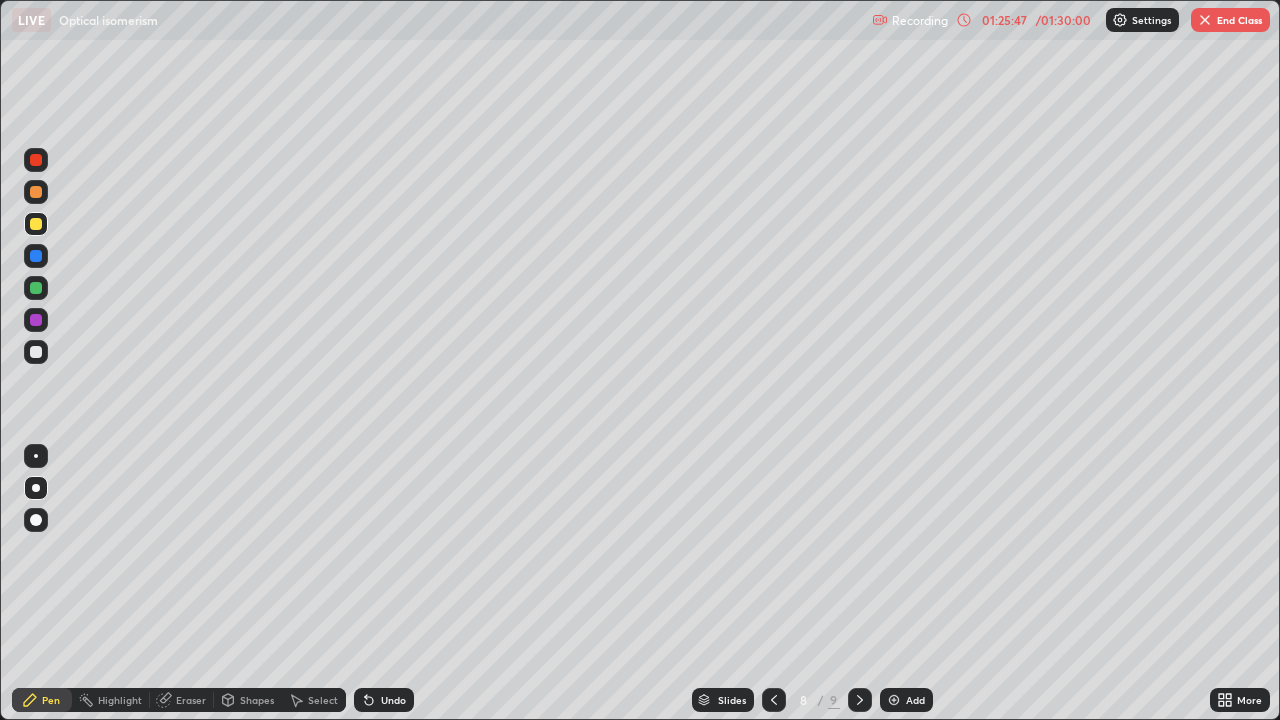click 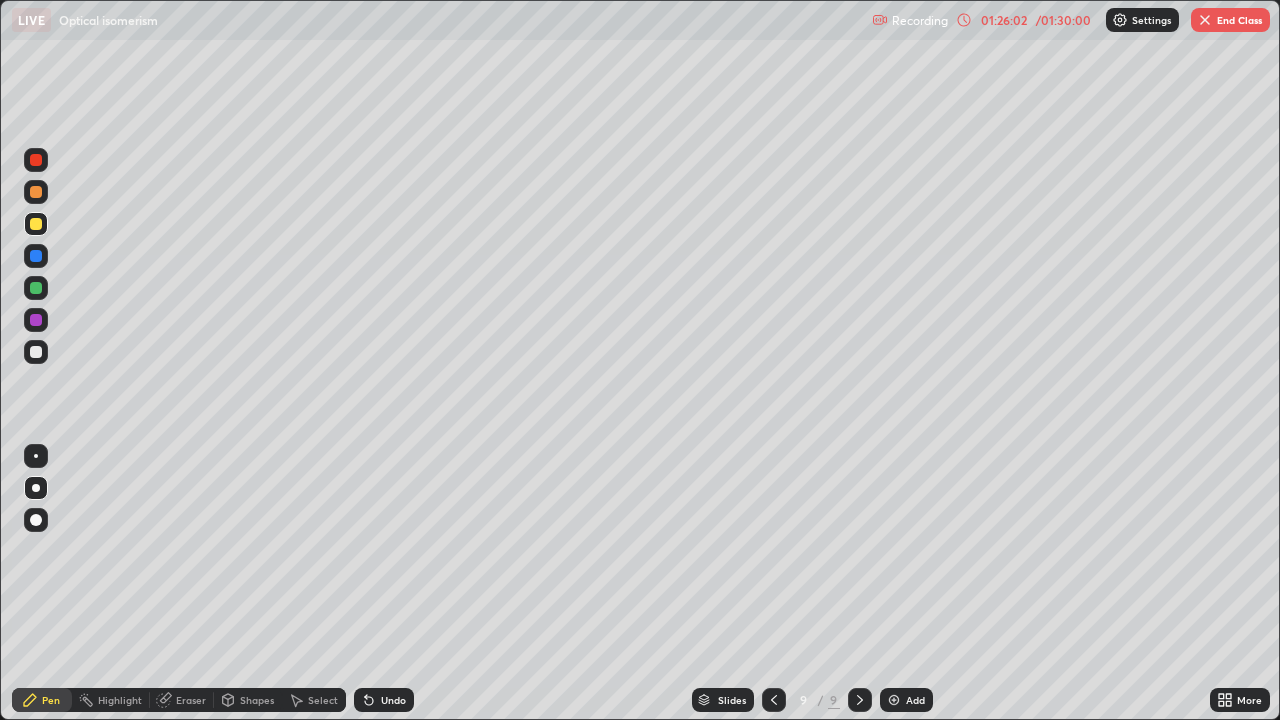 click on "01:26:02" at bounding box center [1004, 20] 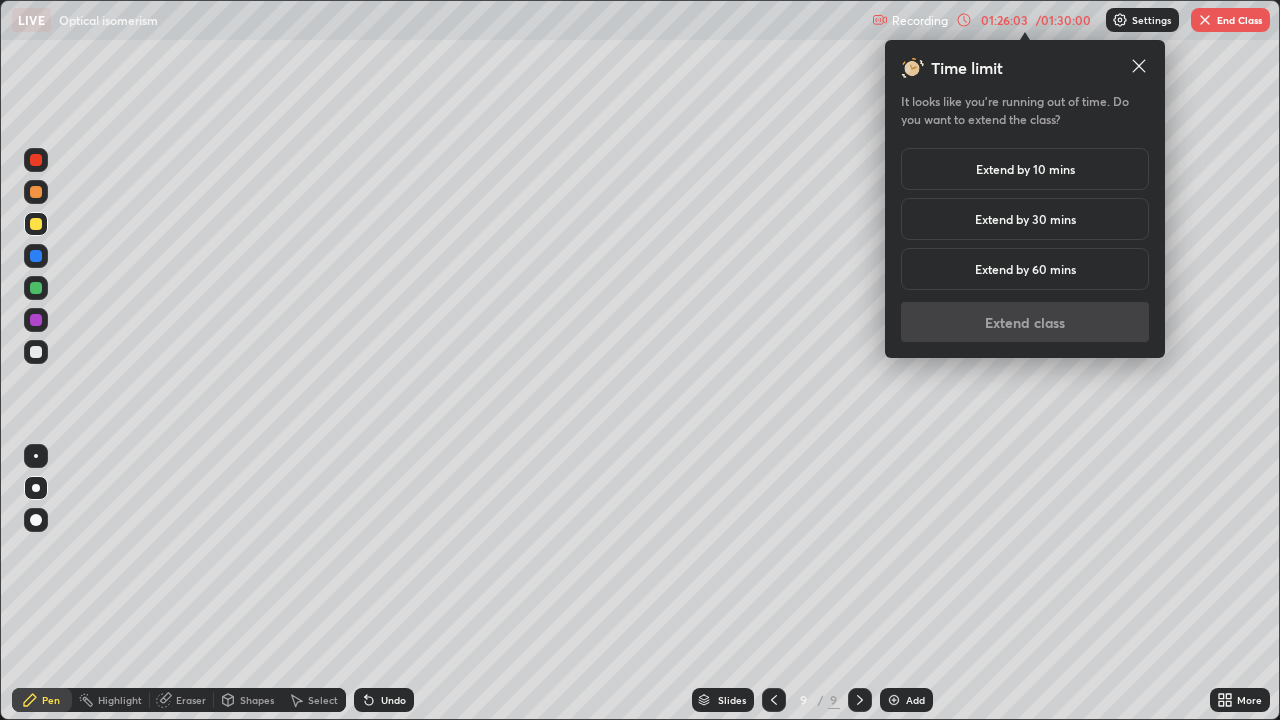 click on "Extend by 10 mins" at bounding box center (1025, 169) 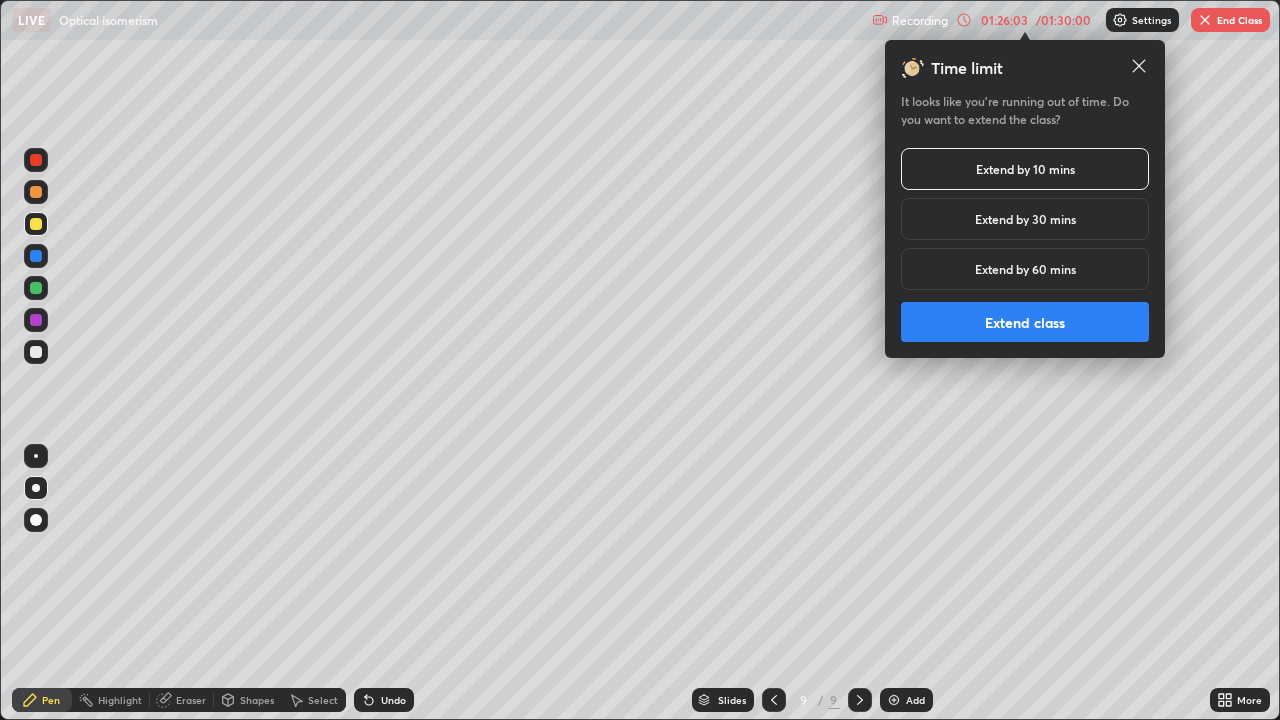 click on "Extend class" at bounding box center (1025, 322) 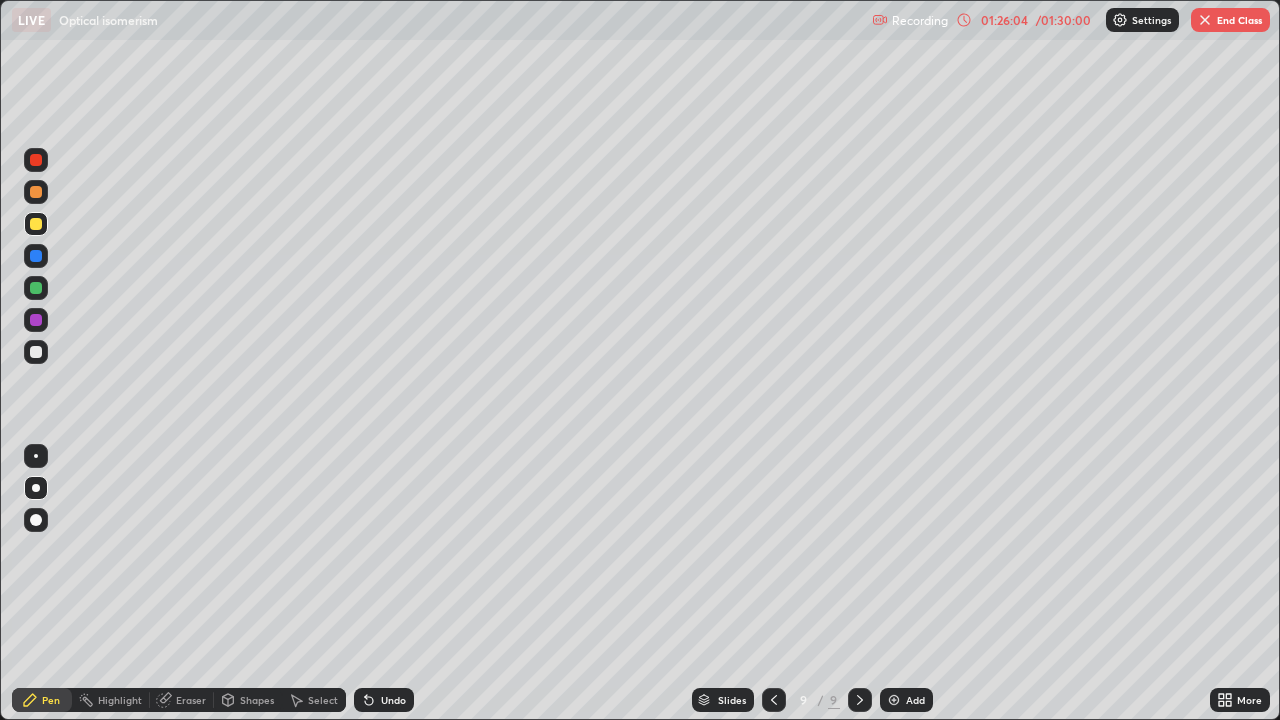 click 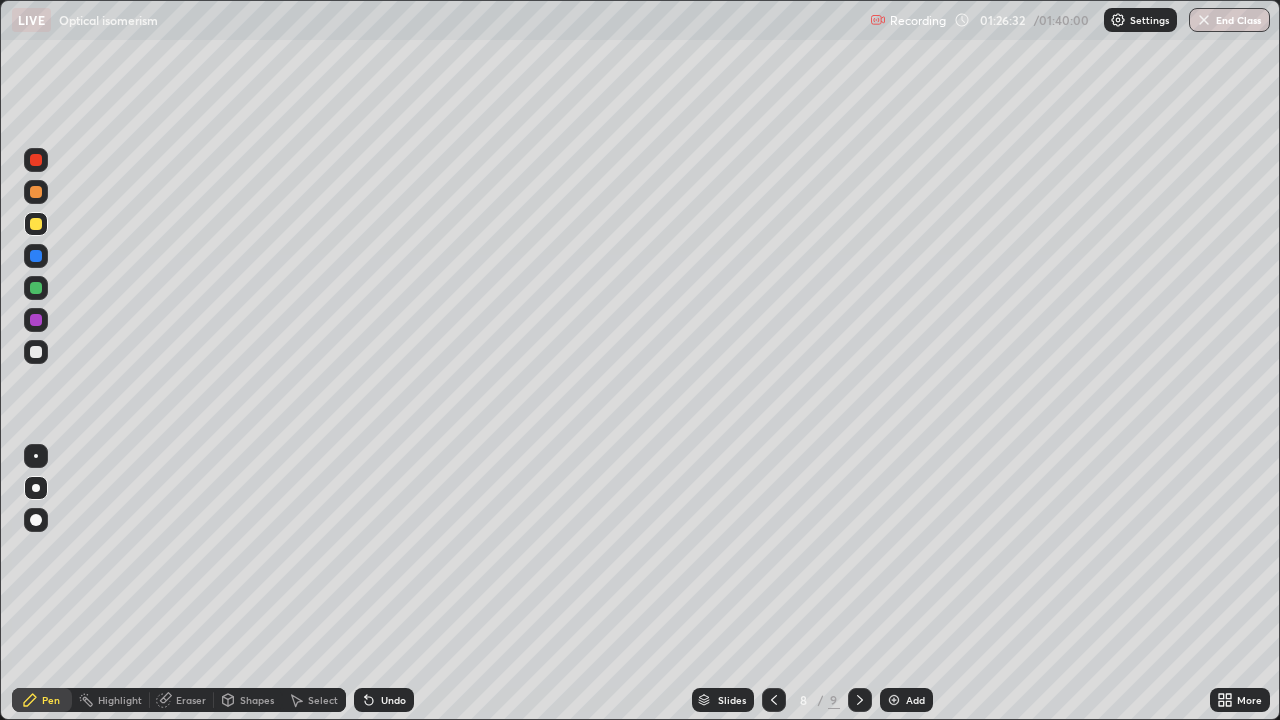 click 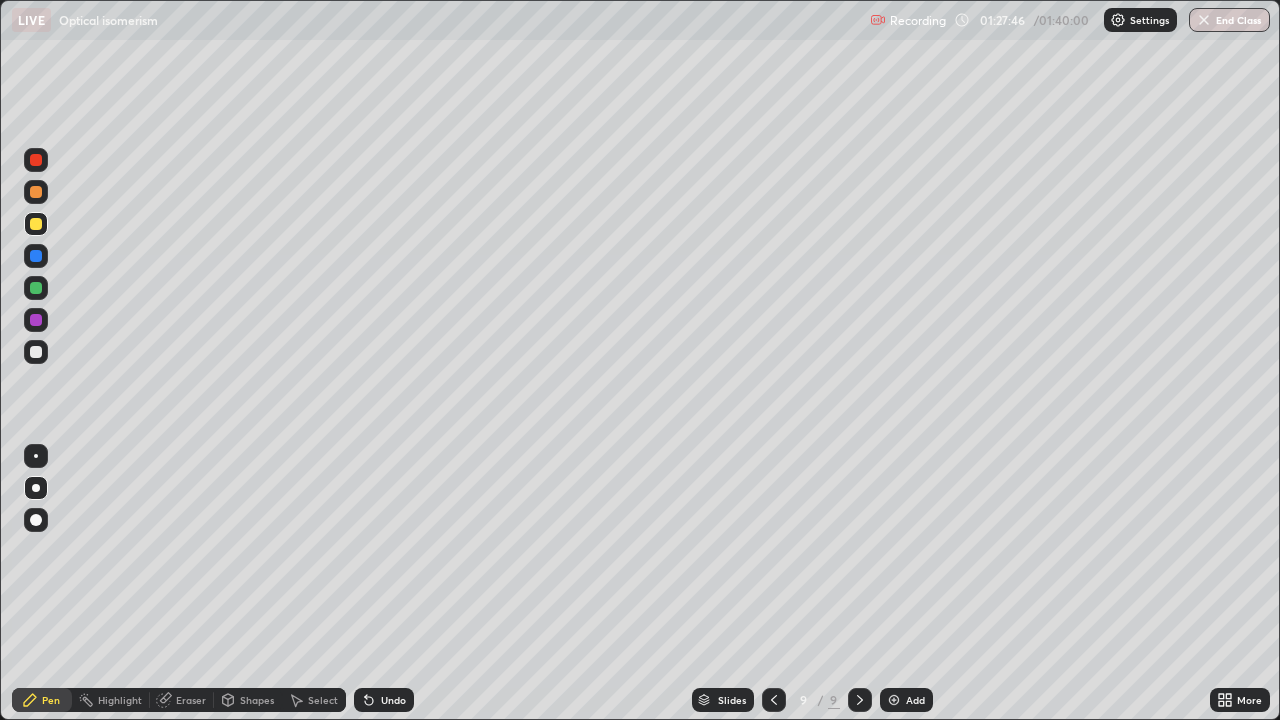 click on "Undo" at bounding box center [393, 700] 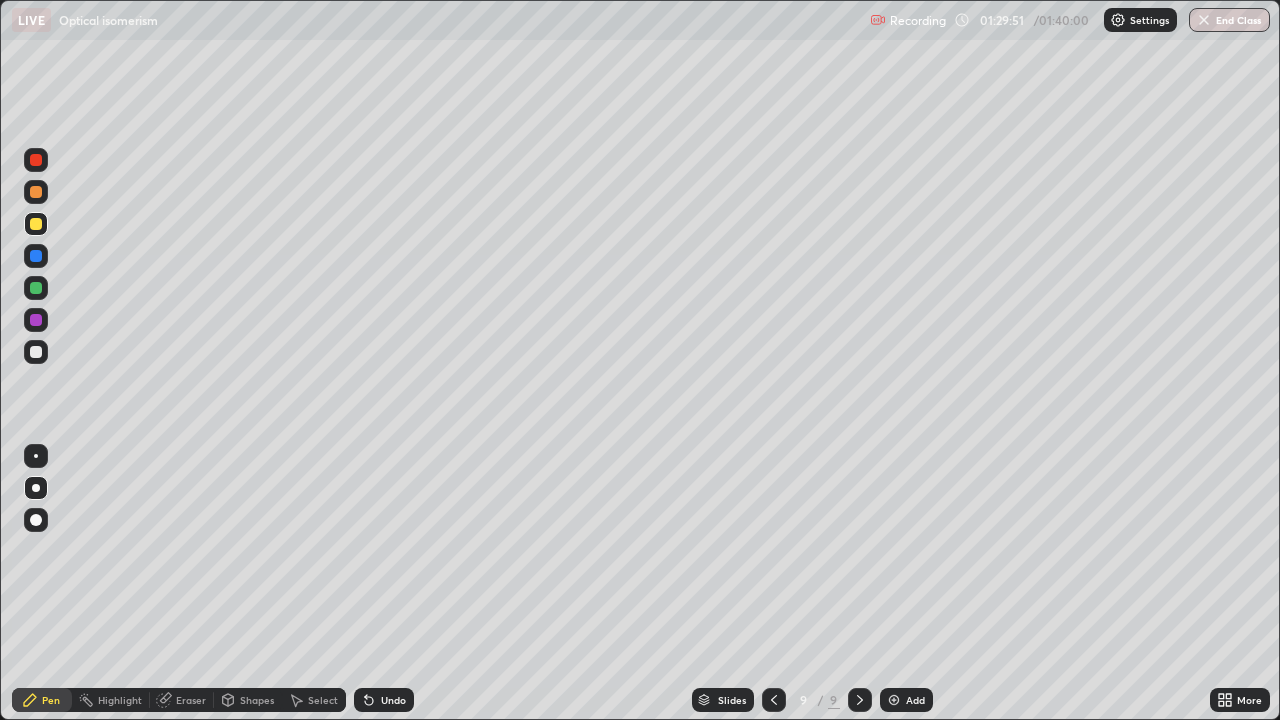 click on "Undo" at bounding box center [393, 700] 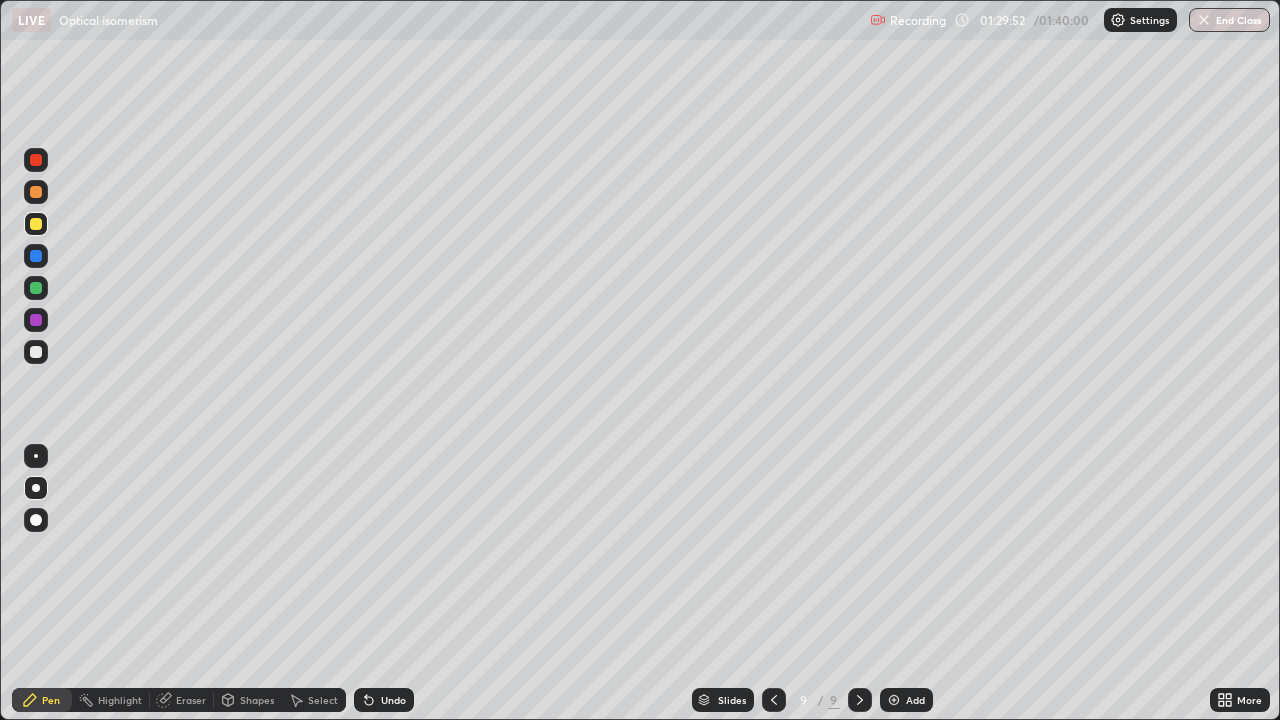 click on "Undo" at bounding box center [384, 700] 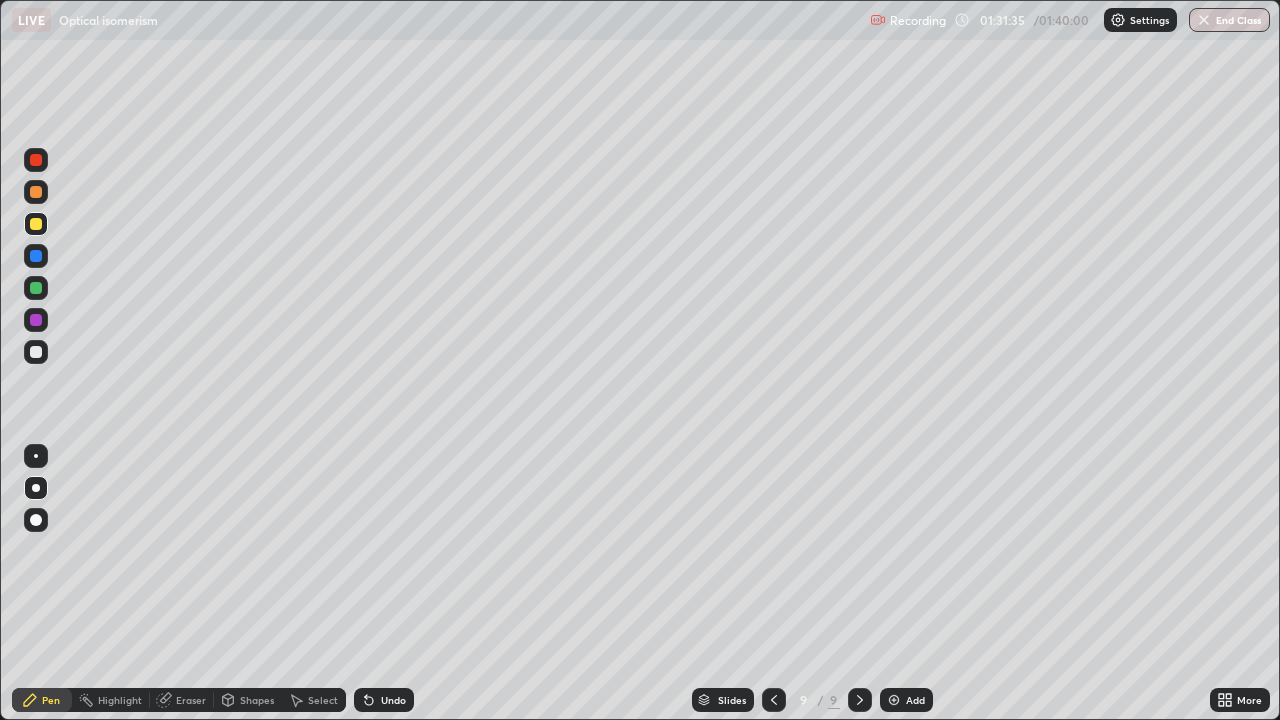 click 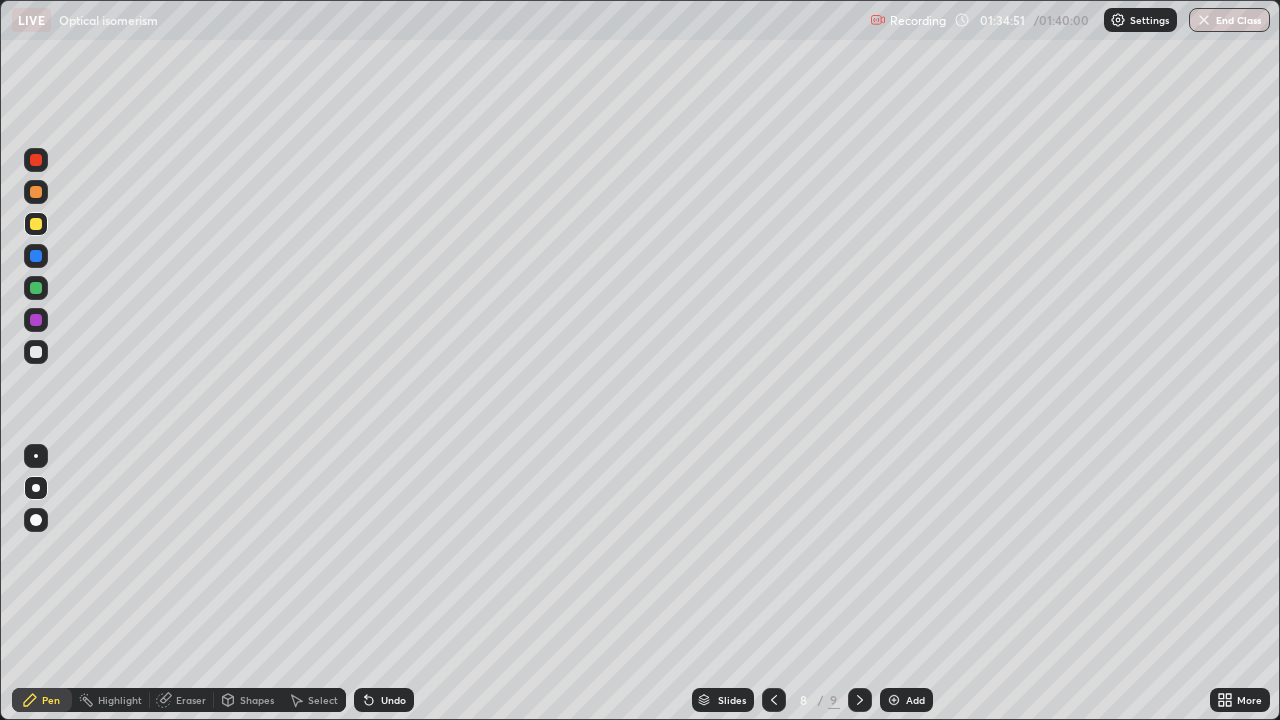 click on "End Class" at bounding box center [1229, 20] 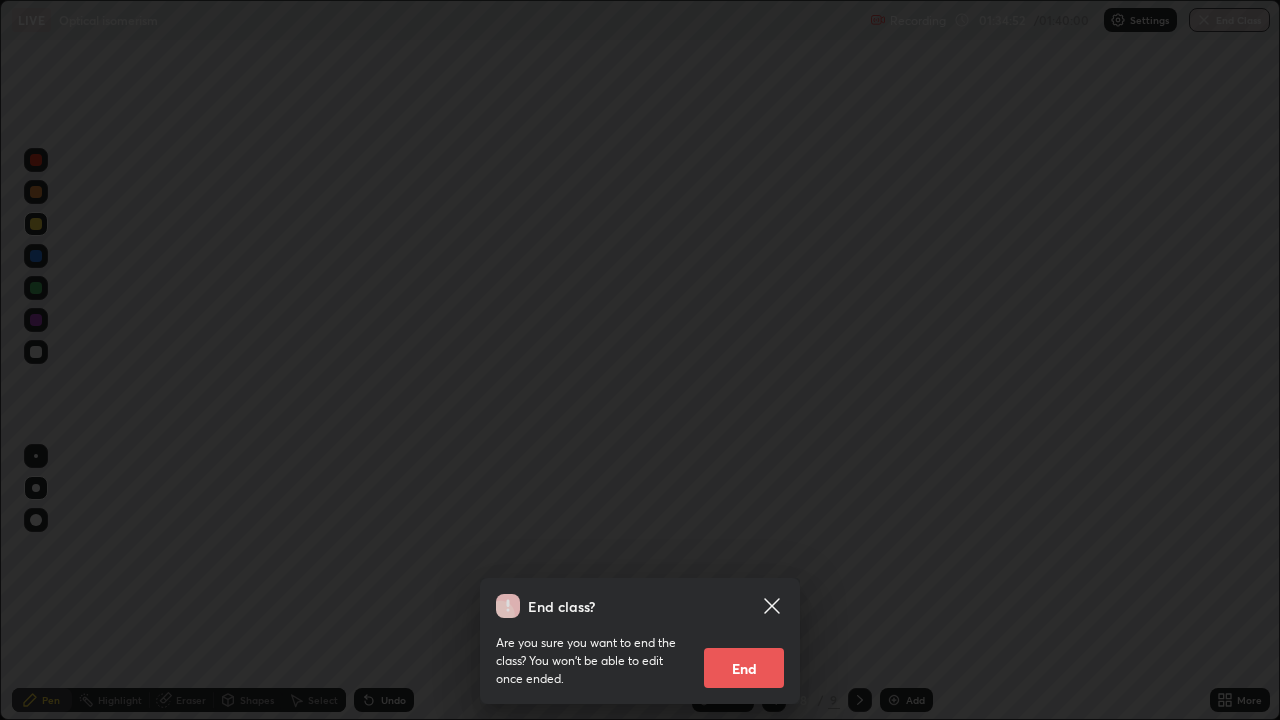 click on "End" at bounding box center (744, 668) 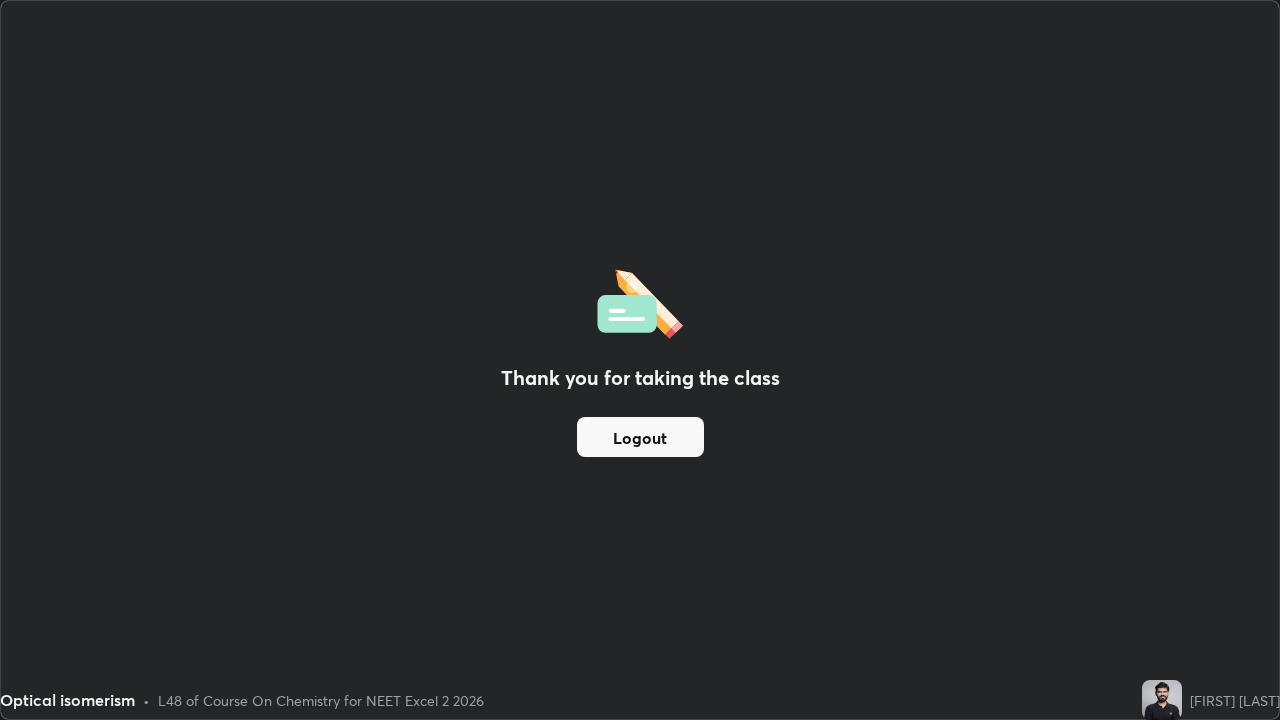 click on "Logout" at bounding box center [640, 437] 